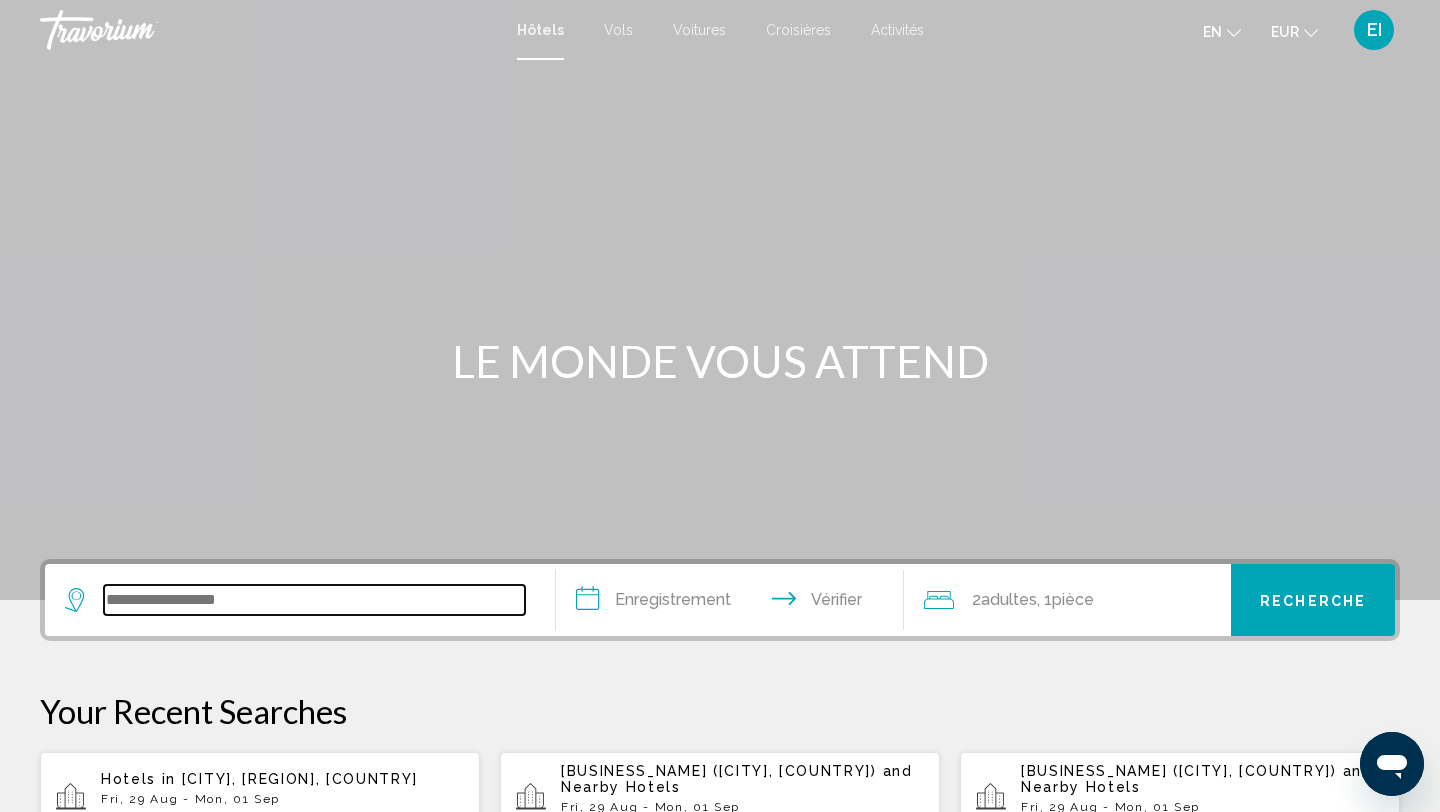 click at bounding box center (314, 600) 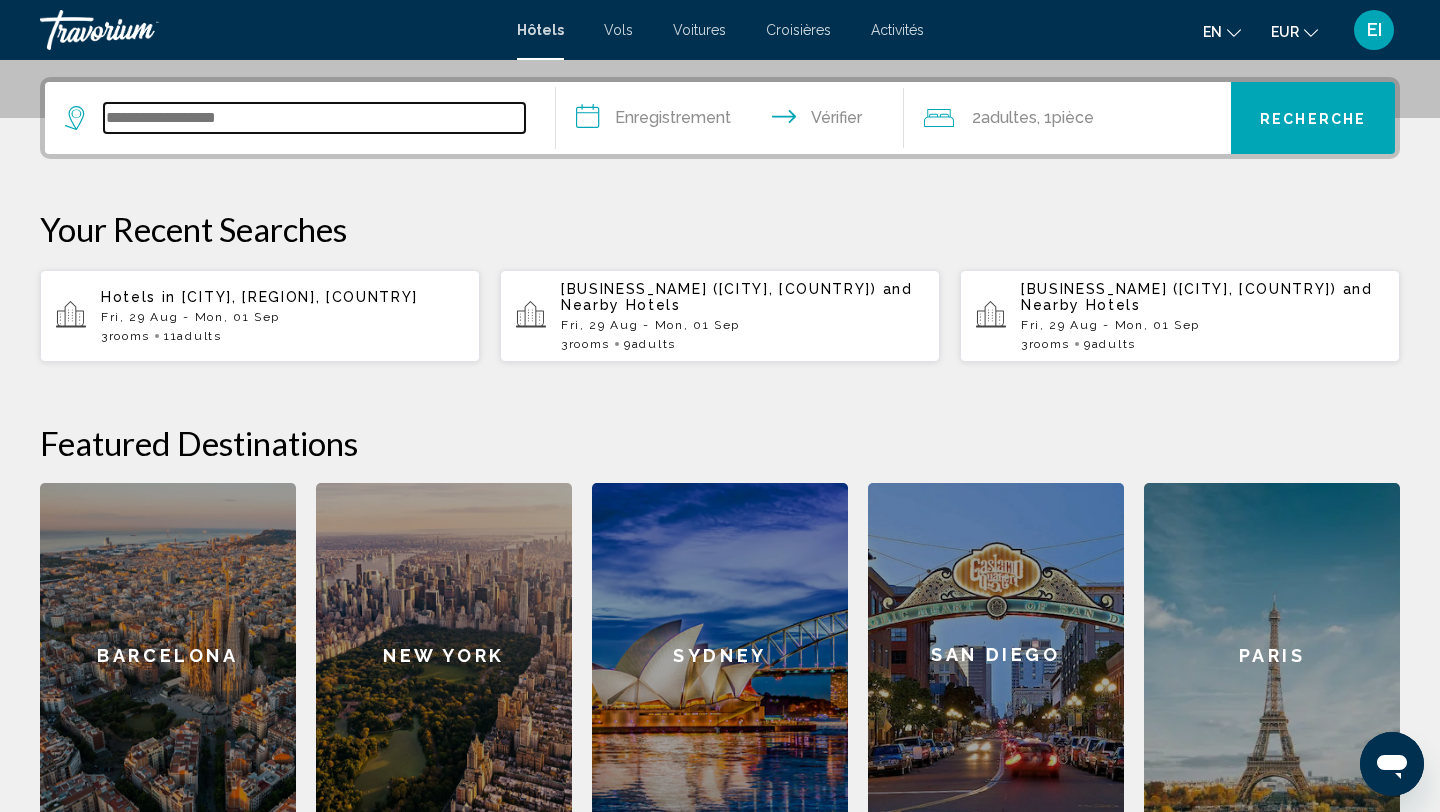 scroll, scrollTop: 494, scrollLeft: 0, axis: vertical 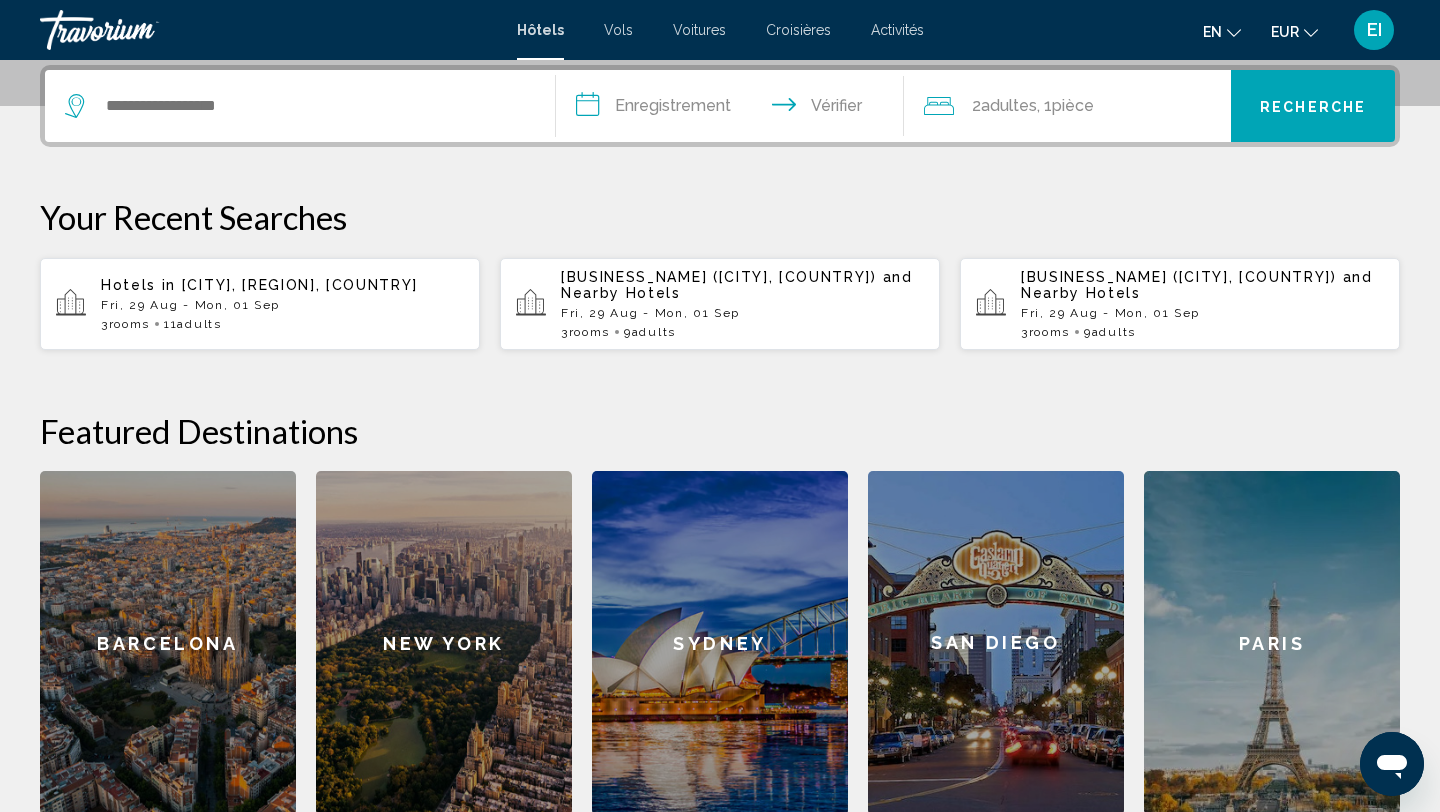 click on "**********" at bounding box center [734, 109] 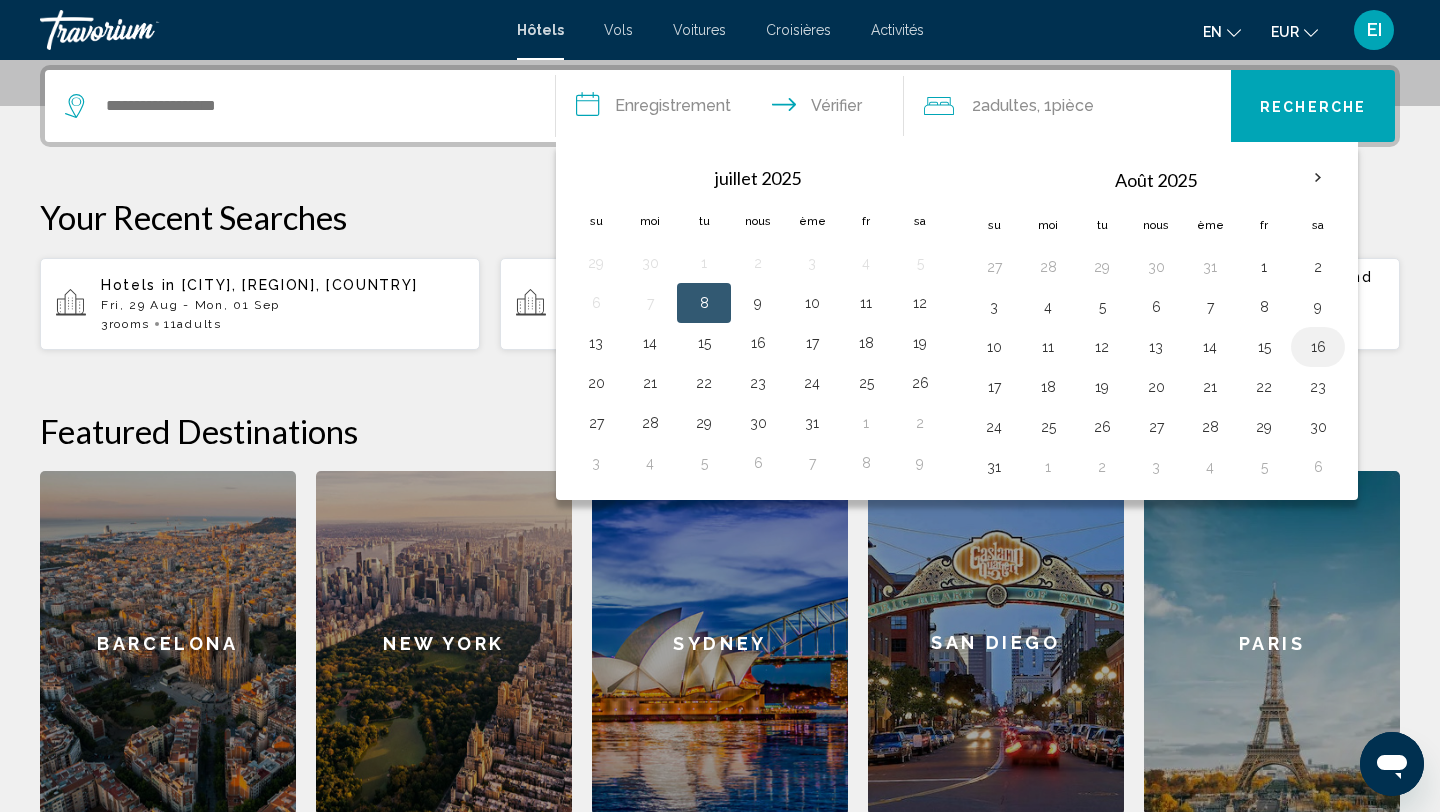click on "16" at bounding box center (1318, 347) 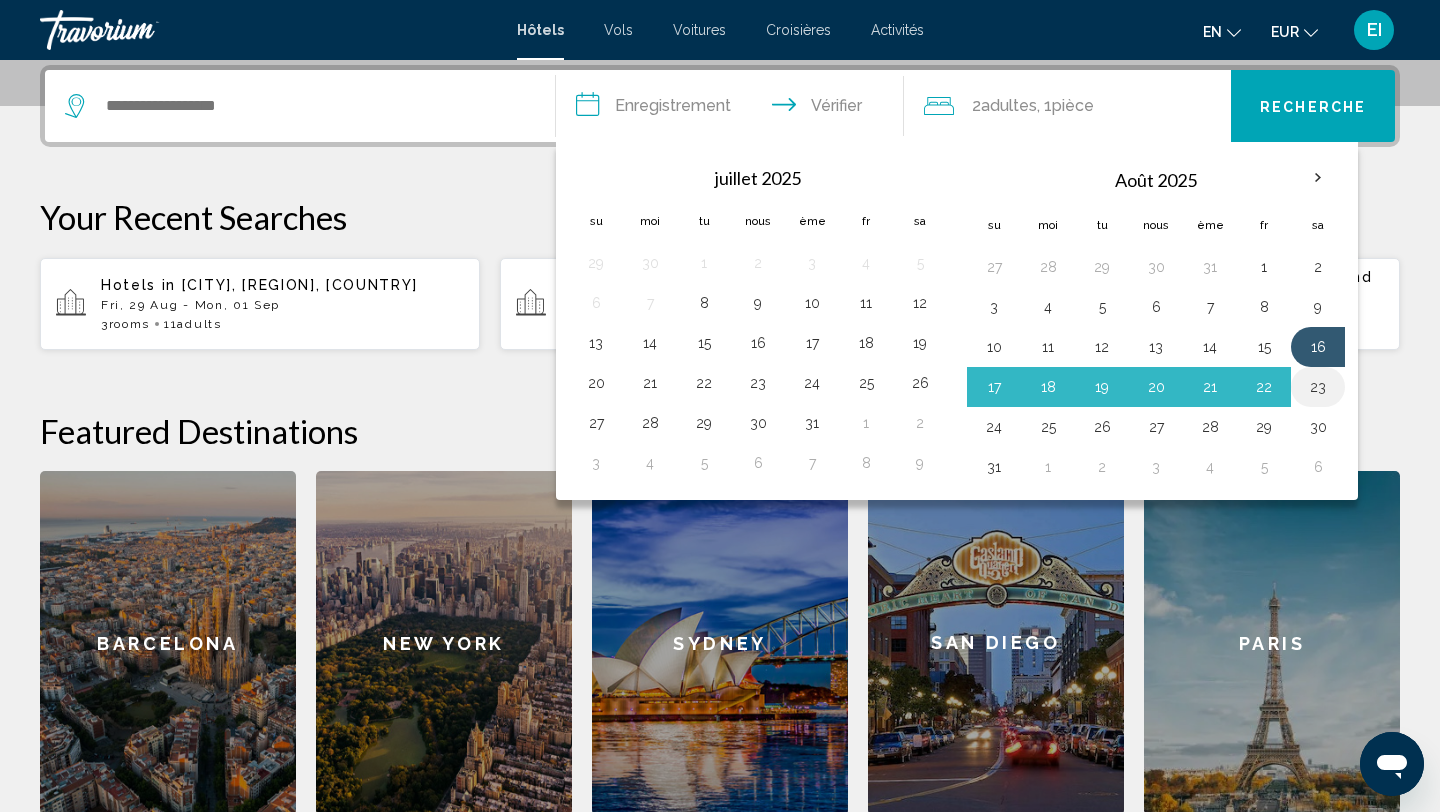 click on "23" at bounding box center [1318, 387] 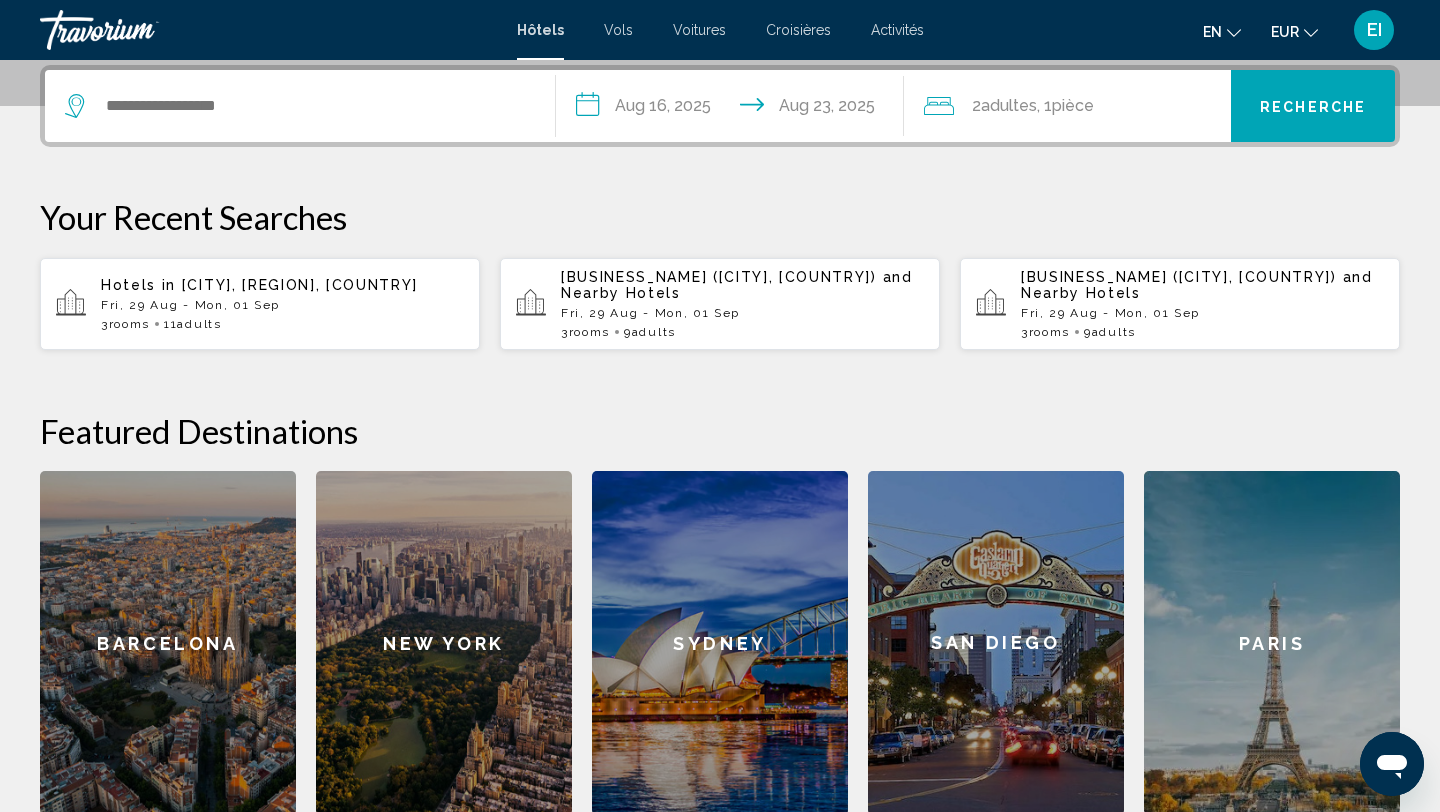 click on "adultes" at bounding box center [1009, 105] 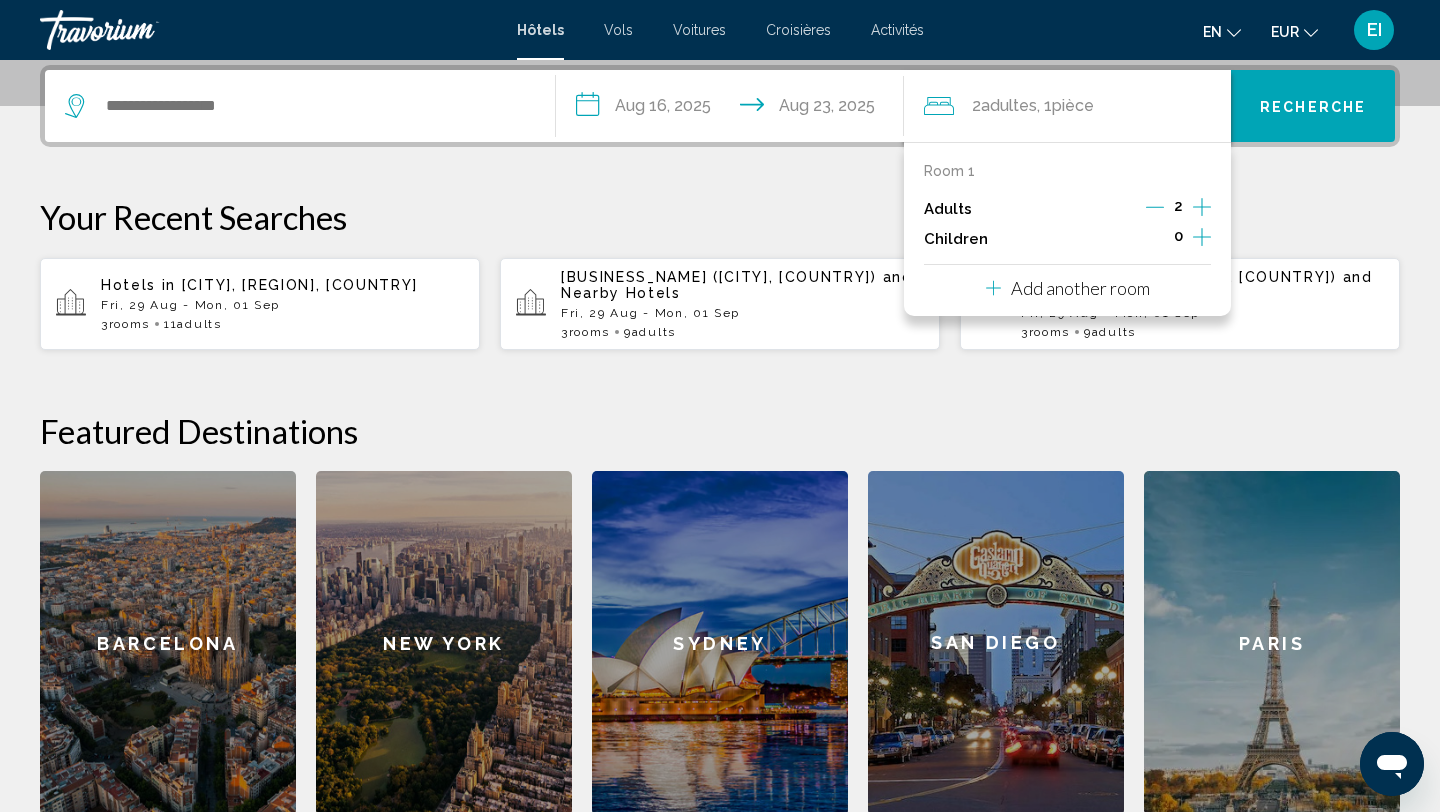 click at bounding box center [1202, 237] 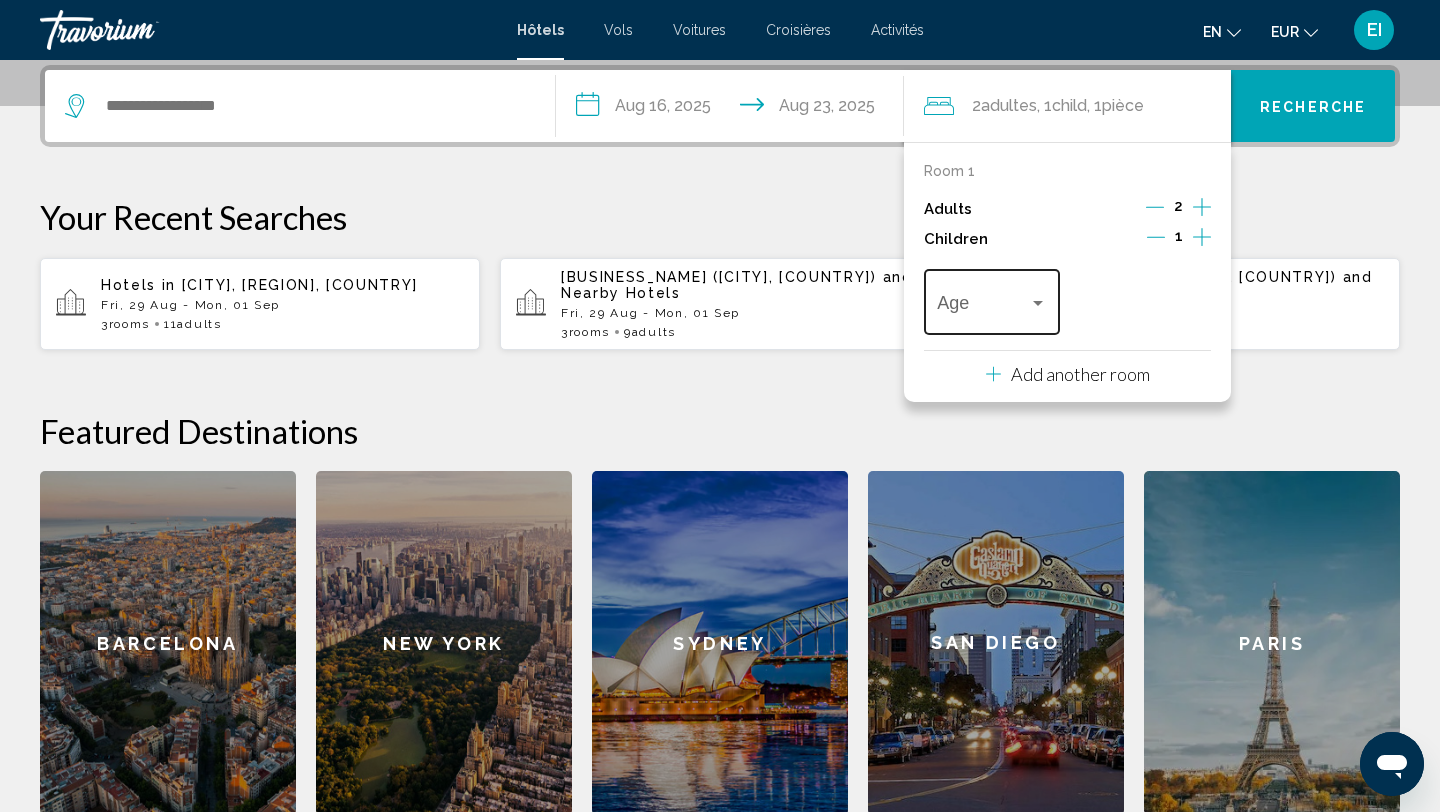 click at bounding box center [982, 307] 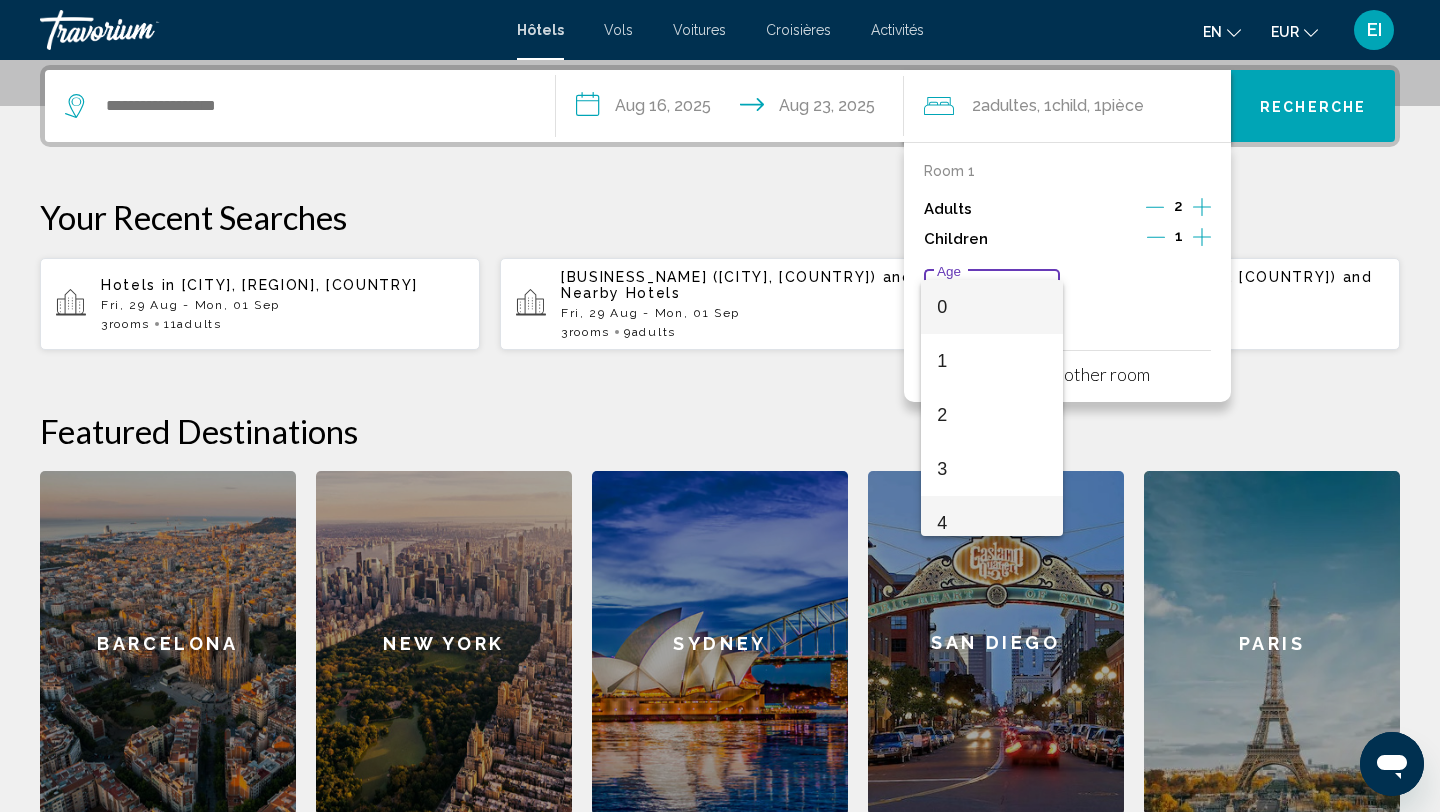 click on "4" at bounding box center [991, 523] 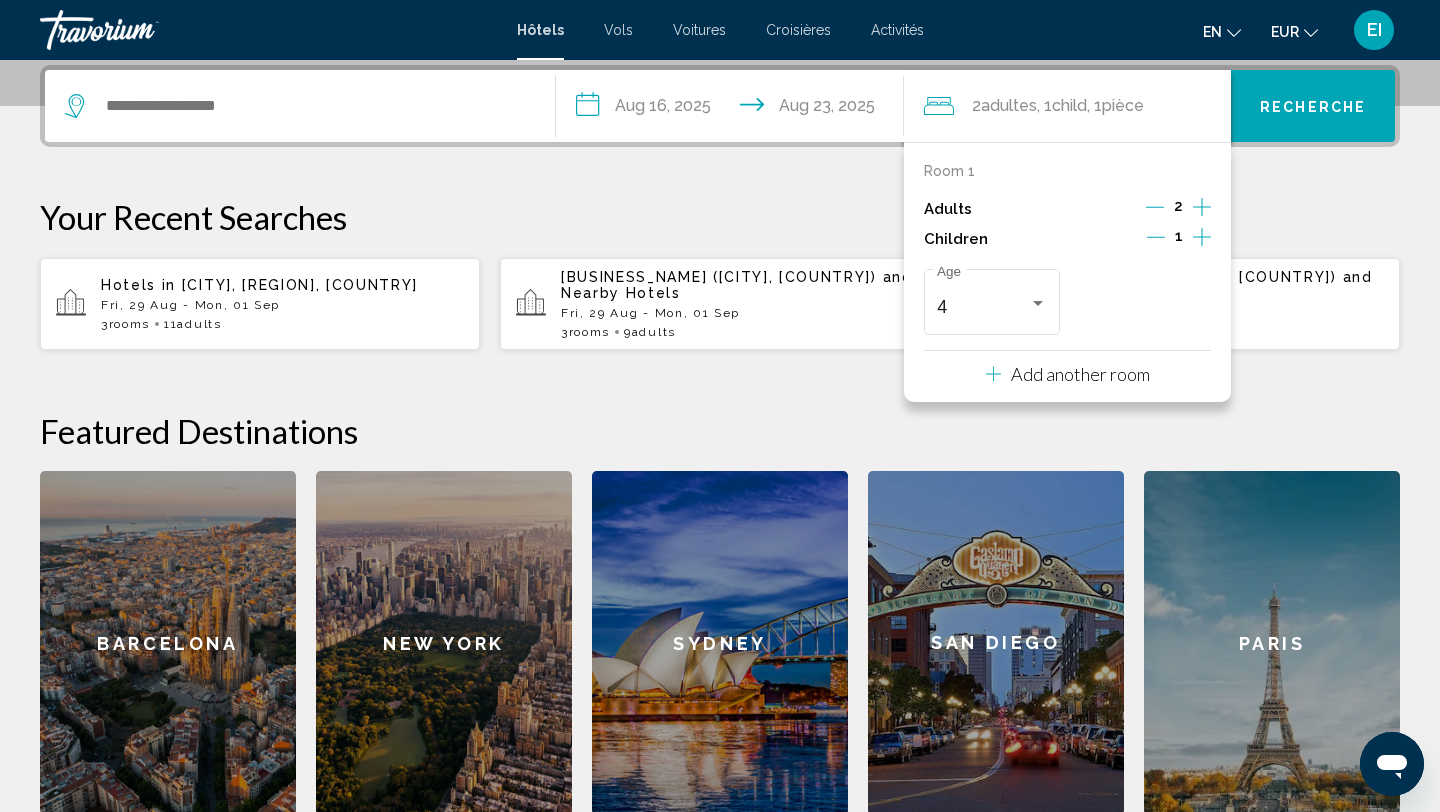 click on "Your Recent Searches" at bounding box center (720, 217) 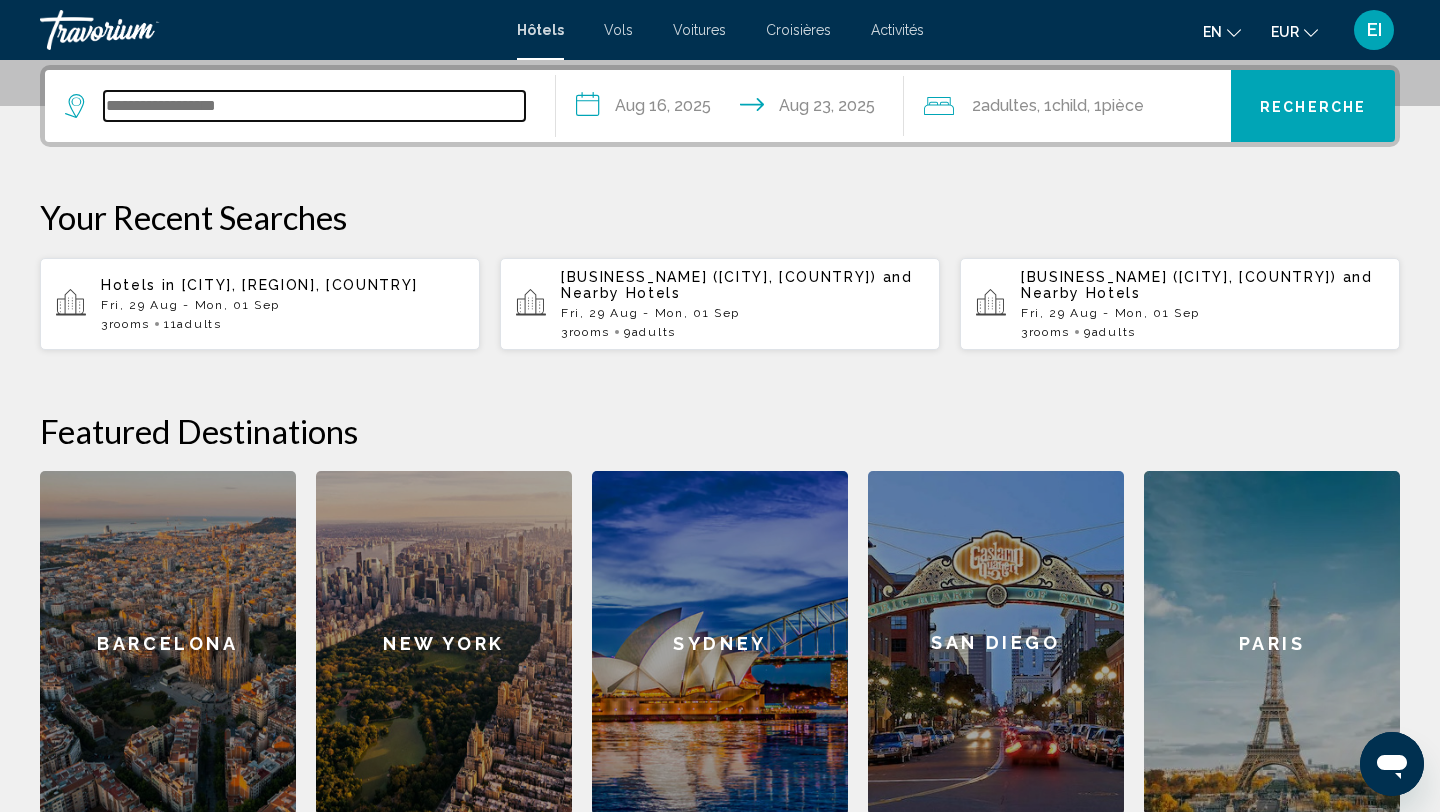 click at bounding box center (314, 106) 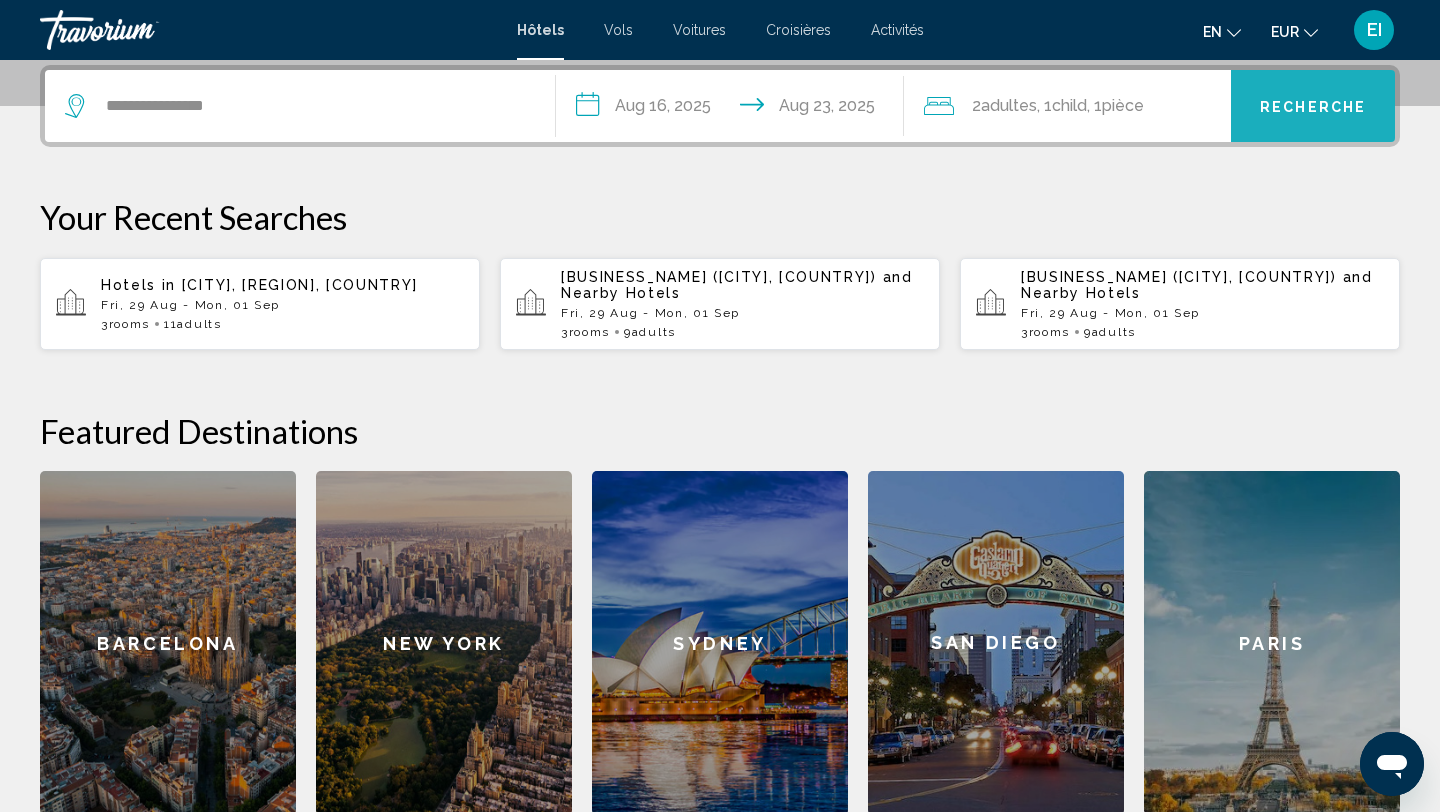 click on "Recherche" at bounding box center [1313, 107] 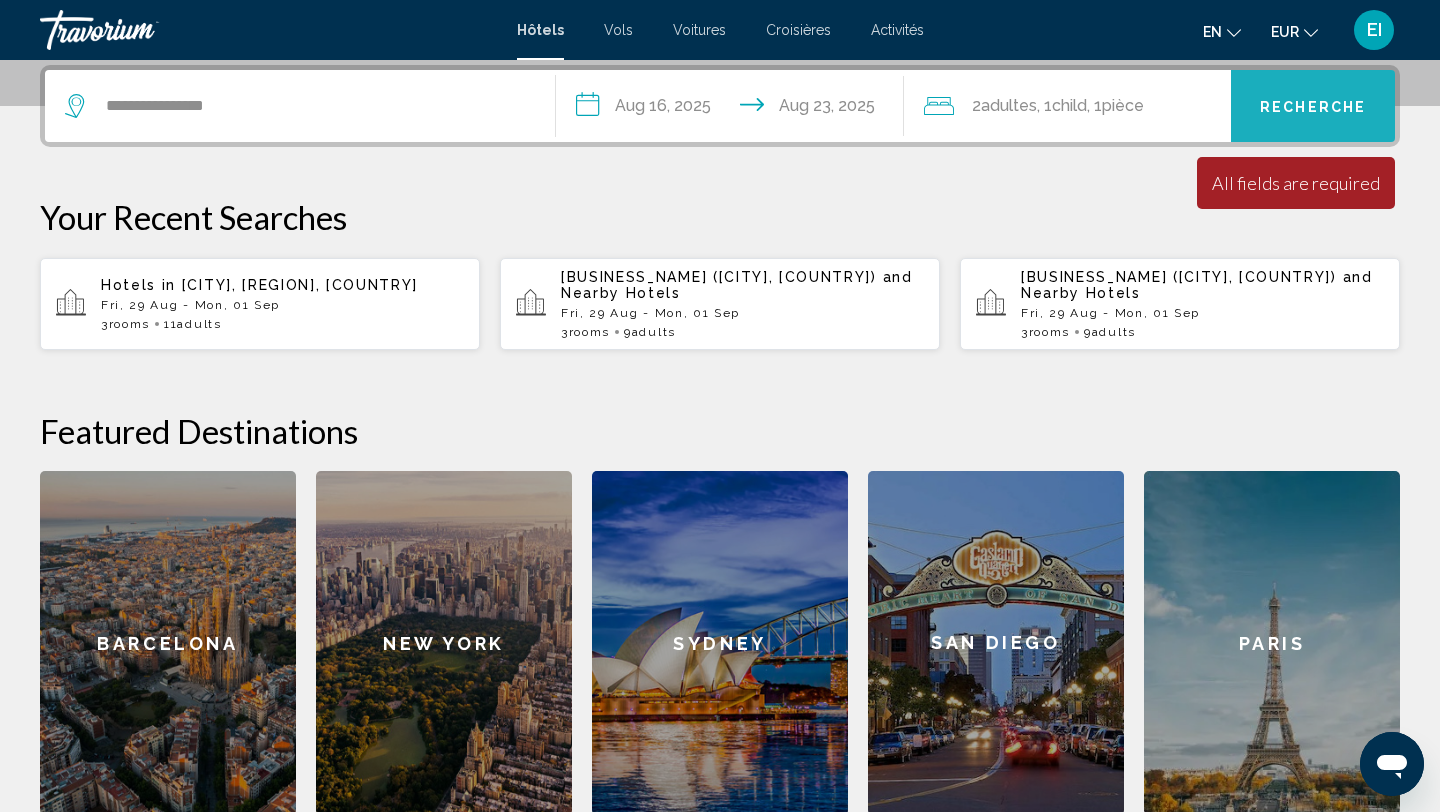 click on "Recherche" at bounding box center [1313, 107] 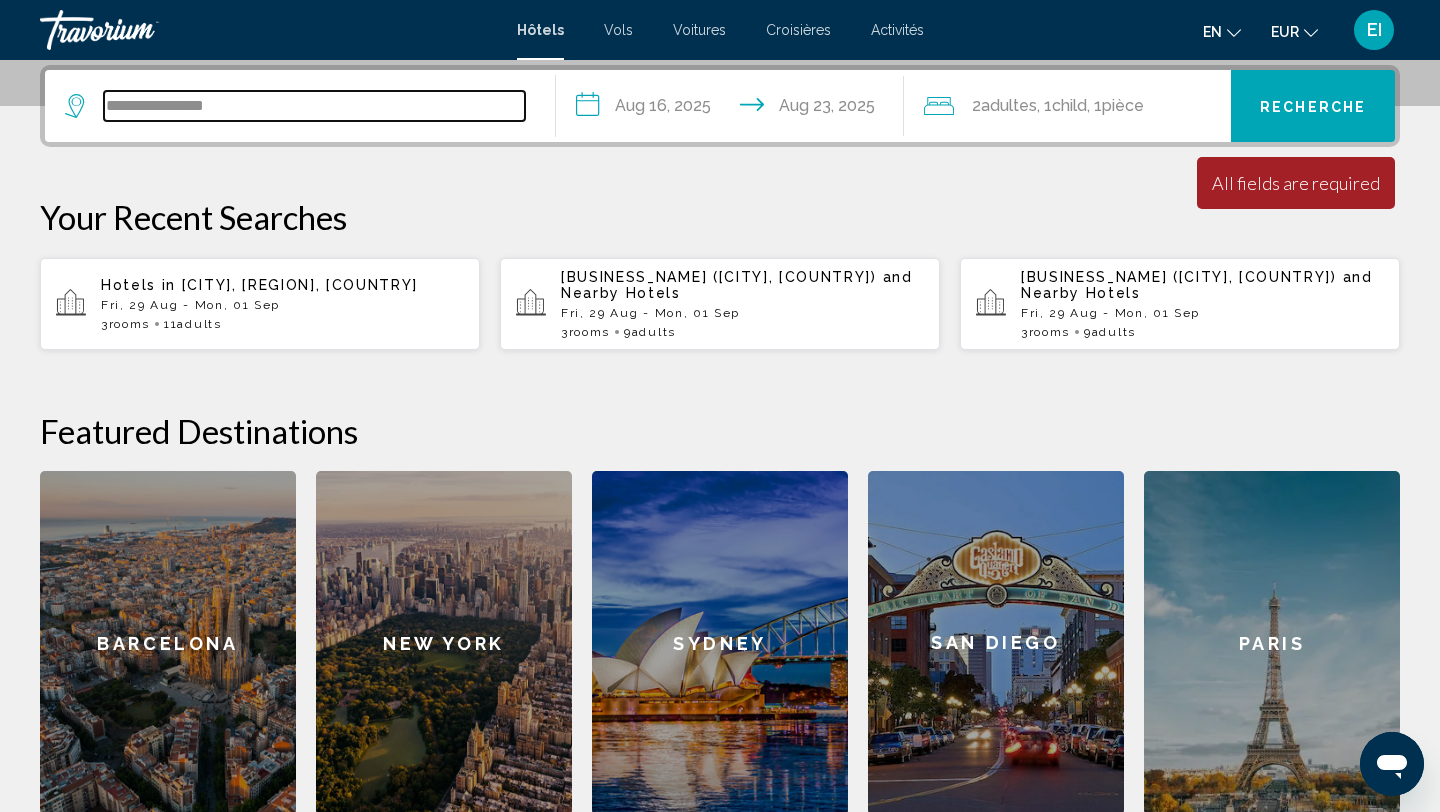 click on "**********" at bounding box center (314, 106) 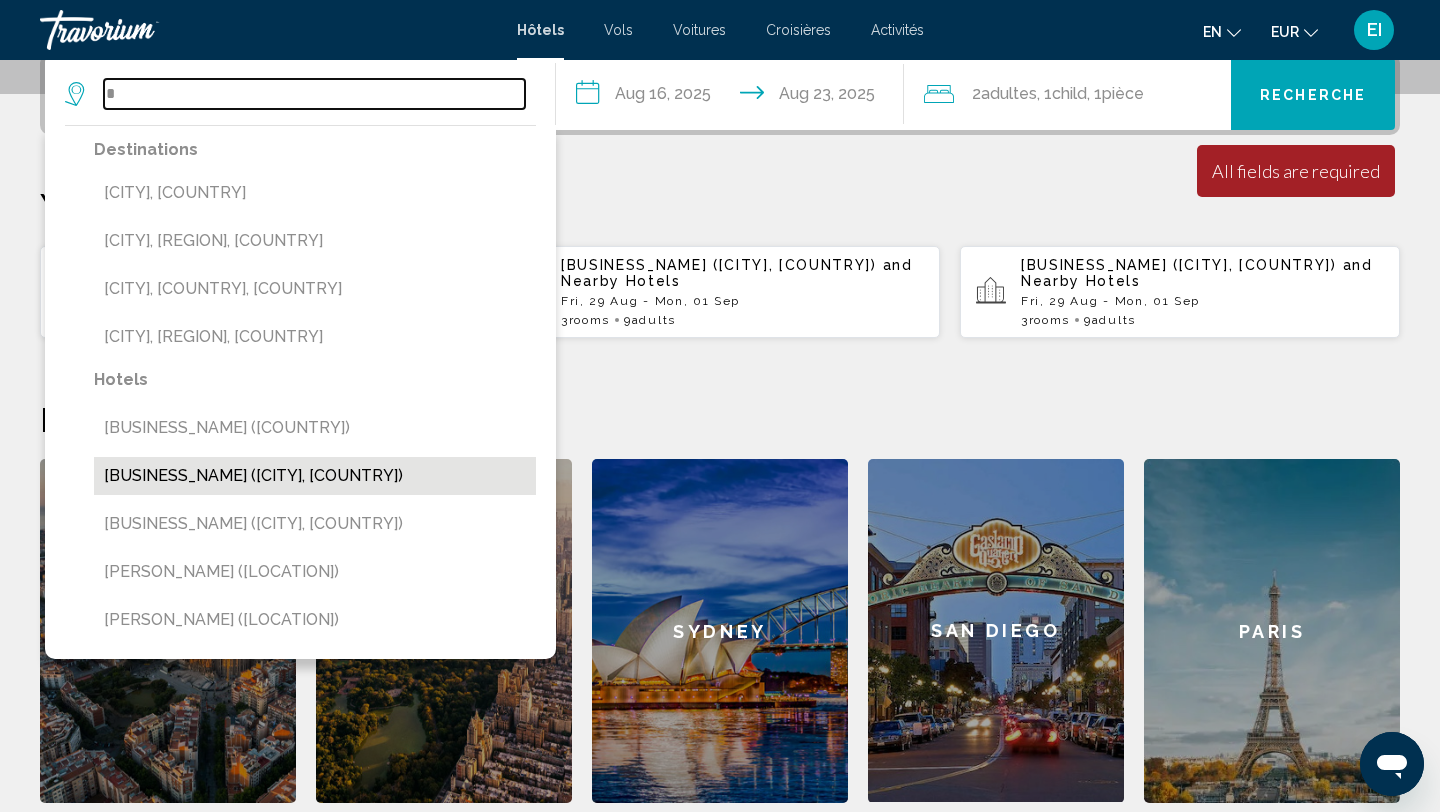 type on "*" 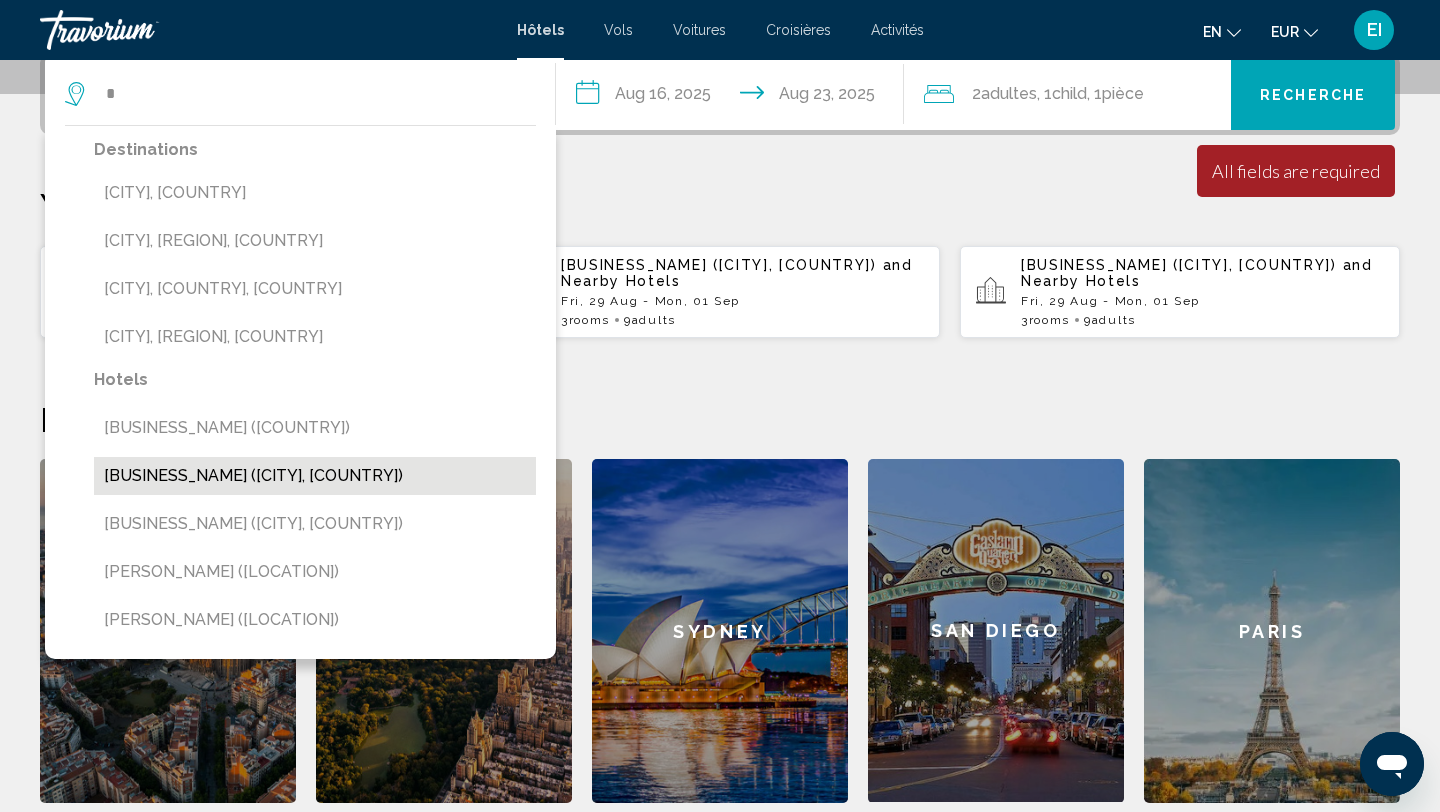 click on "France Nice Promenade Des Anglais 80m Piano (Nice, FR)" at bounding box center (315, 241) 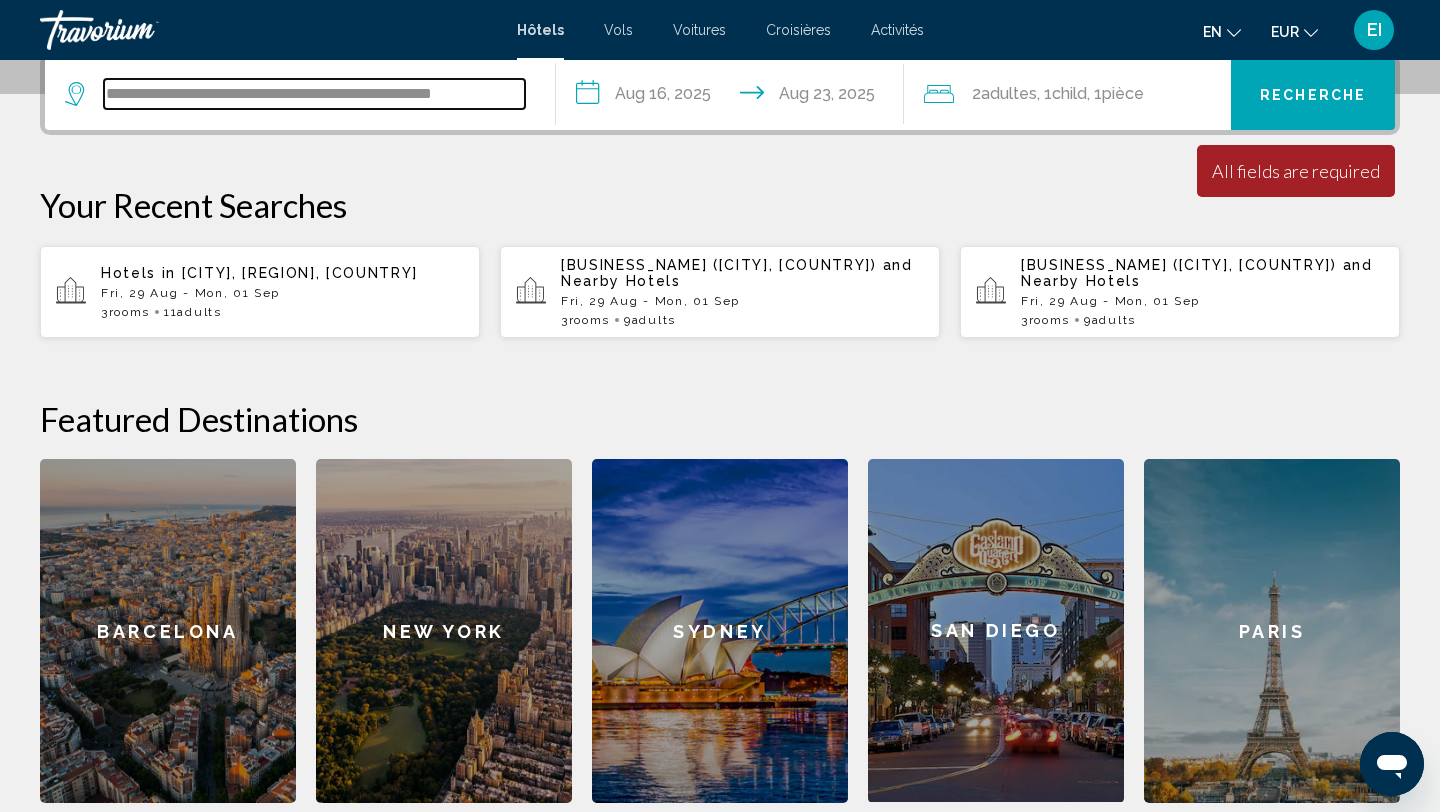 scroll, scrollTop: 494, scrollLeft: 0, axis: vertical 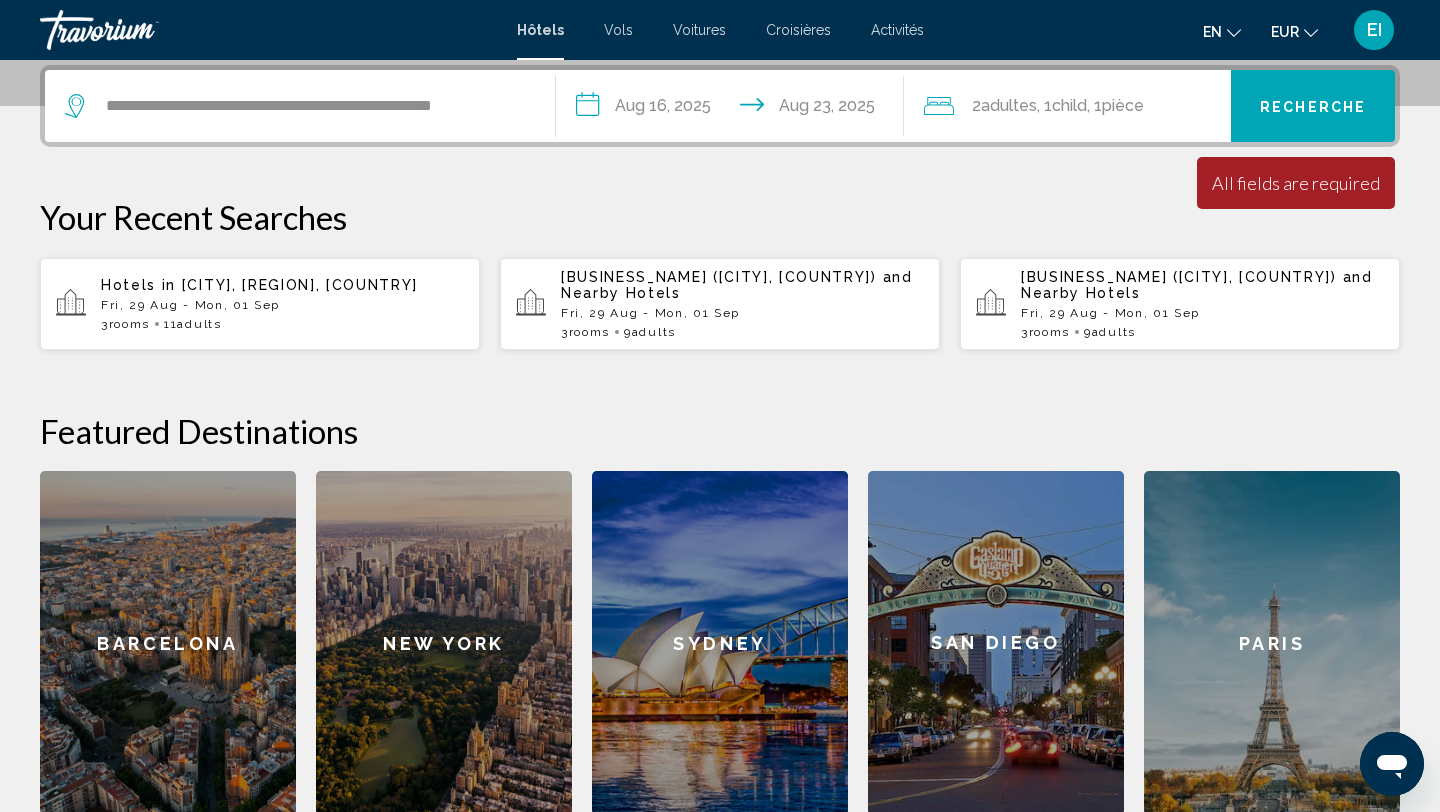 click on "Recherche" at bounding box center [1313, 106] 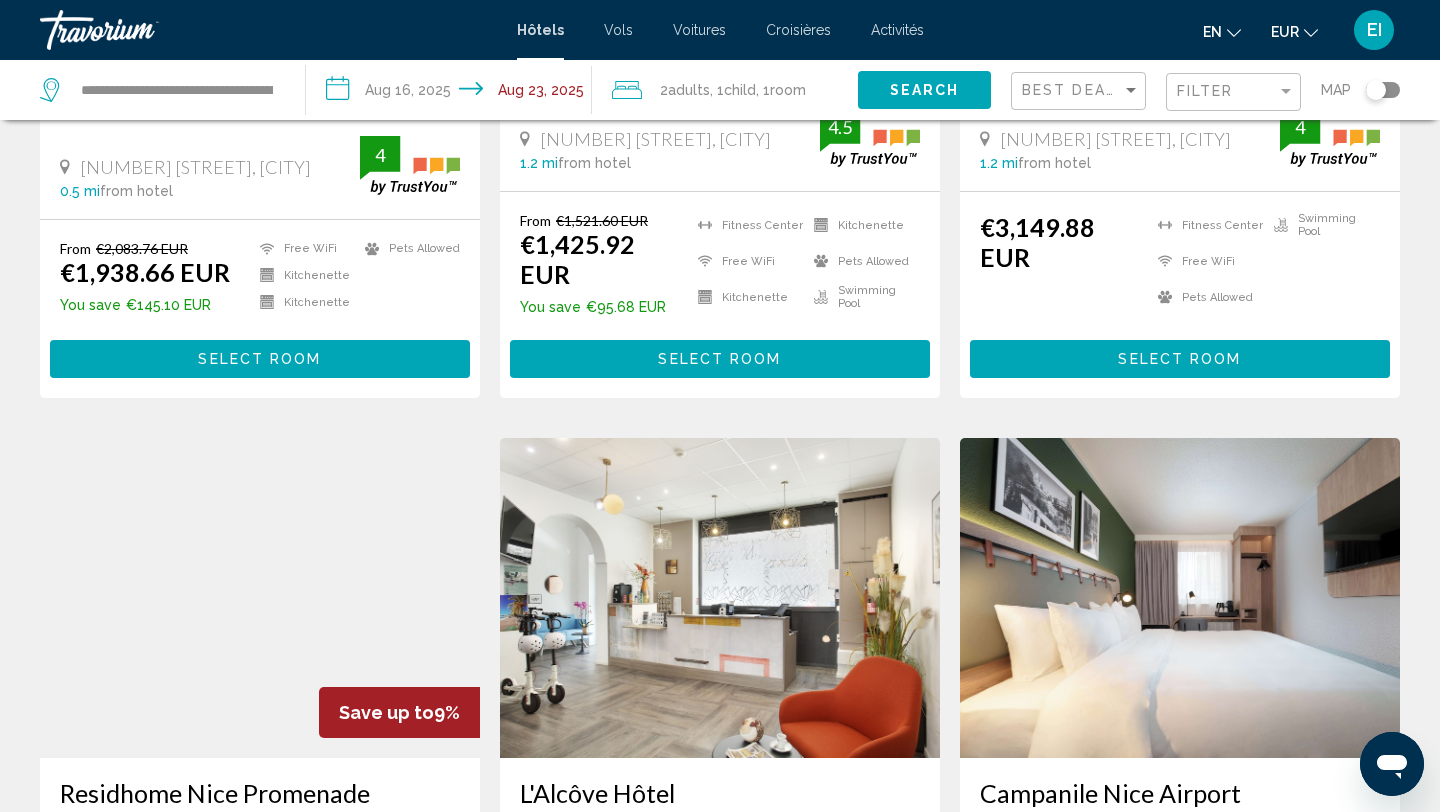 scroll, scrollTop: 0, scrollLeft: 0, axis: both 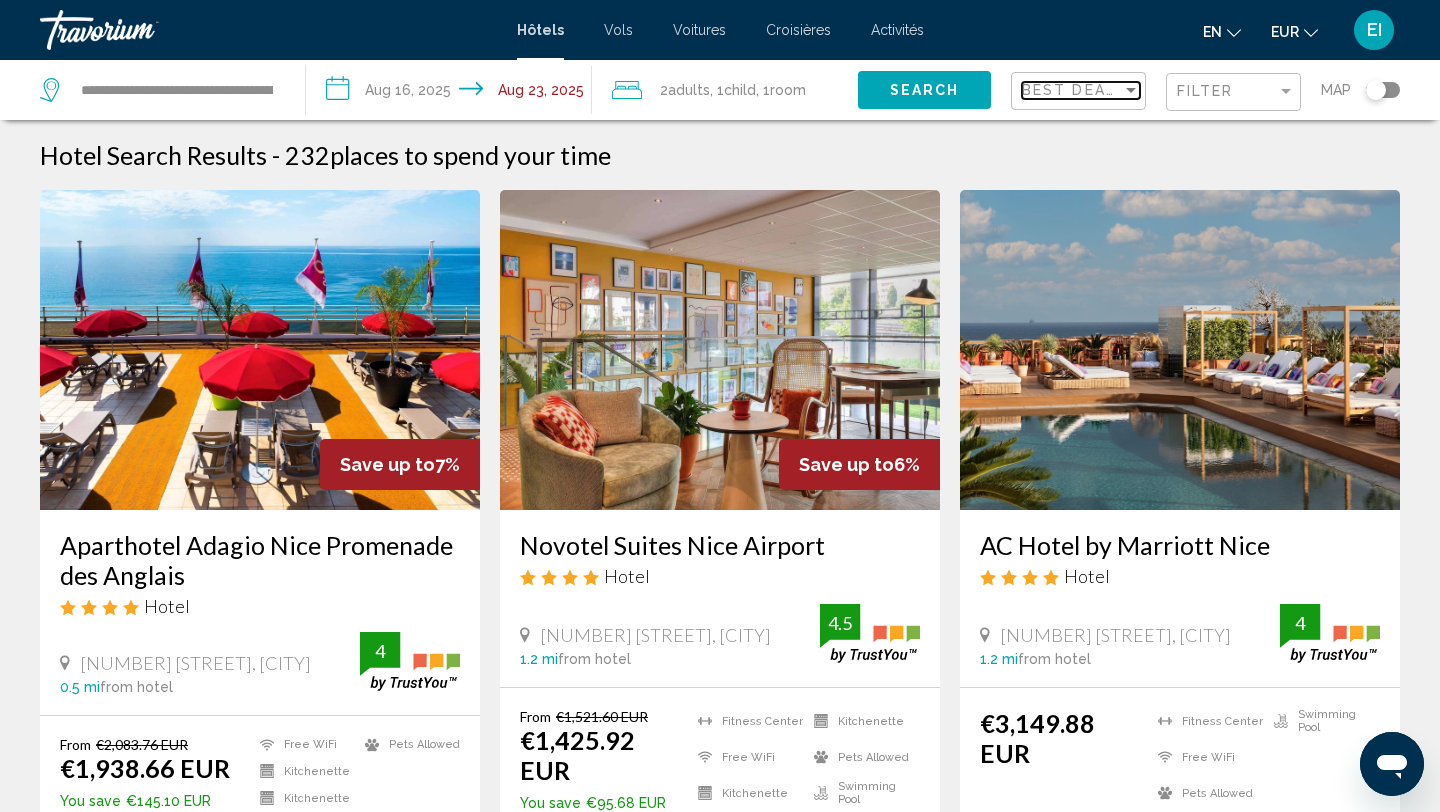 click on "Best Deals" at bounding box center [1074, 90] 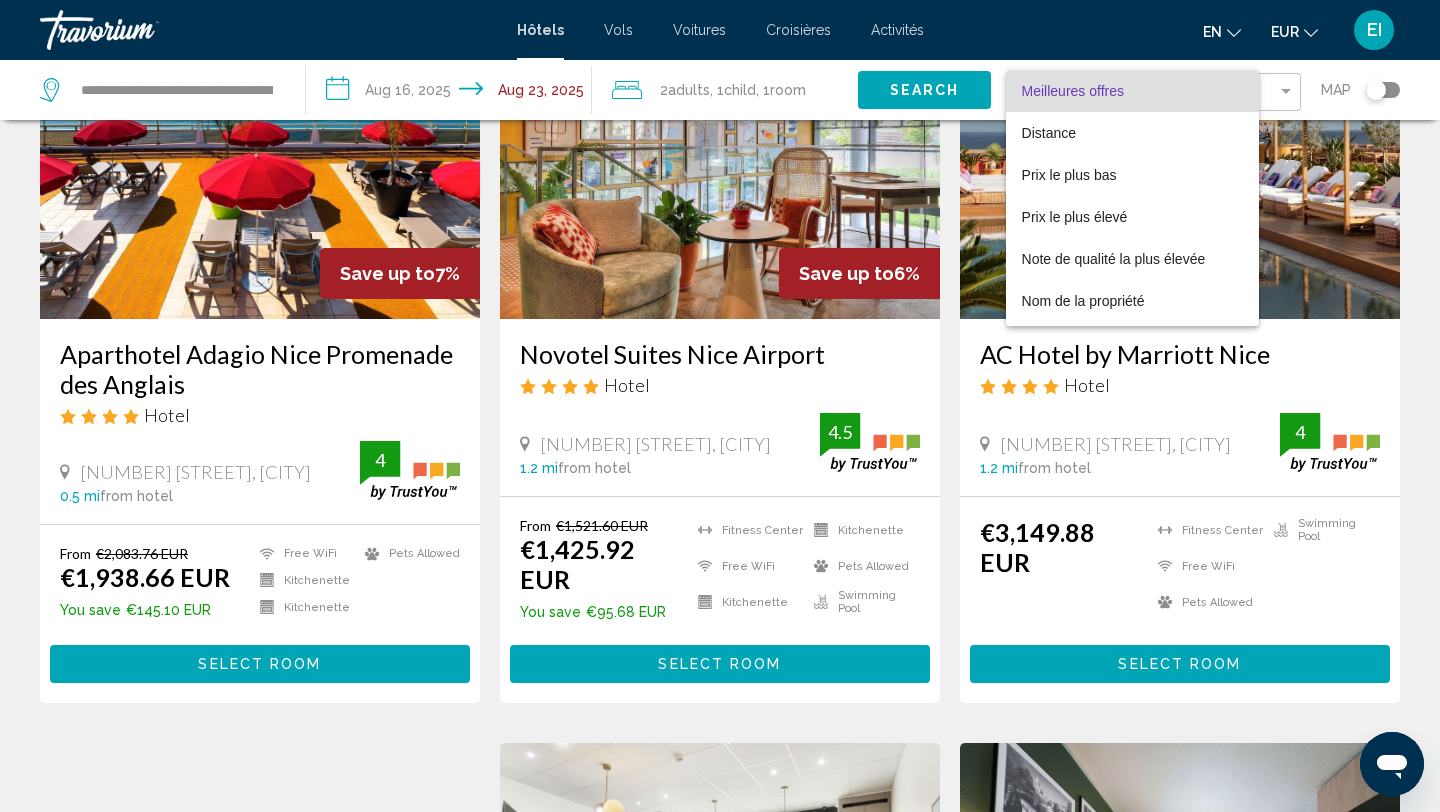 scroll, scrollTop: 0, scrollLeft: 0, axis: both 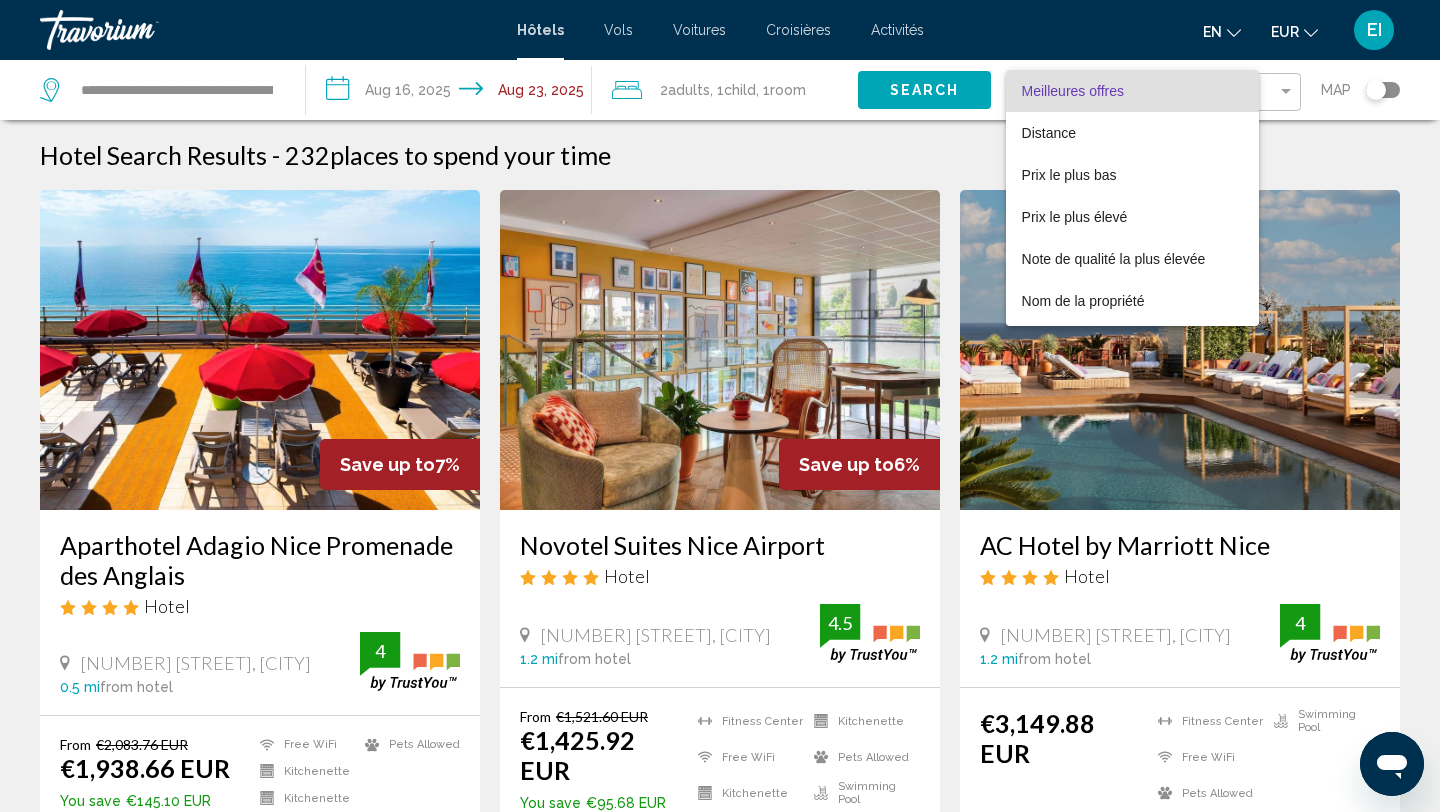 click at bounding box center [720, 406] 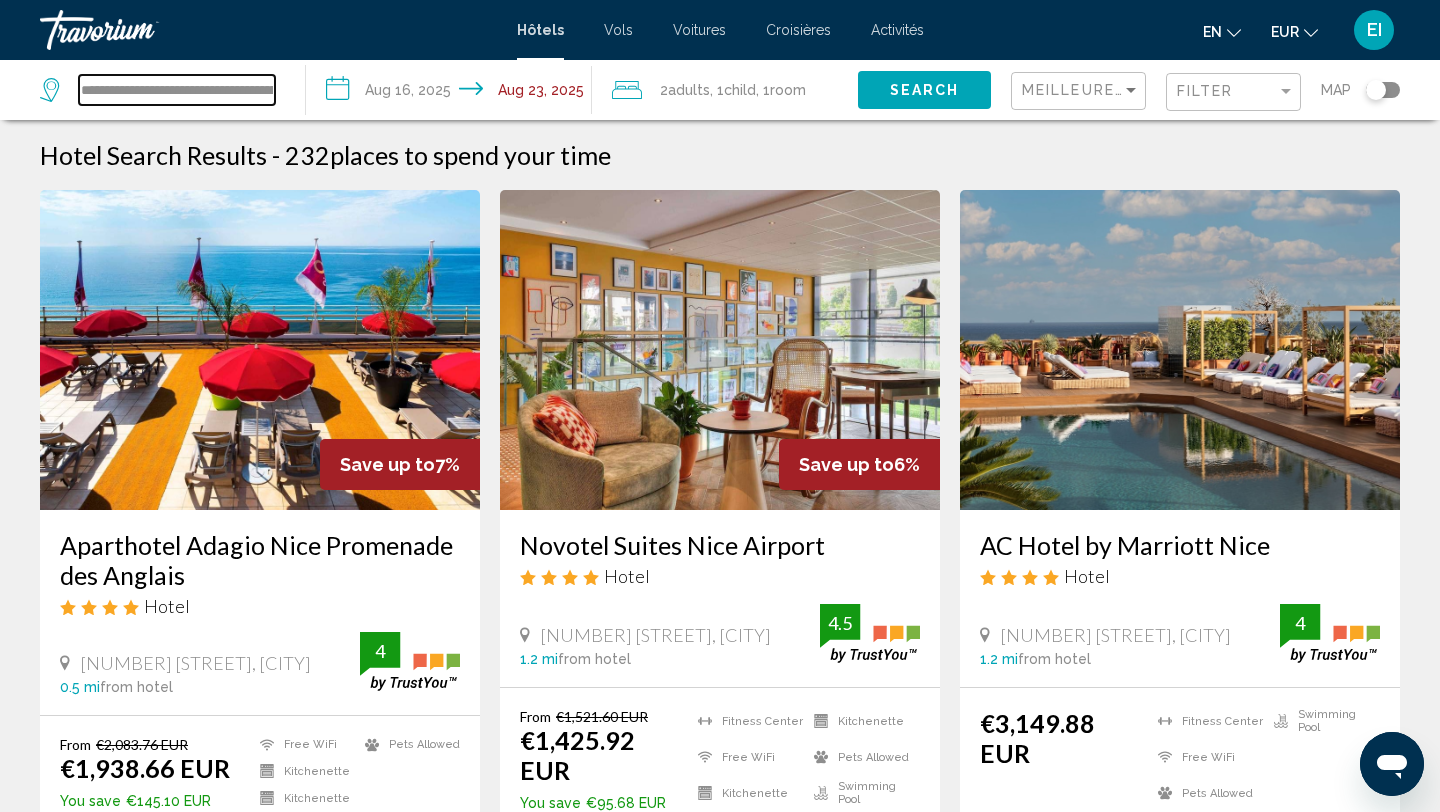click on "**********" at bounding box center (177, 90) 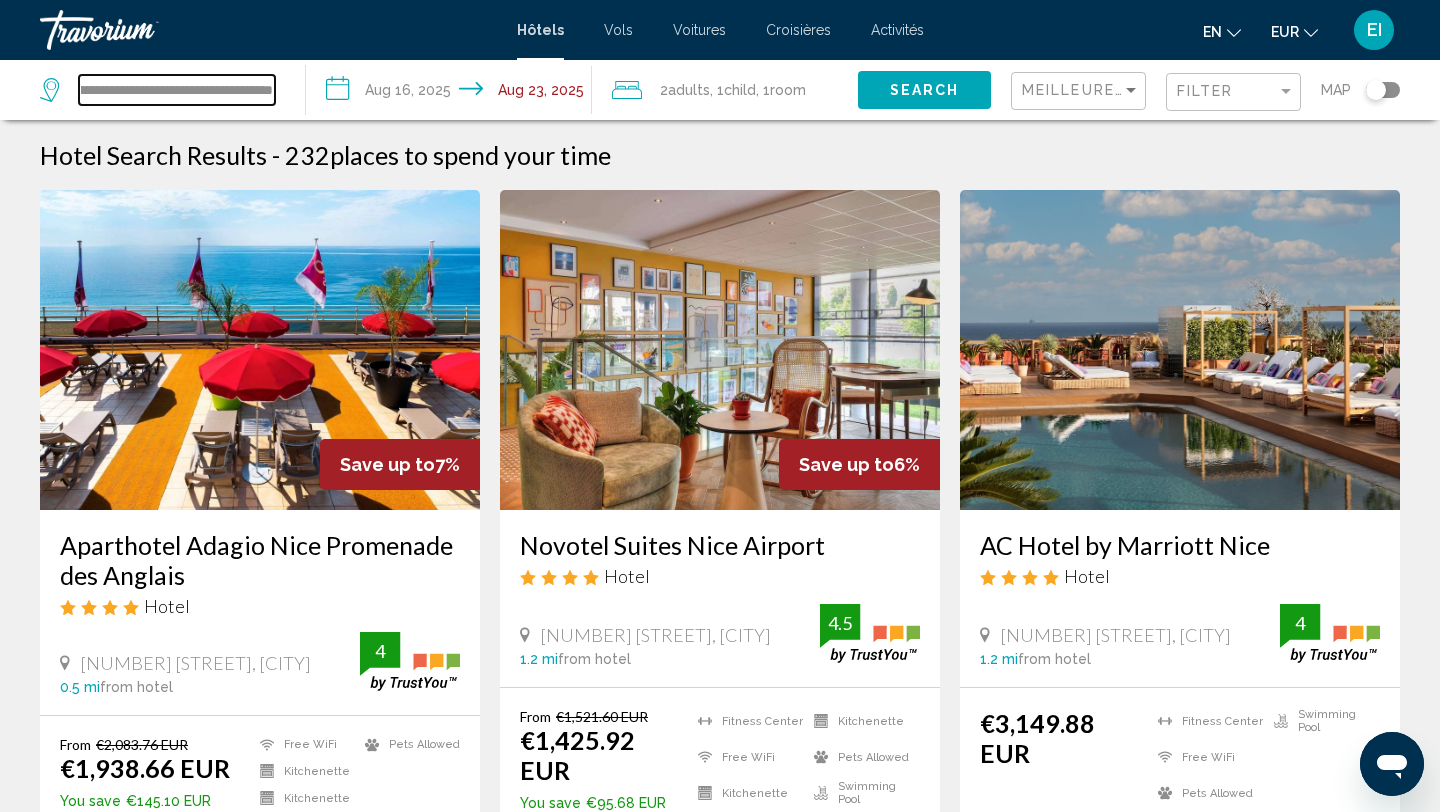 drag, startPoint x: 84, startPoint y: 88, endPoint x: 315, endPoint y: 86, distance: 231.00865 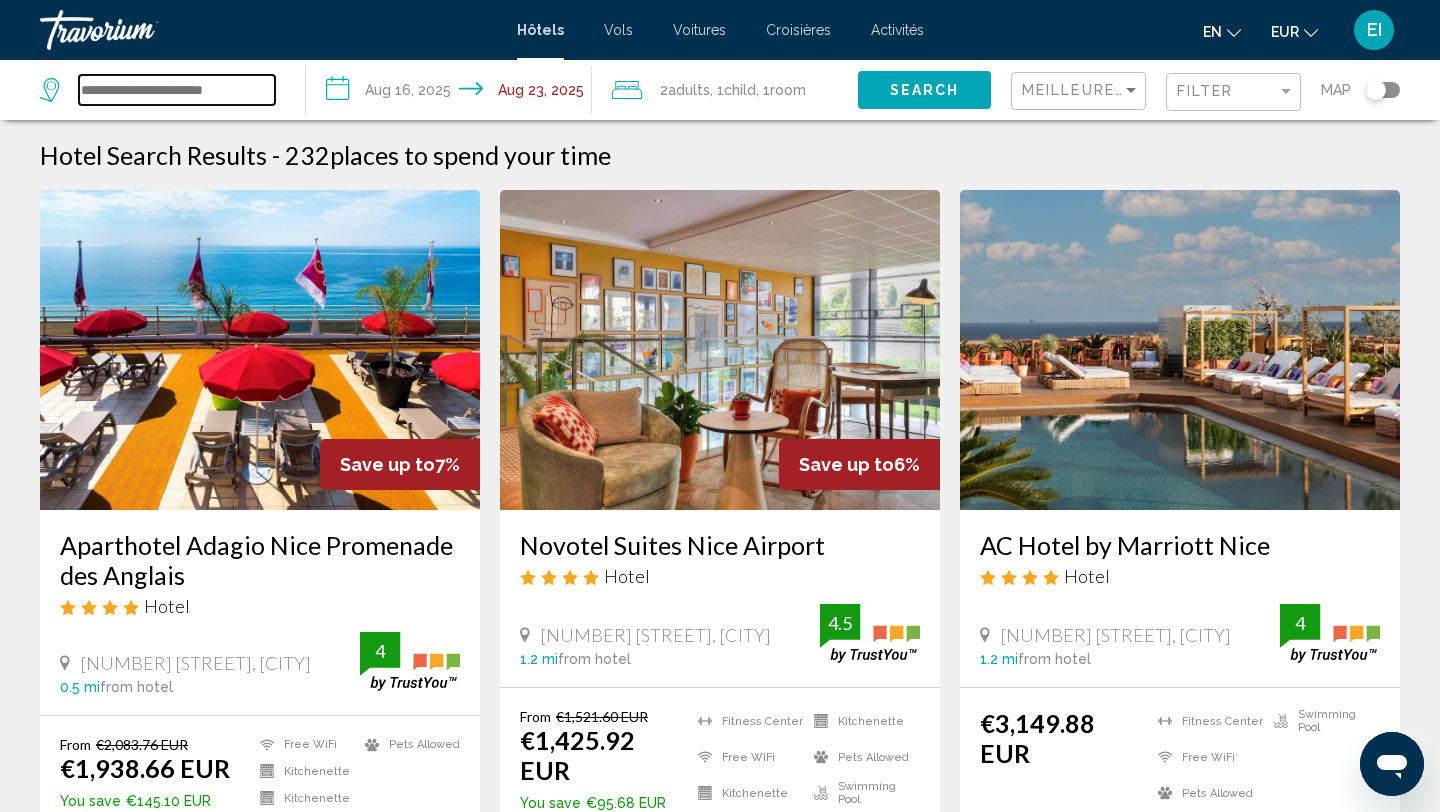 scroll, scrollTop: 0, scrollLeft: 0, axis: both 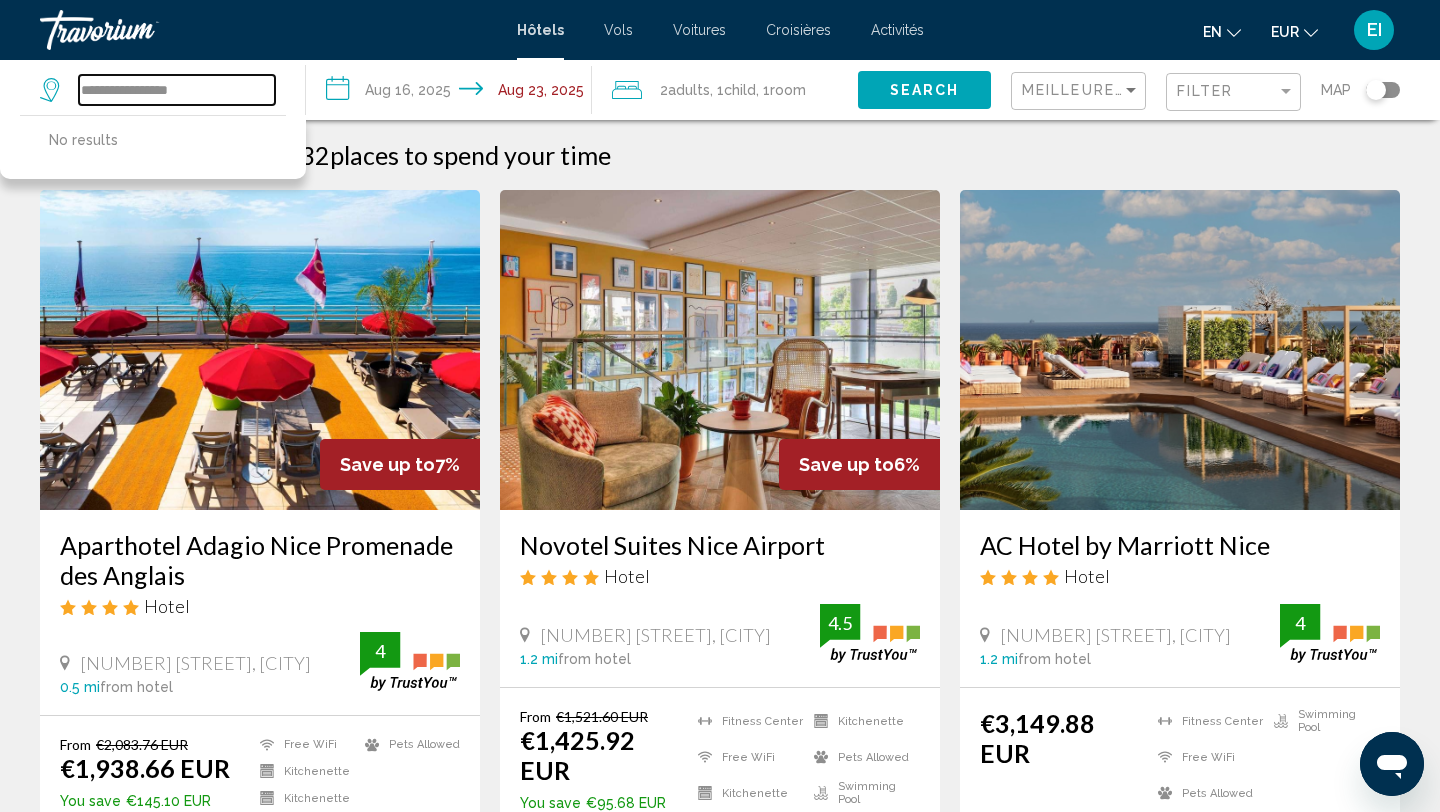 type on "**********" 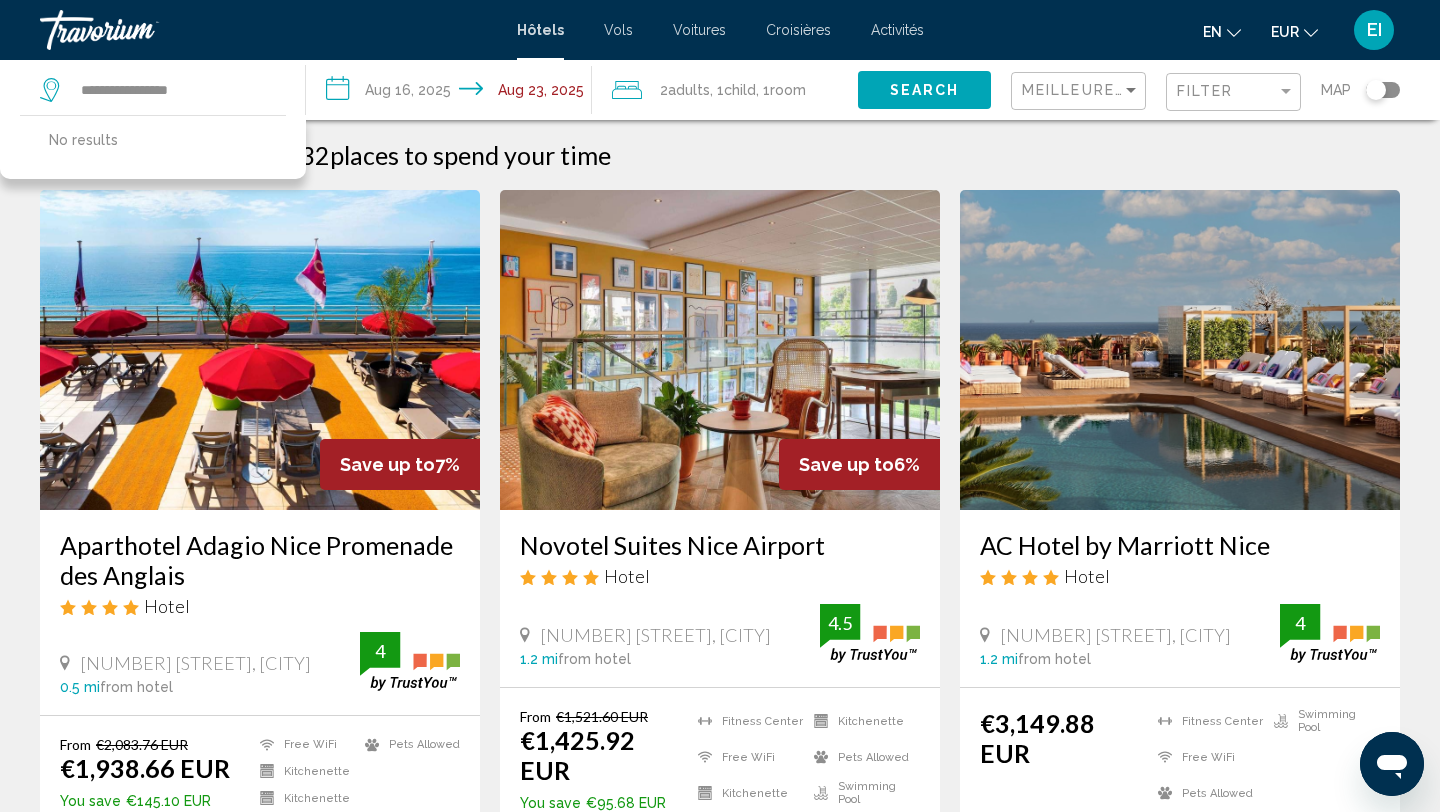 click on "Search" at bounding box center (925, 91) 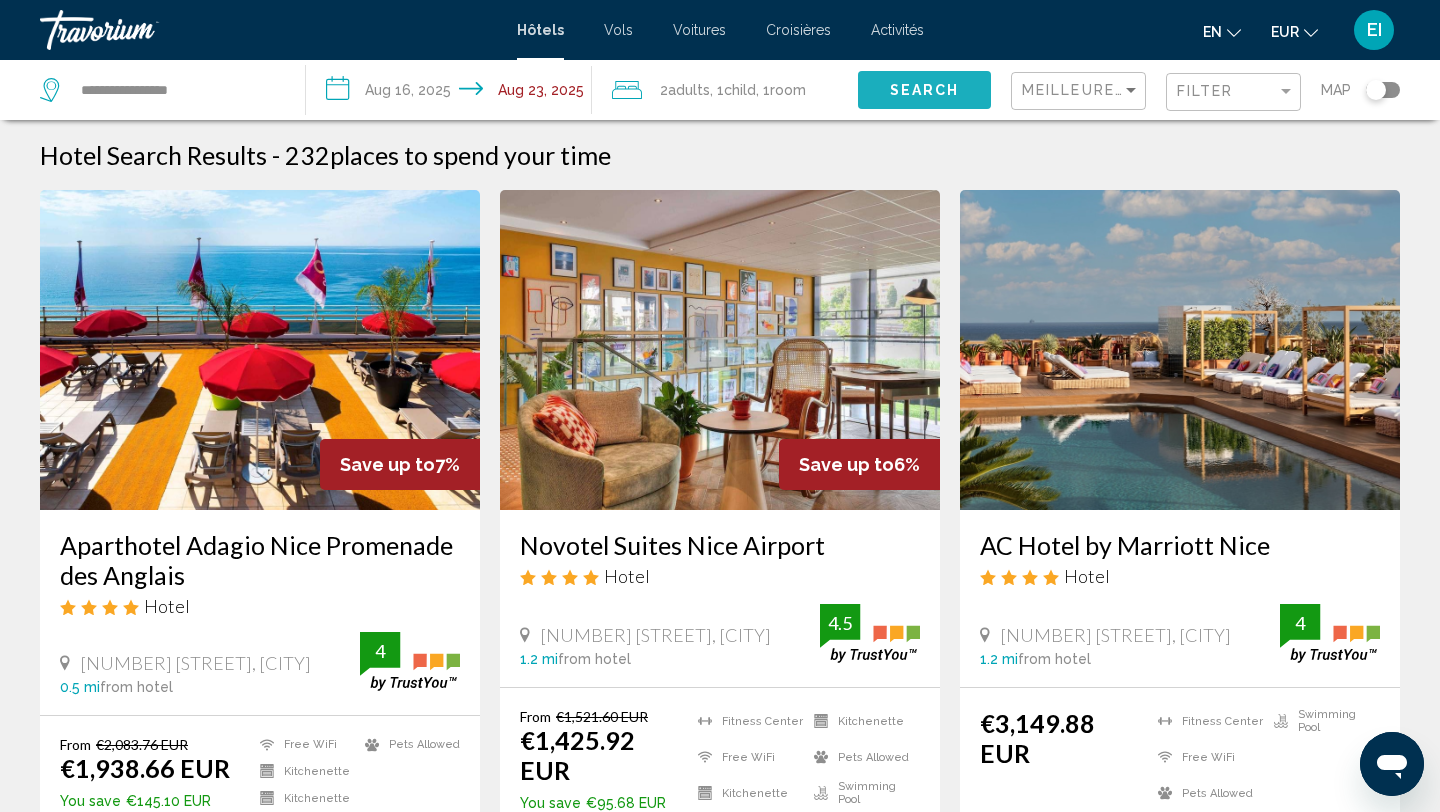 click on "Search" at bounding box center (925, 91) 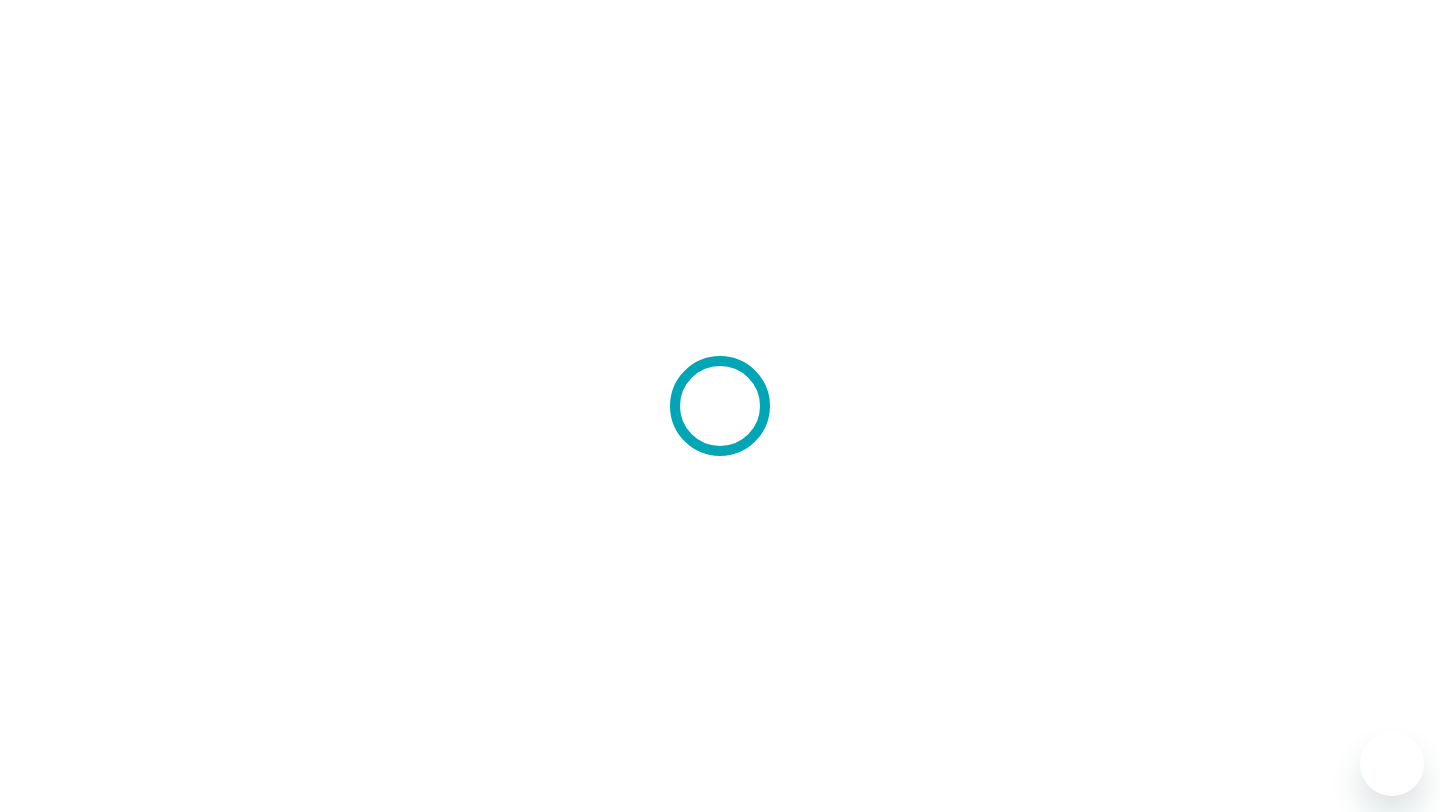 scroll, scrollTop: 0, scrollLeft: 0, axis: both 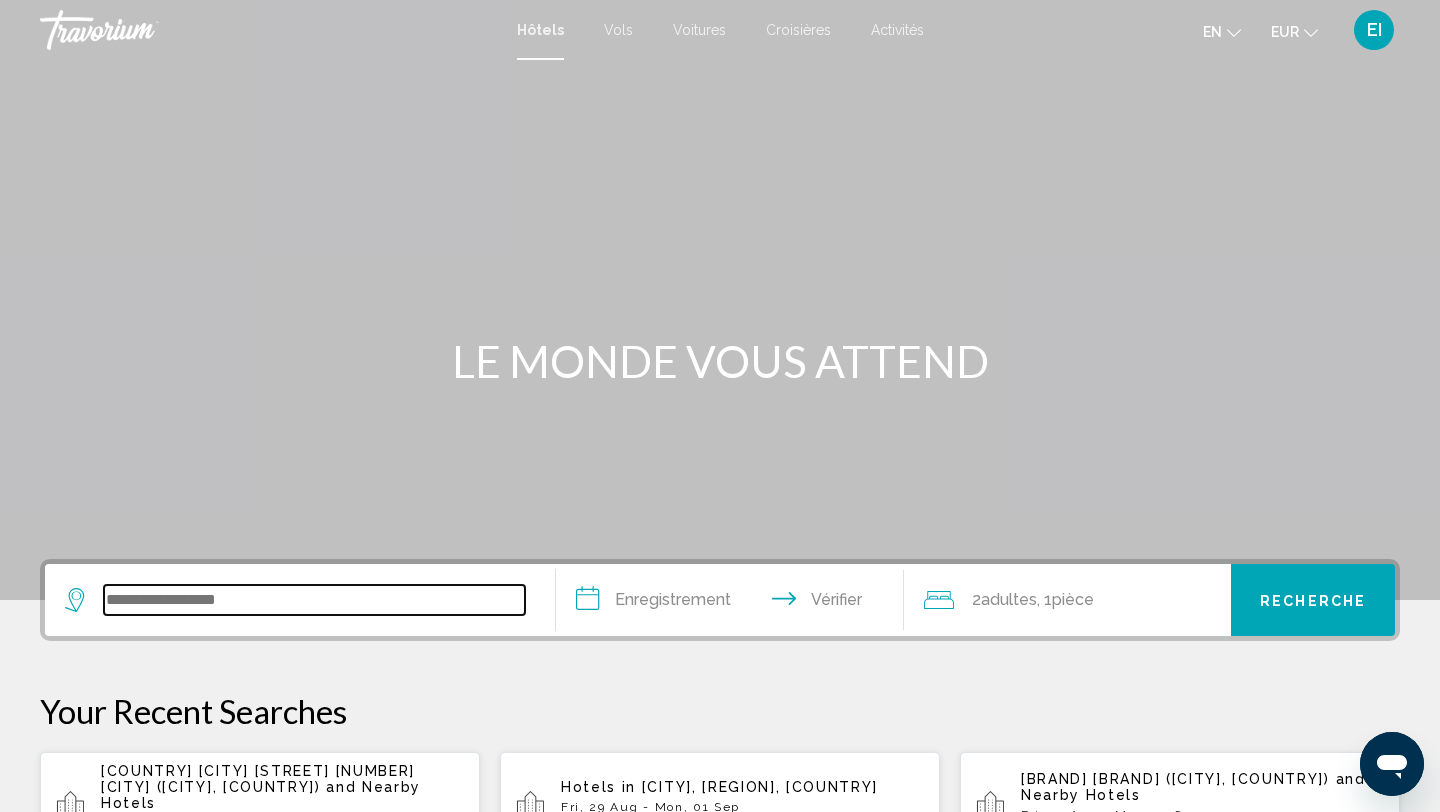 click at bounding box center (314, 600) 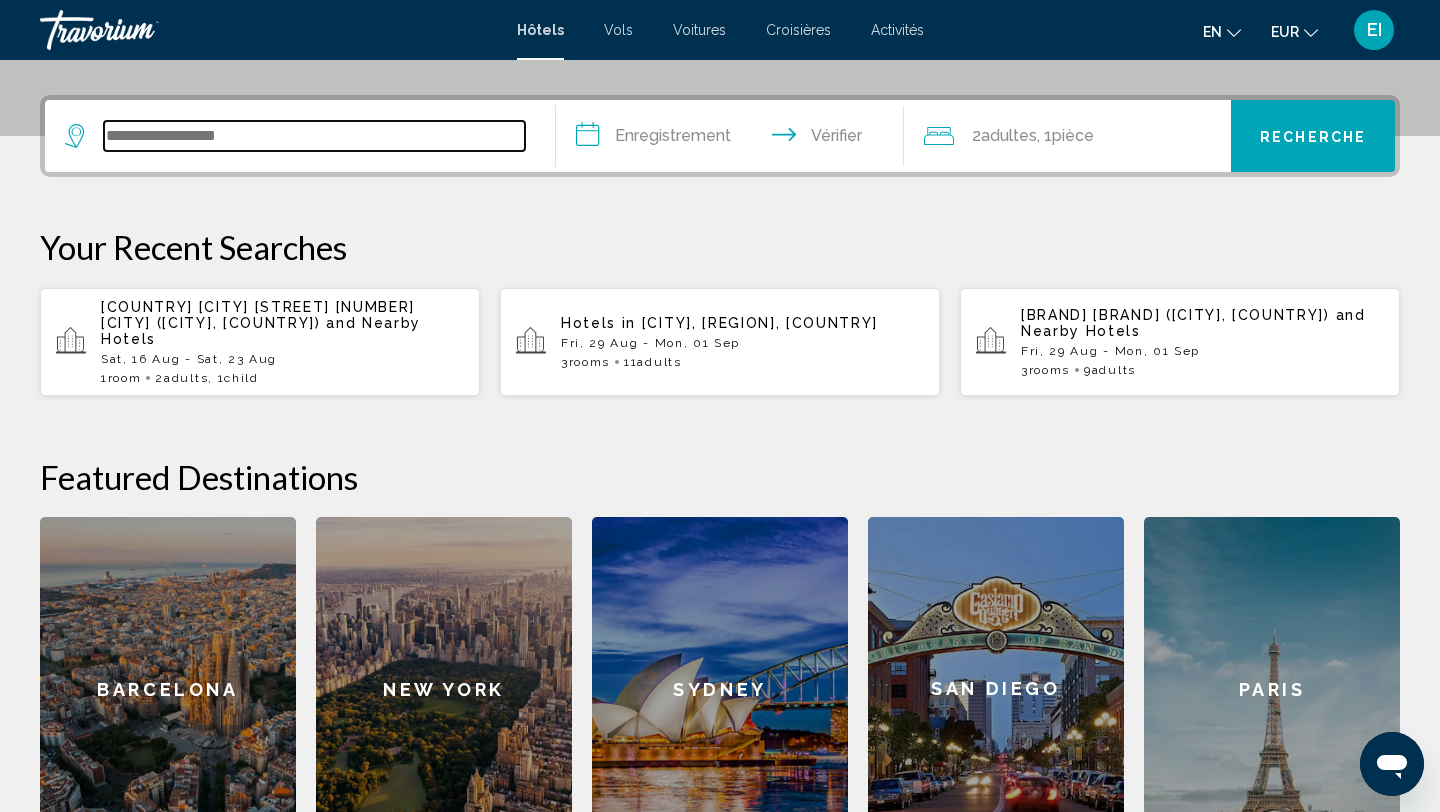 scroll, scrollTop: 494, scrollLeft: 0, axis: vertical 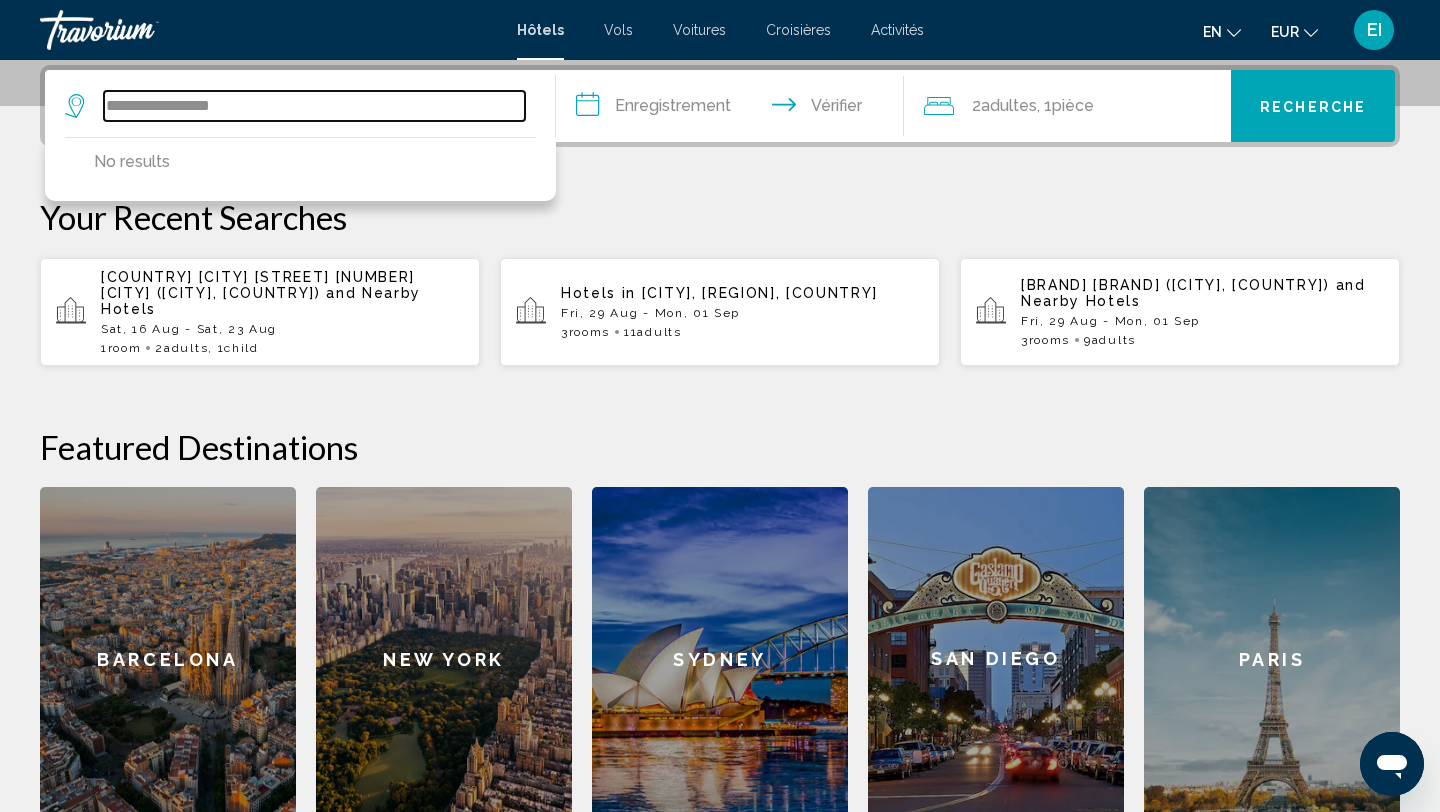 type on "**********" 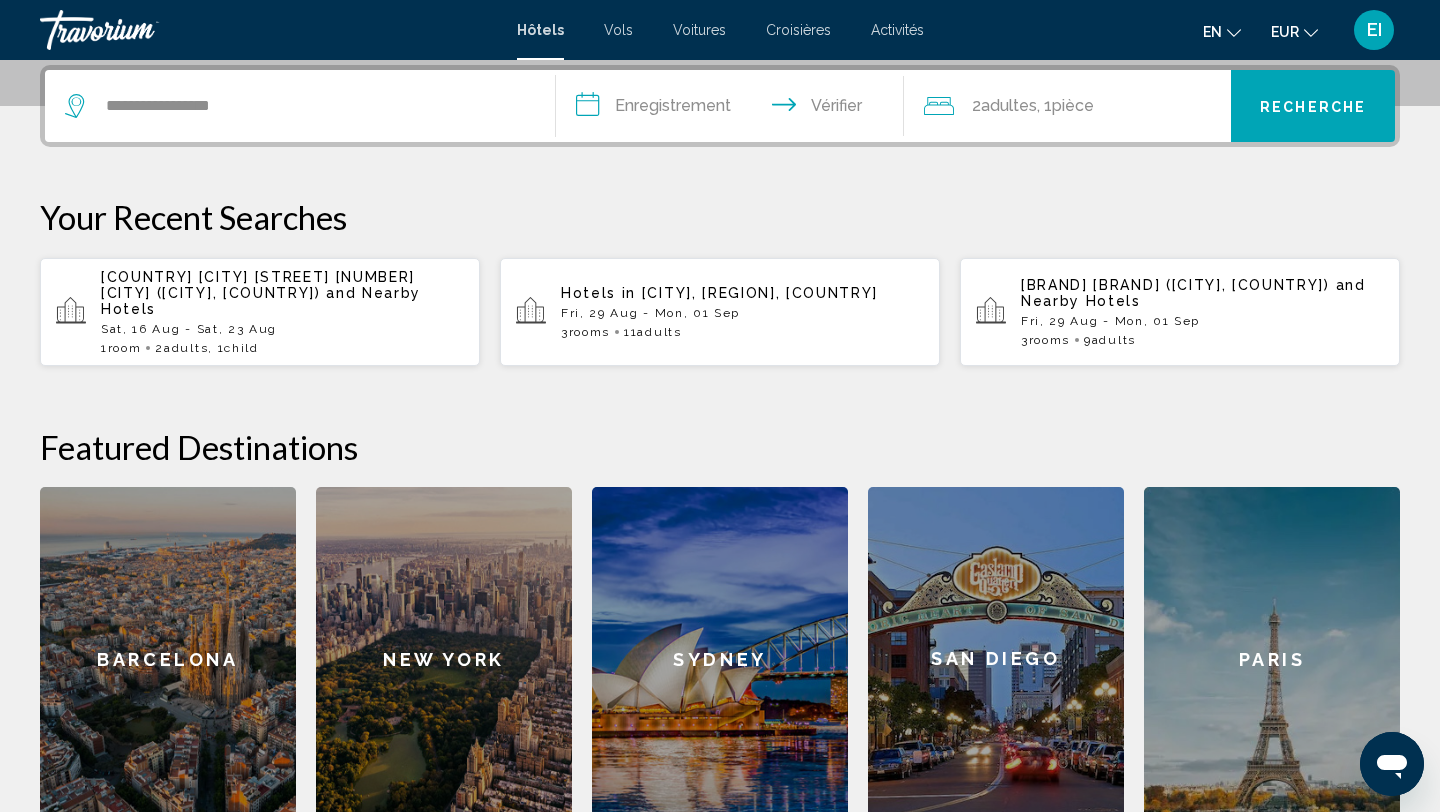 click on "**********" at bounding box center [734, 109] 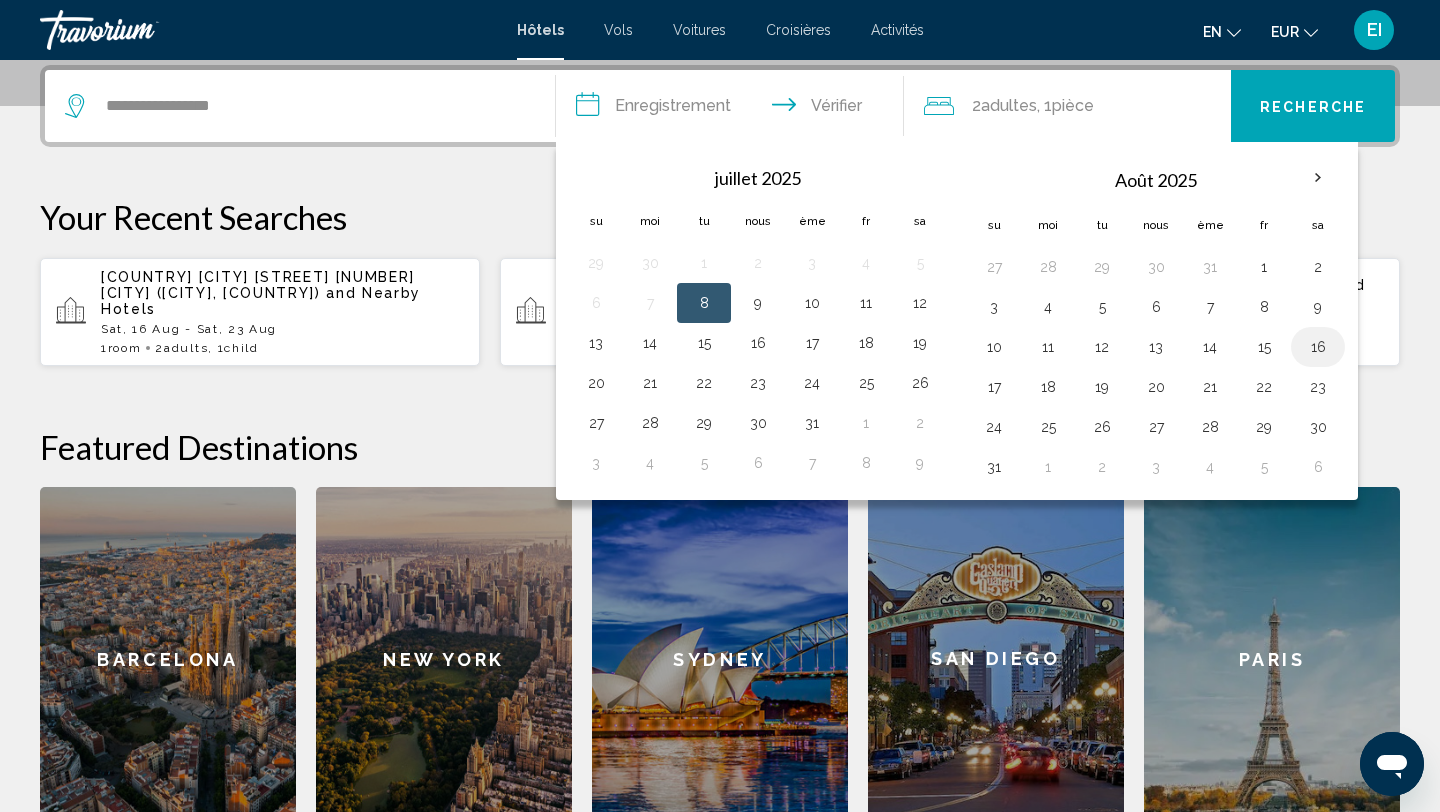 click on "16" at bounding box center (1318, 347) 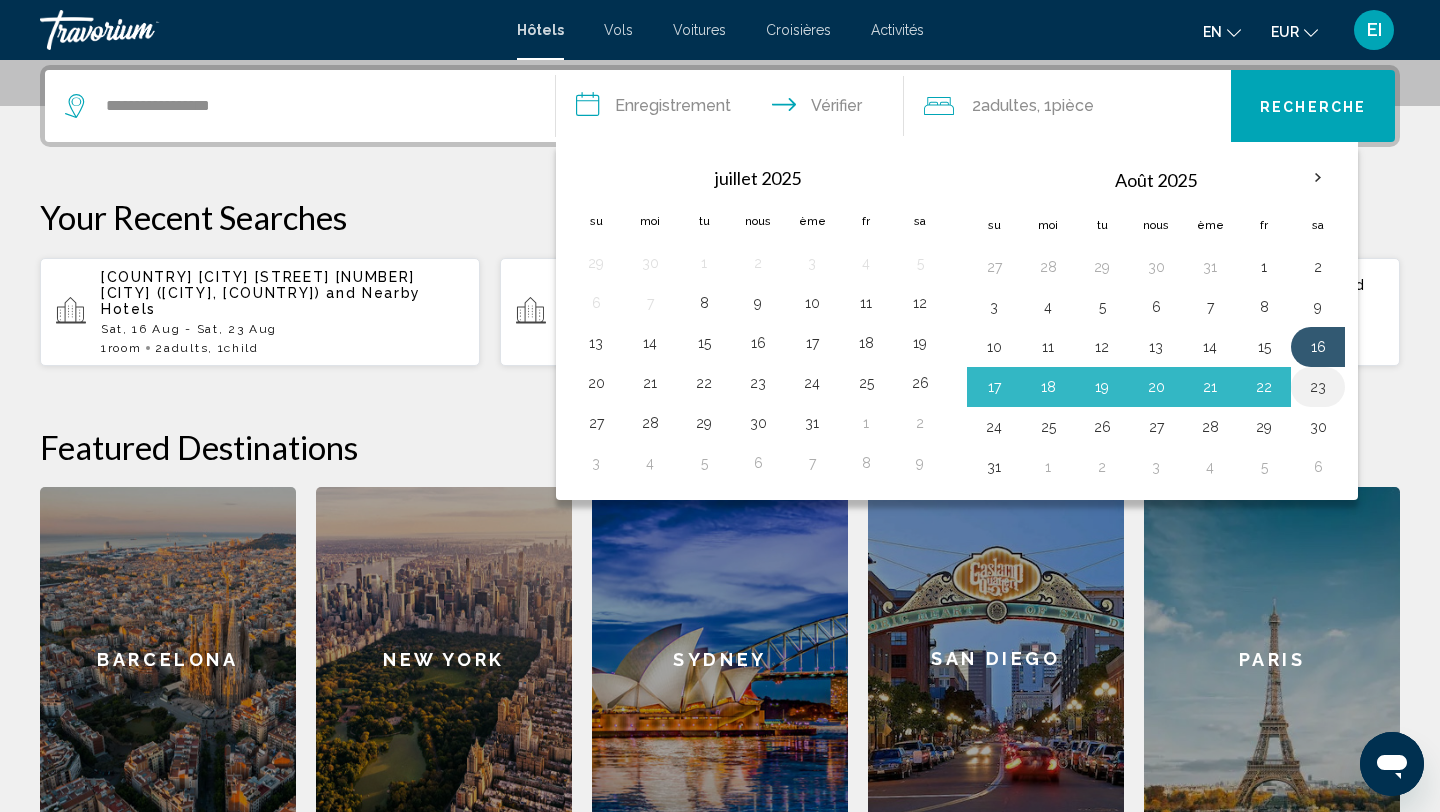 click on "23" at bounding box center (1318, 387) 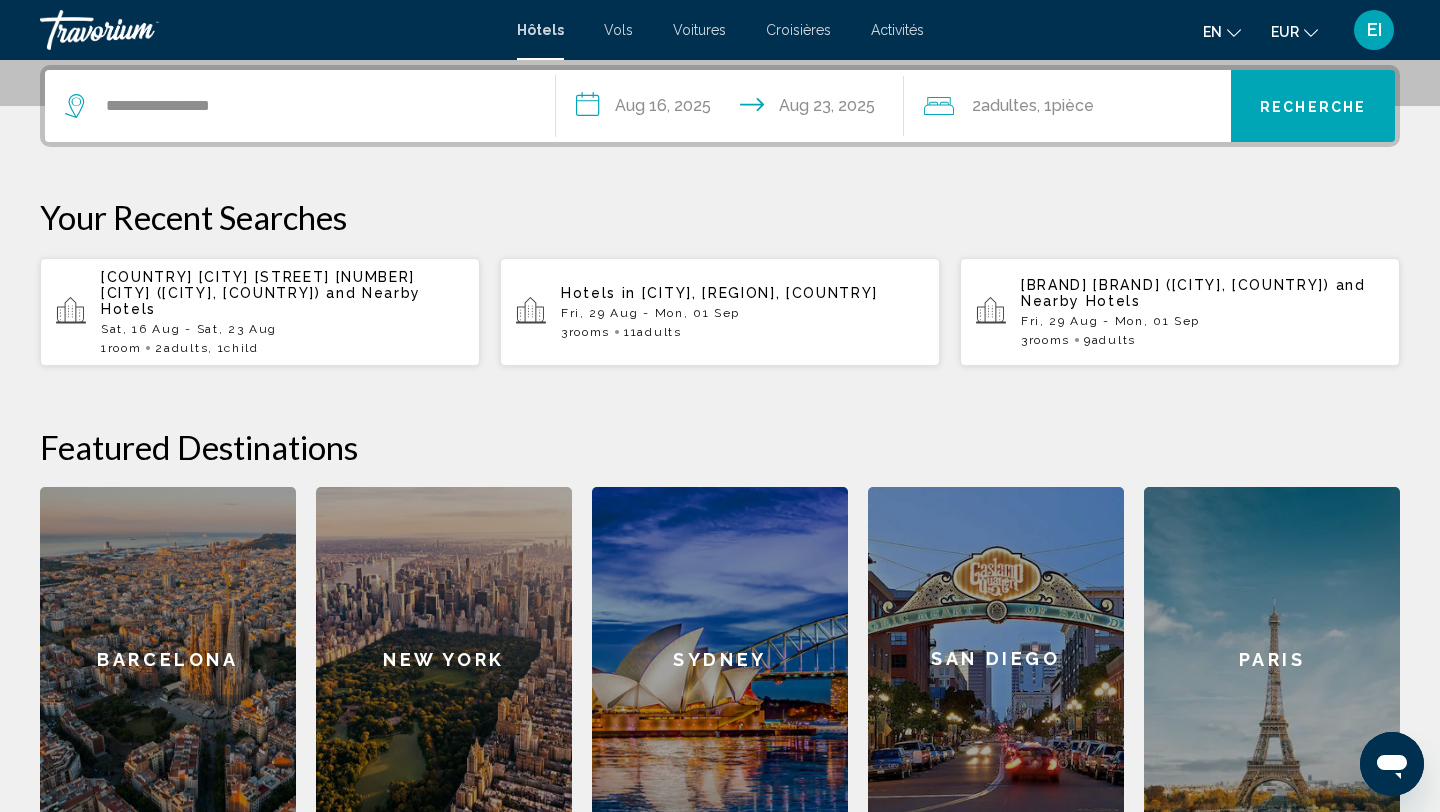 click on "2  adultes Adulte , 1  pièce chambres" at bounding box center [1078, 106] 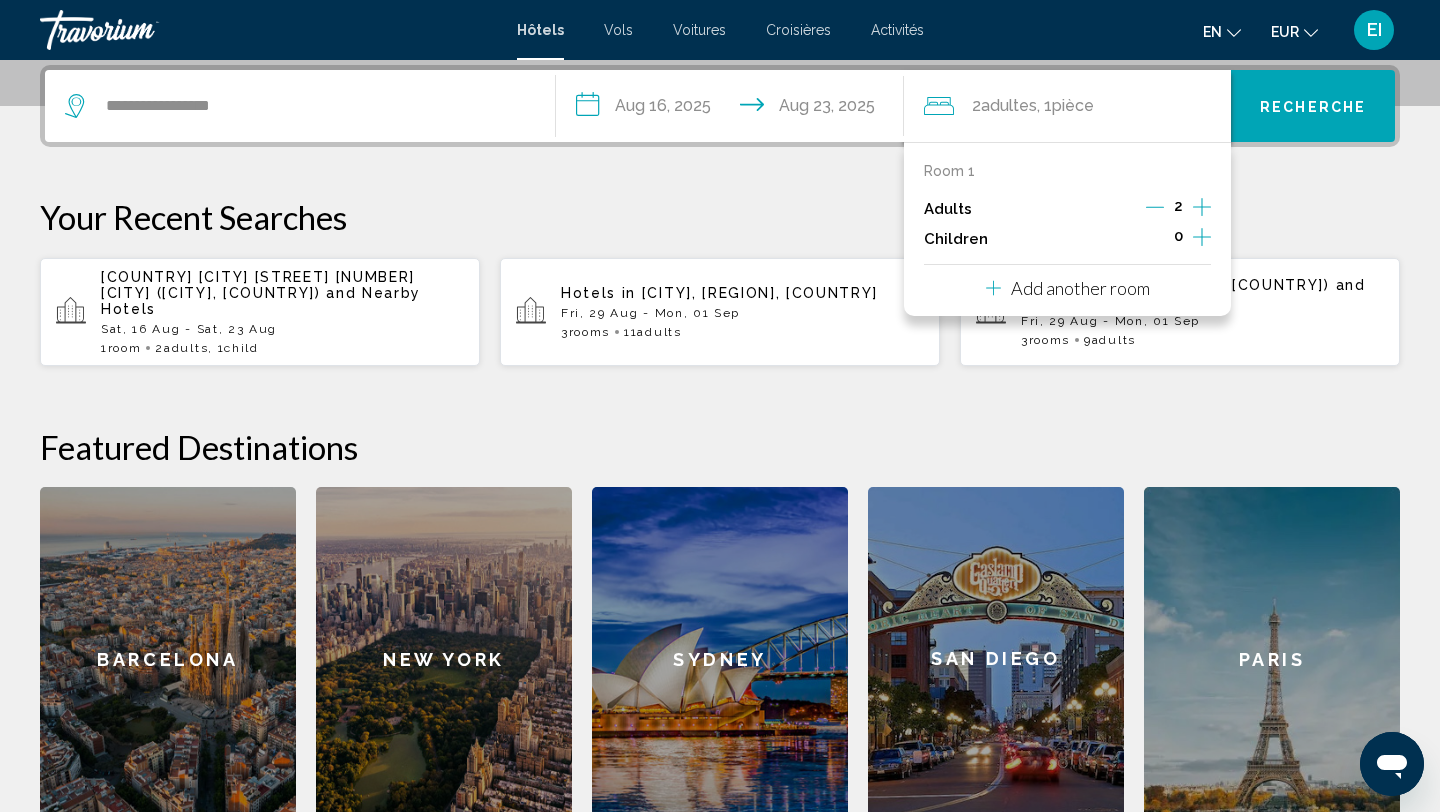 click at bounding box center (1202, 237) 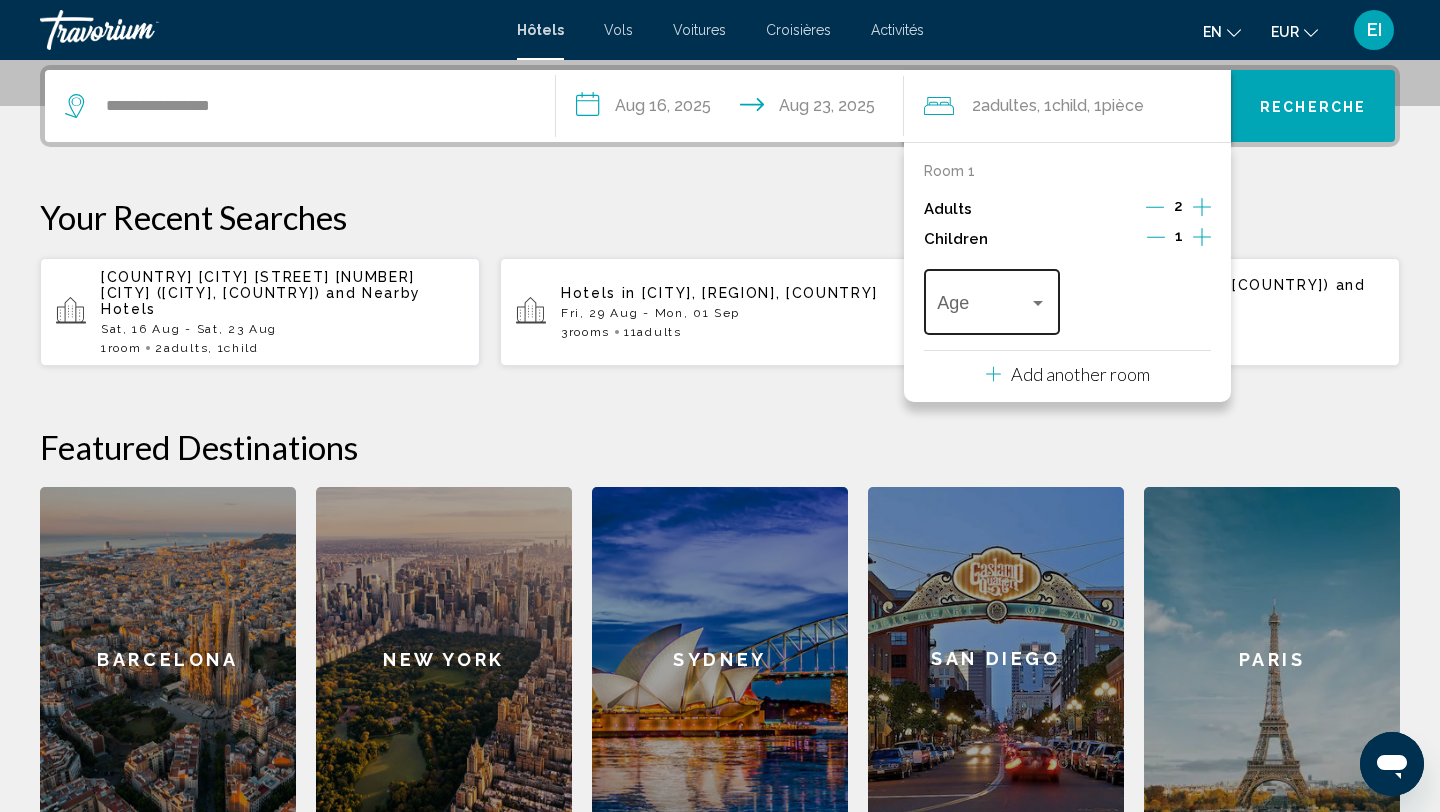 click at bounding box center [982, 307] 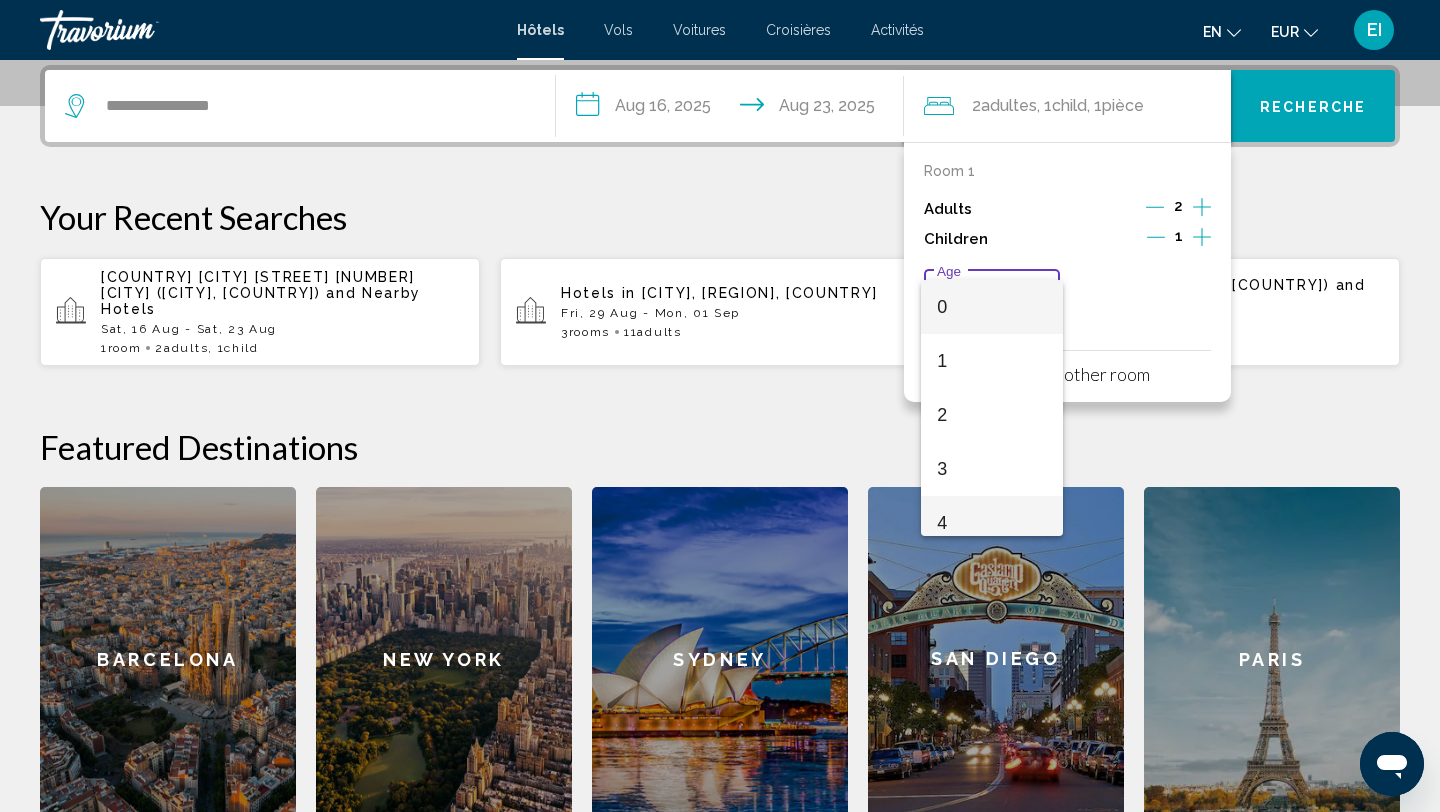 click on "4" at bounding box center (991, 523) 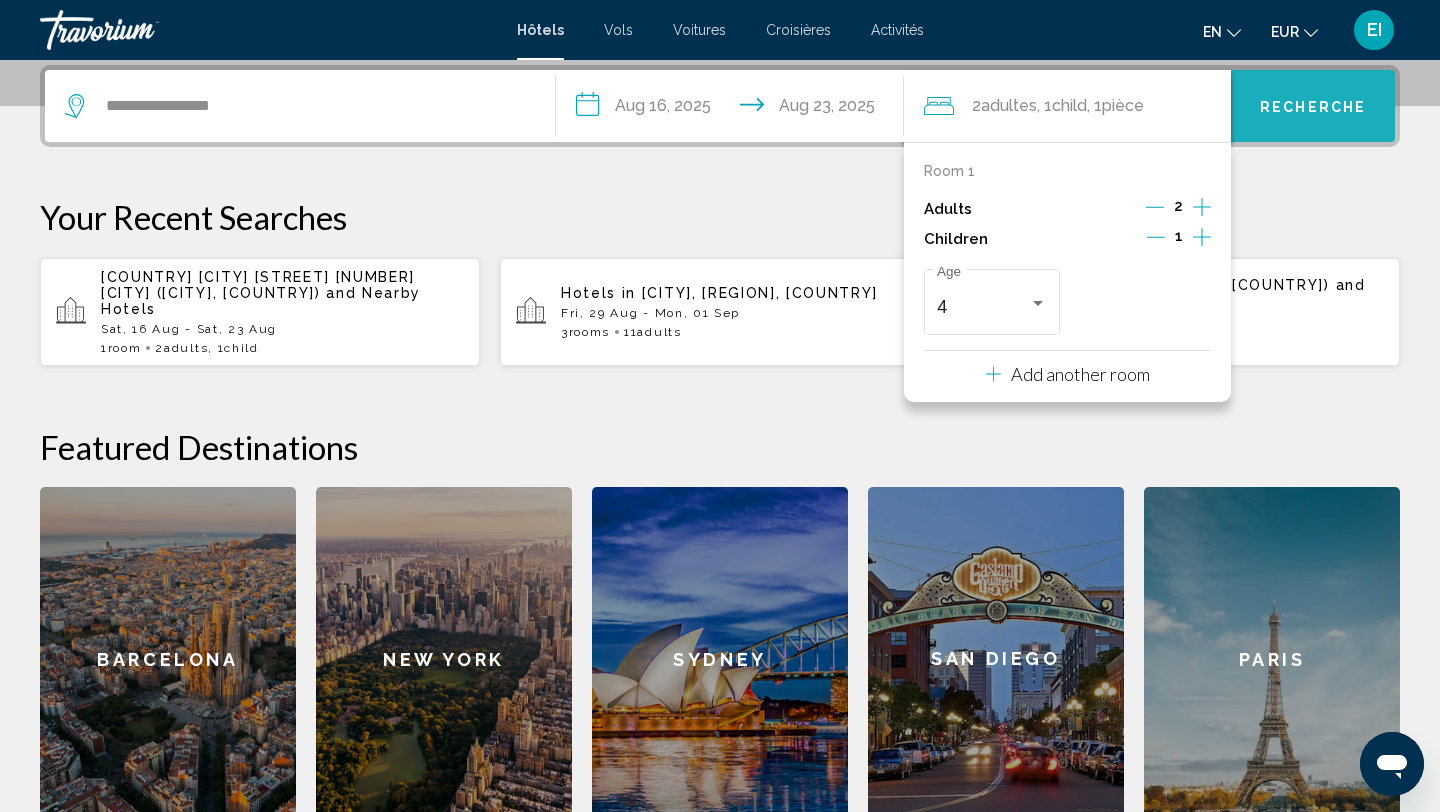 click on "Recherche" at bounding box center [1313, 106] 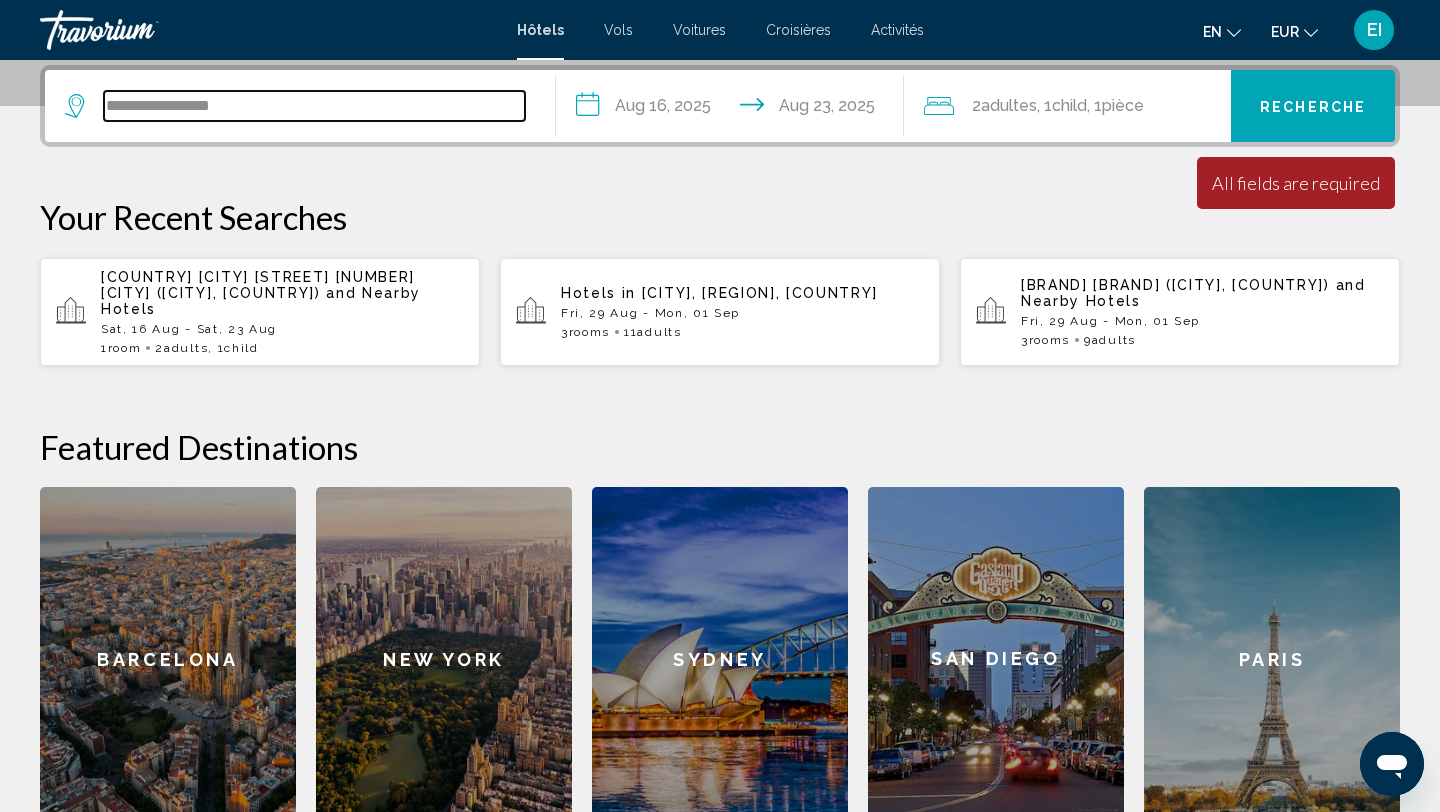 click on "**********" at bounding box center (314, 106) 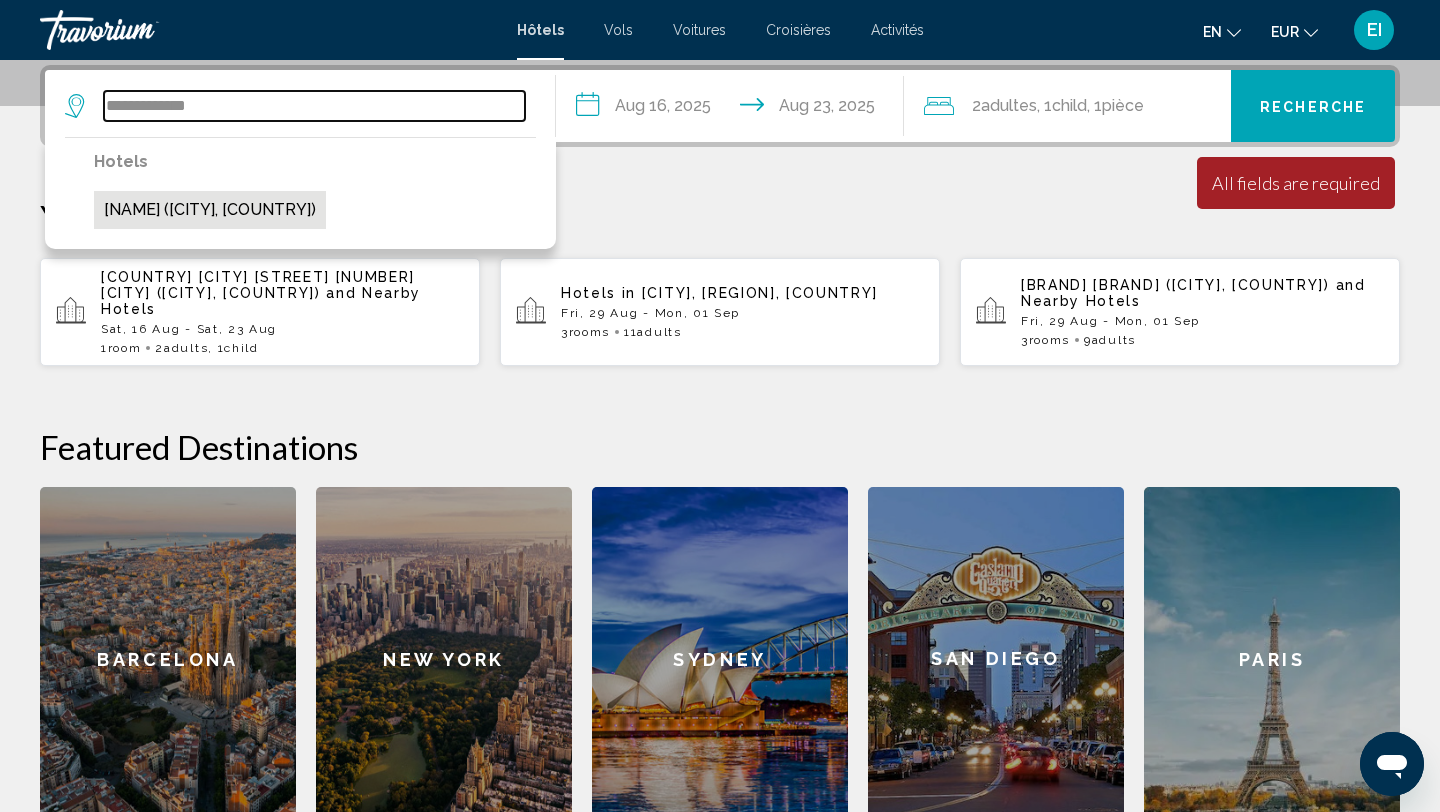 type on "**********" 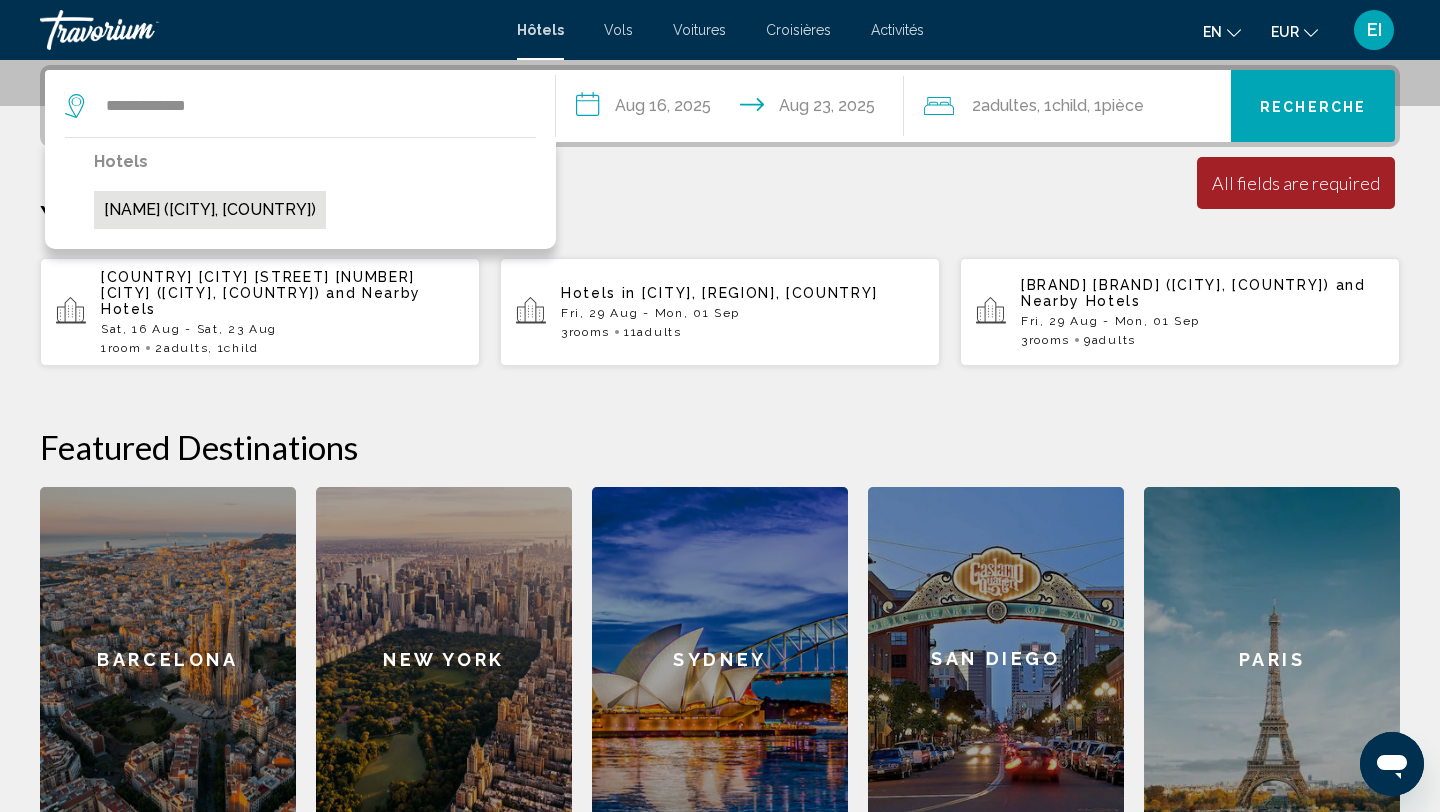 click on "Mas Des Pins (Sainte-Maxime, FR)" at bounding box center (210, 210) 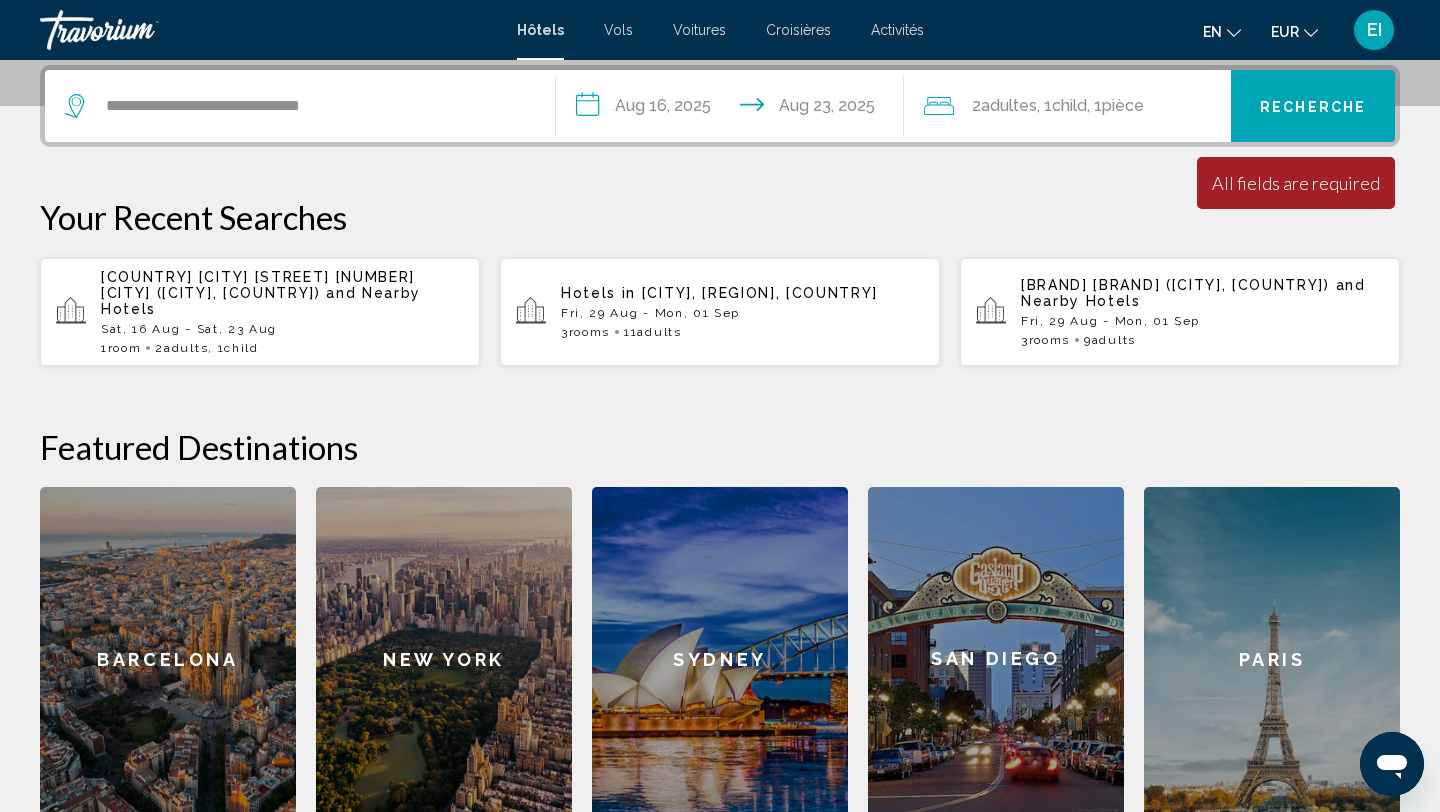 click on "Recherche" at bounding box center (1313, 106) 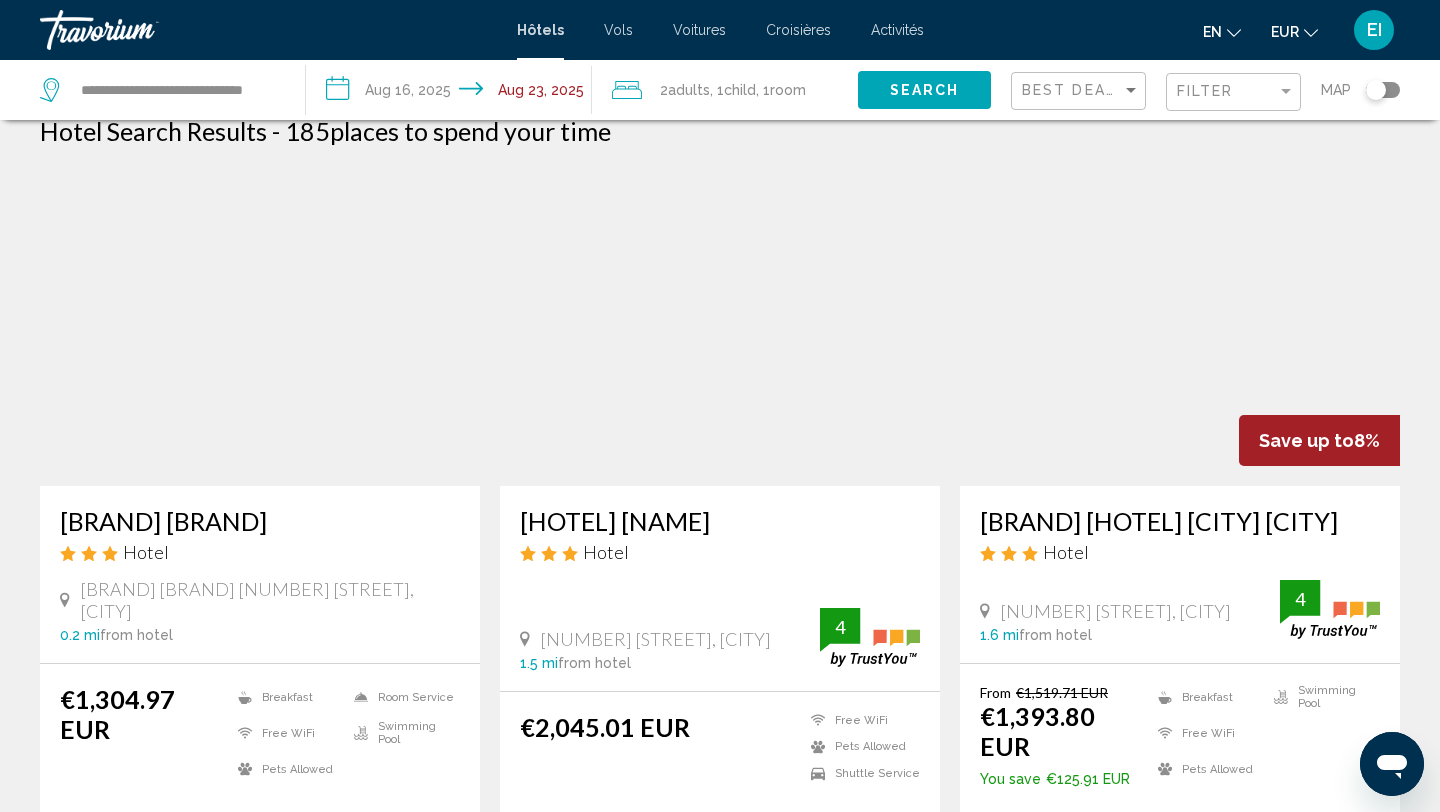 scroll, scrollTop: 0, scrollLeft: 0, axis: both 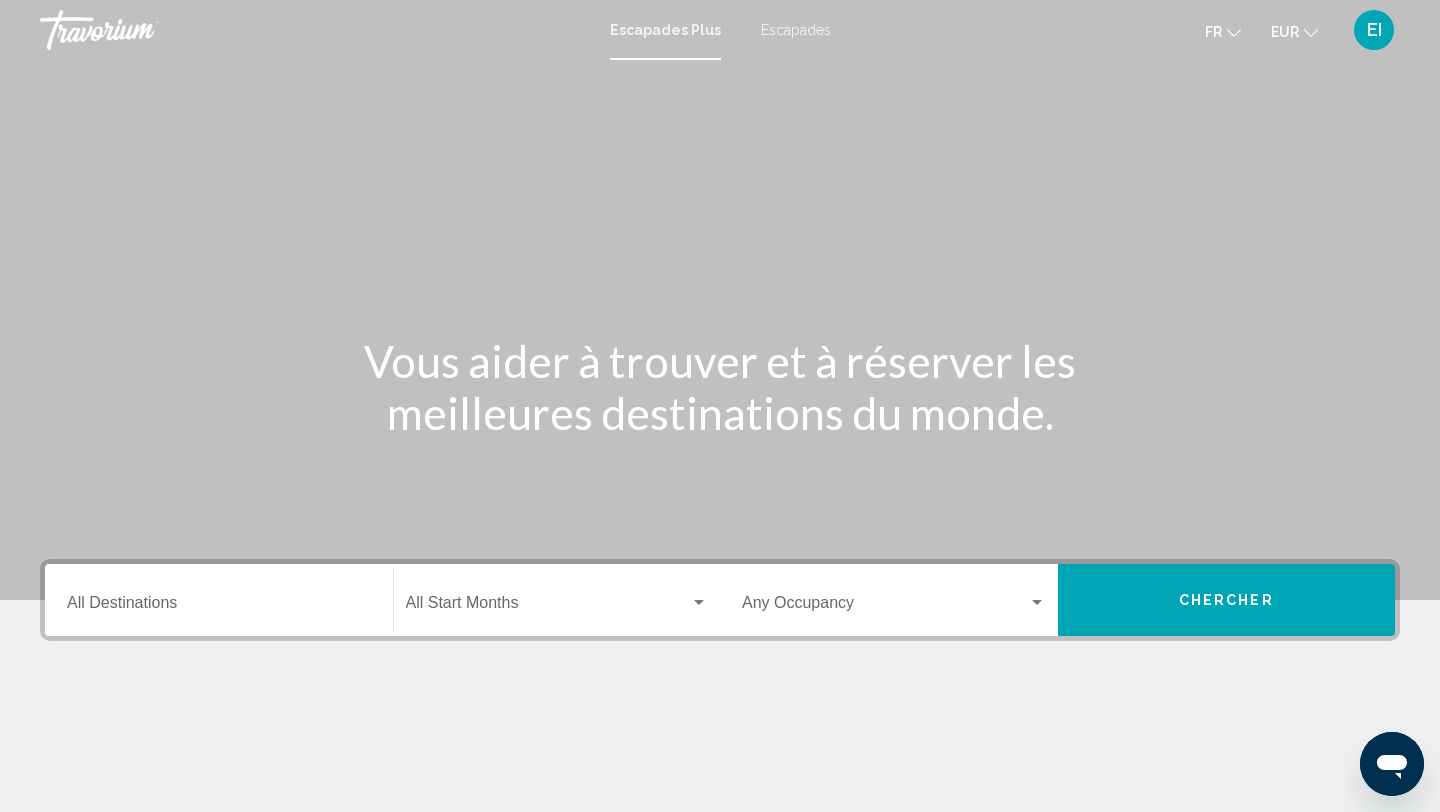 click on "Destination All Destinations" at bounding box center [219, 607] 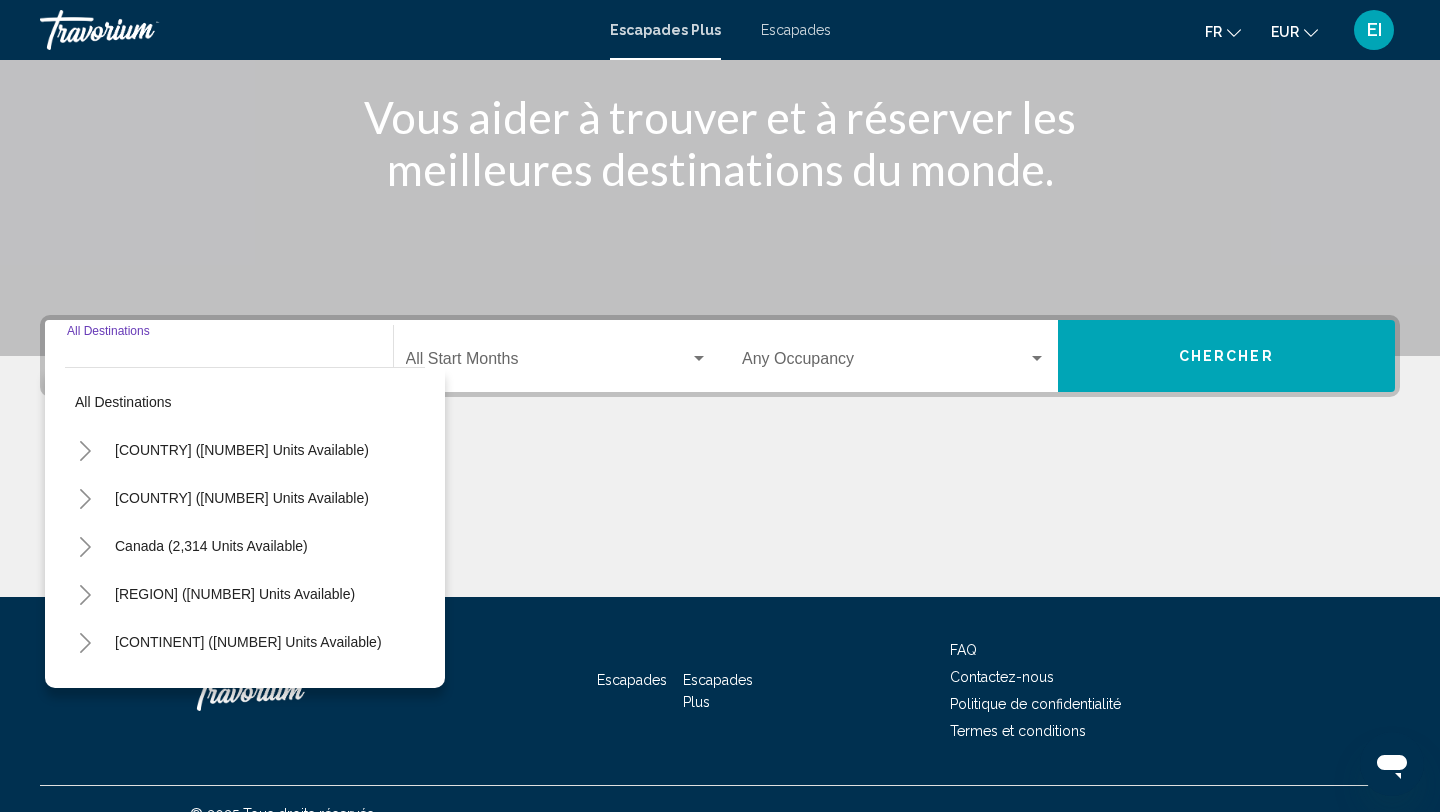 scroll, scrollTop: 274, scrollLeft: 0, axis: vertical 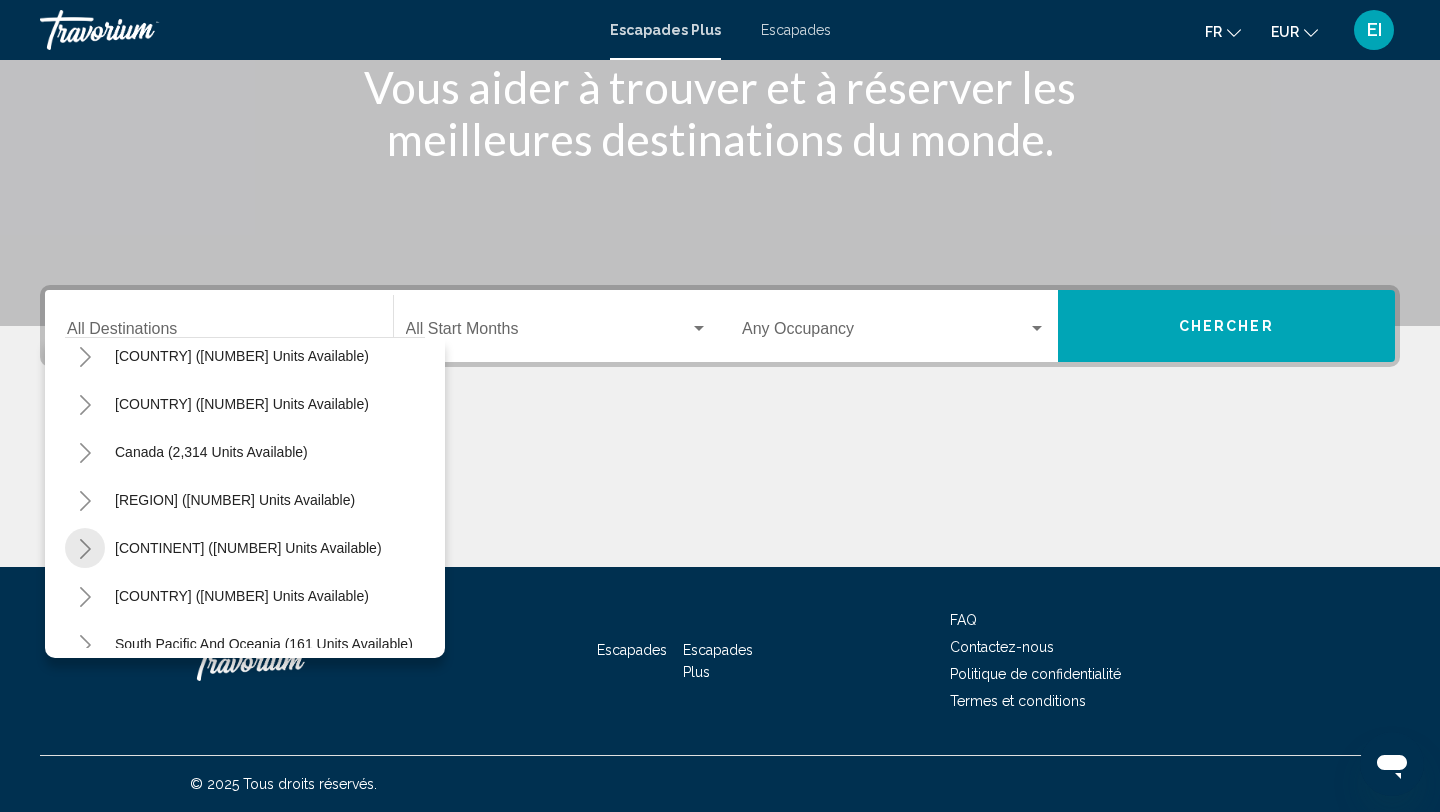 click at bounding box center (85, 549) 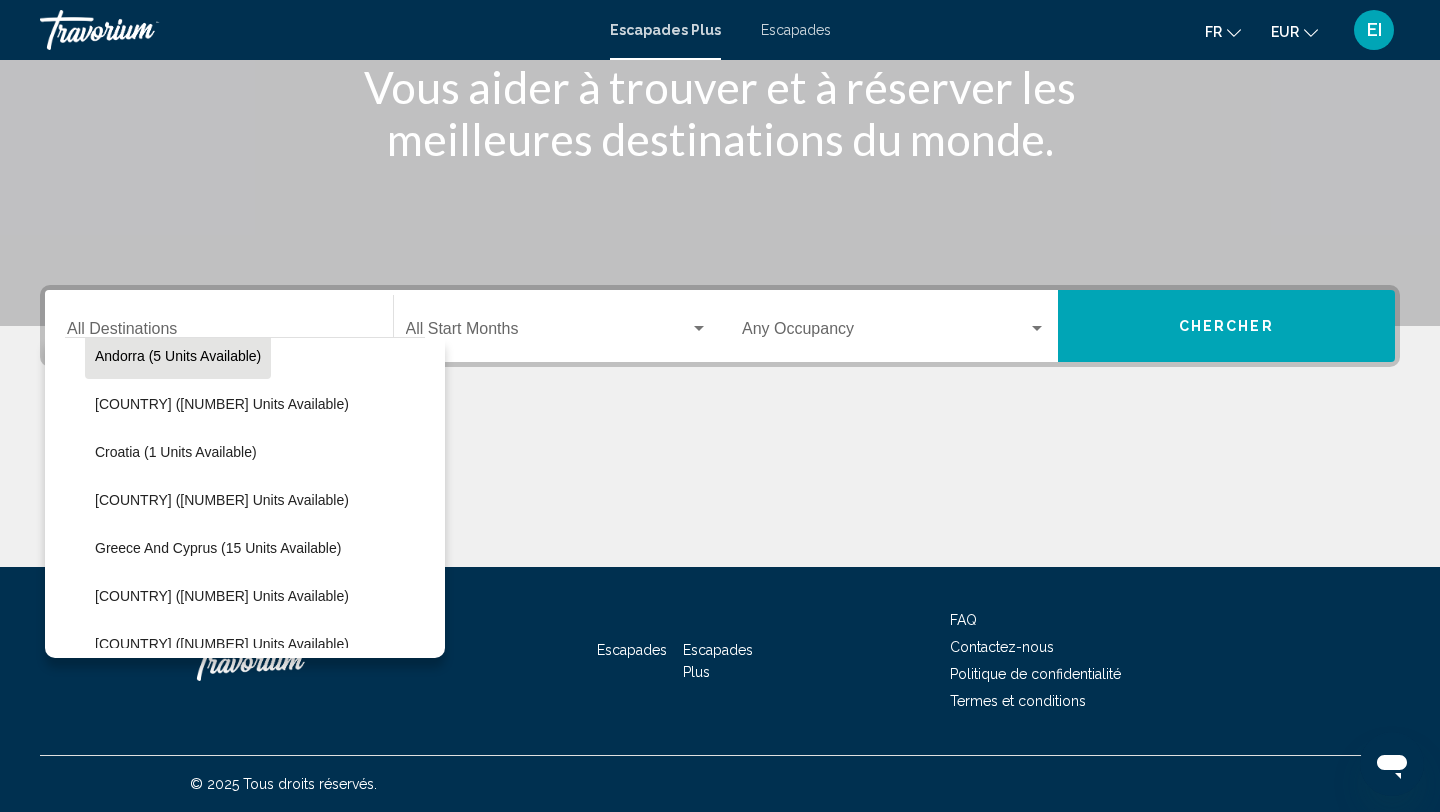 scroll, scrollTop: 306, scrollLeft: 0, axis: vertical 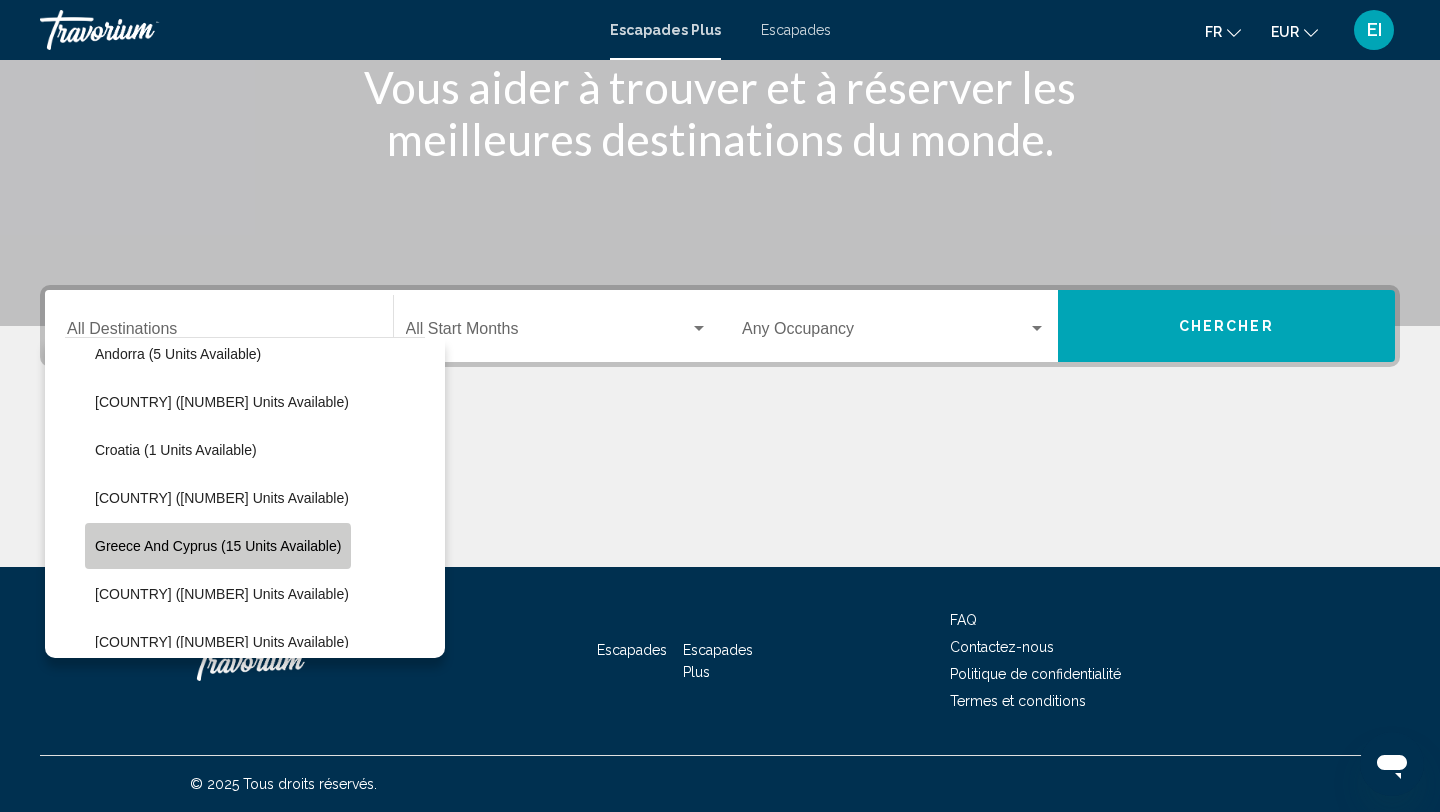 click on "Greece and Cyprus (15 units available)" at bounding box center [218, 546] 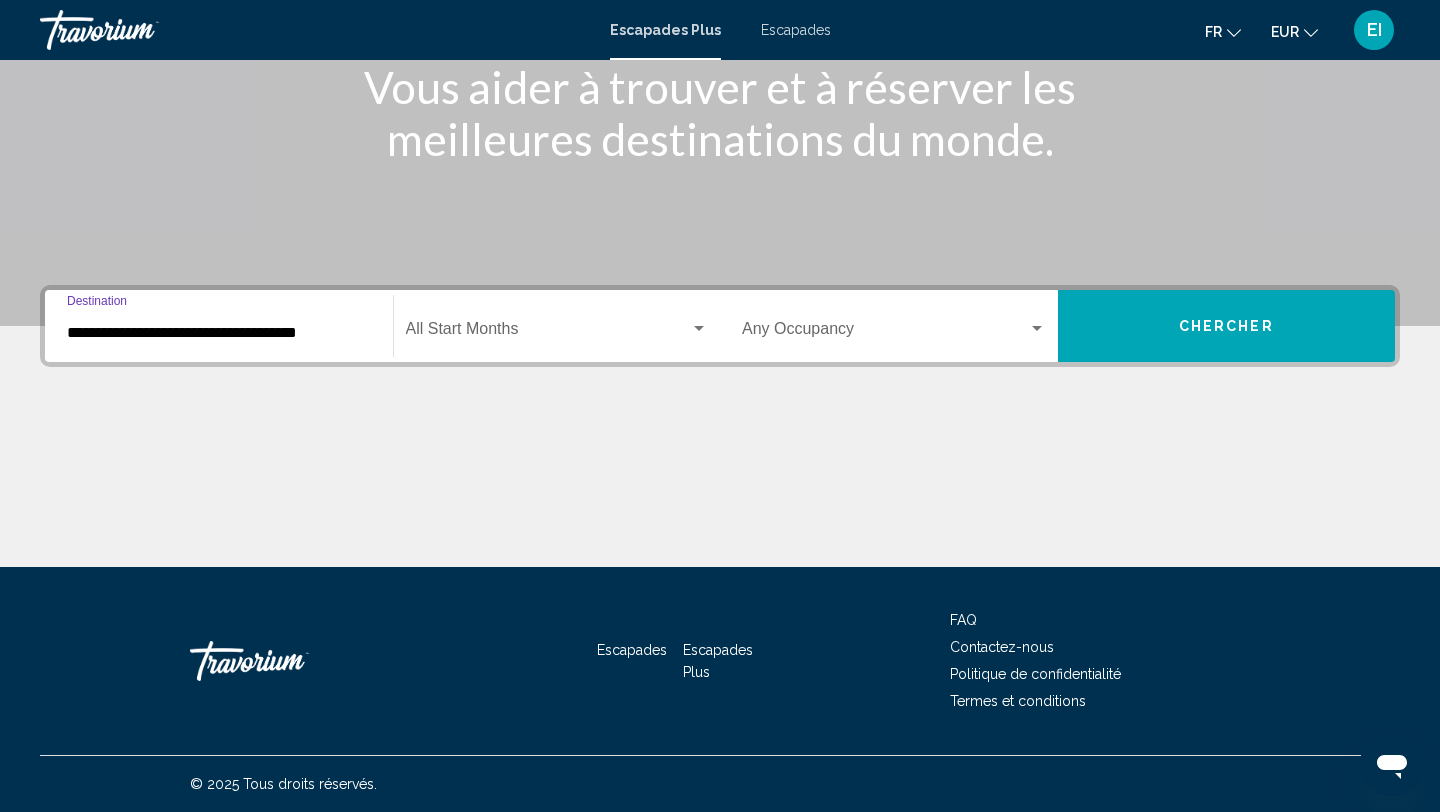 click at bounding box center [548, 333] 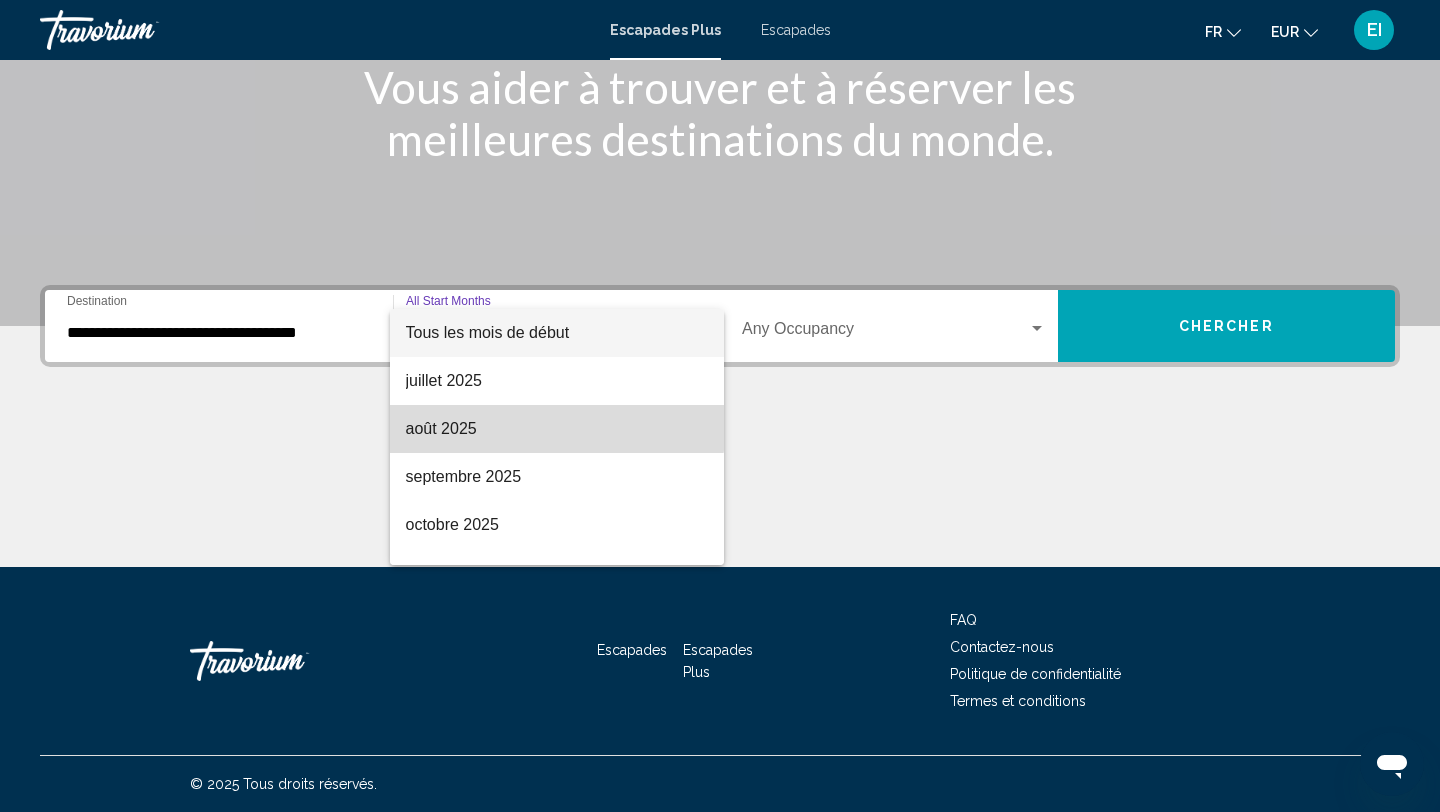 click on "août 2025" at bounding box center [557, 429] 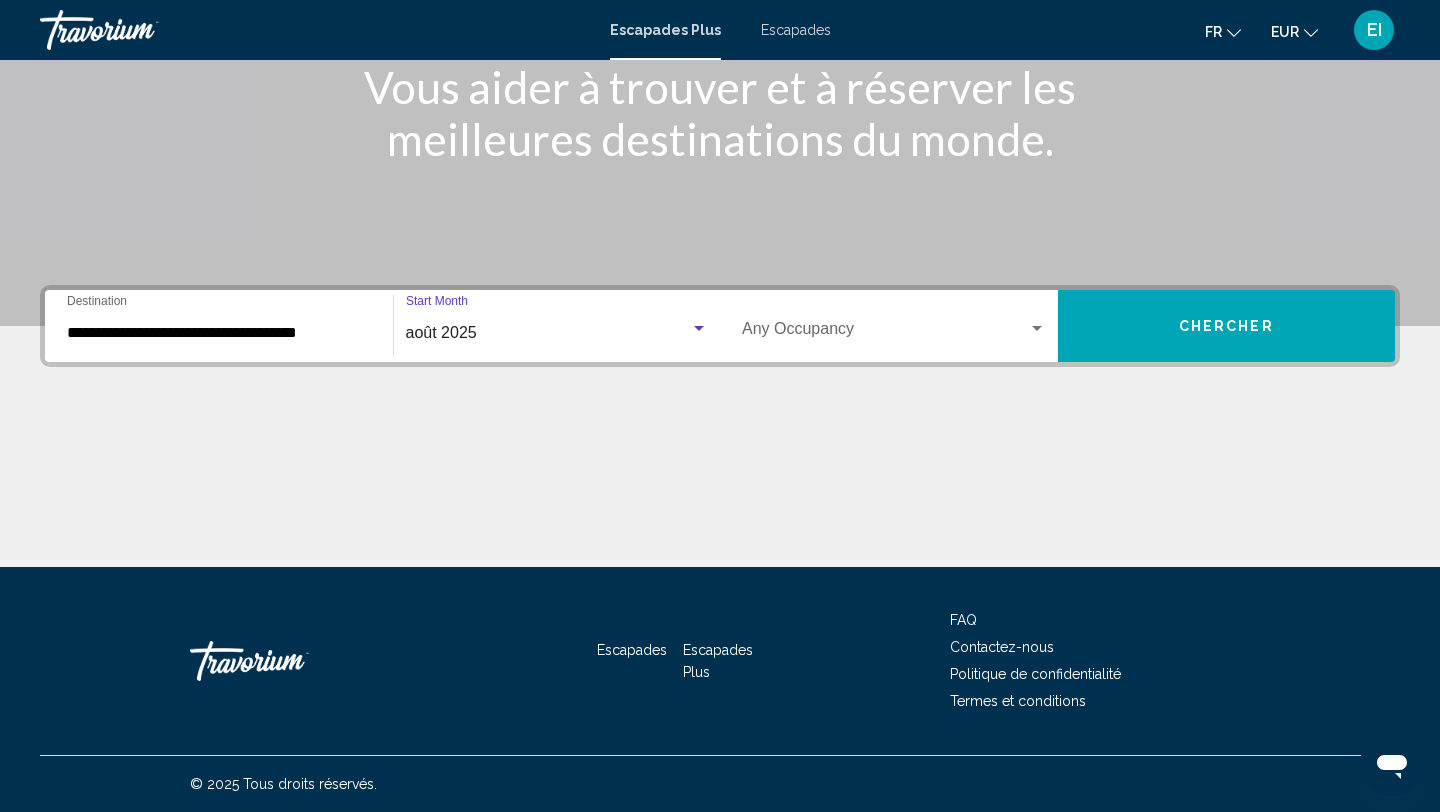 click at bounding box center [885, 333] 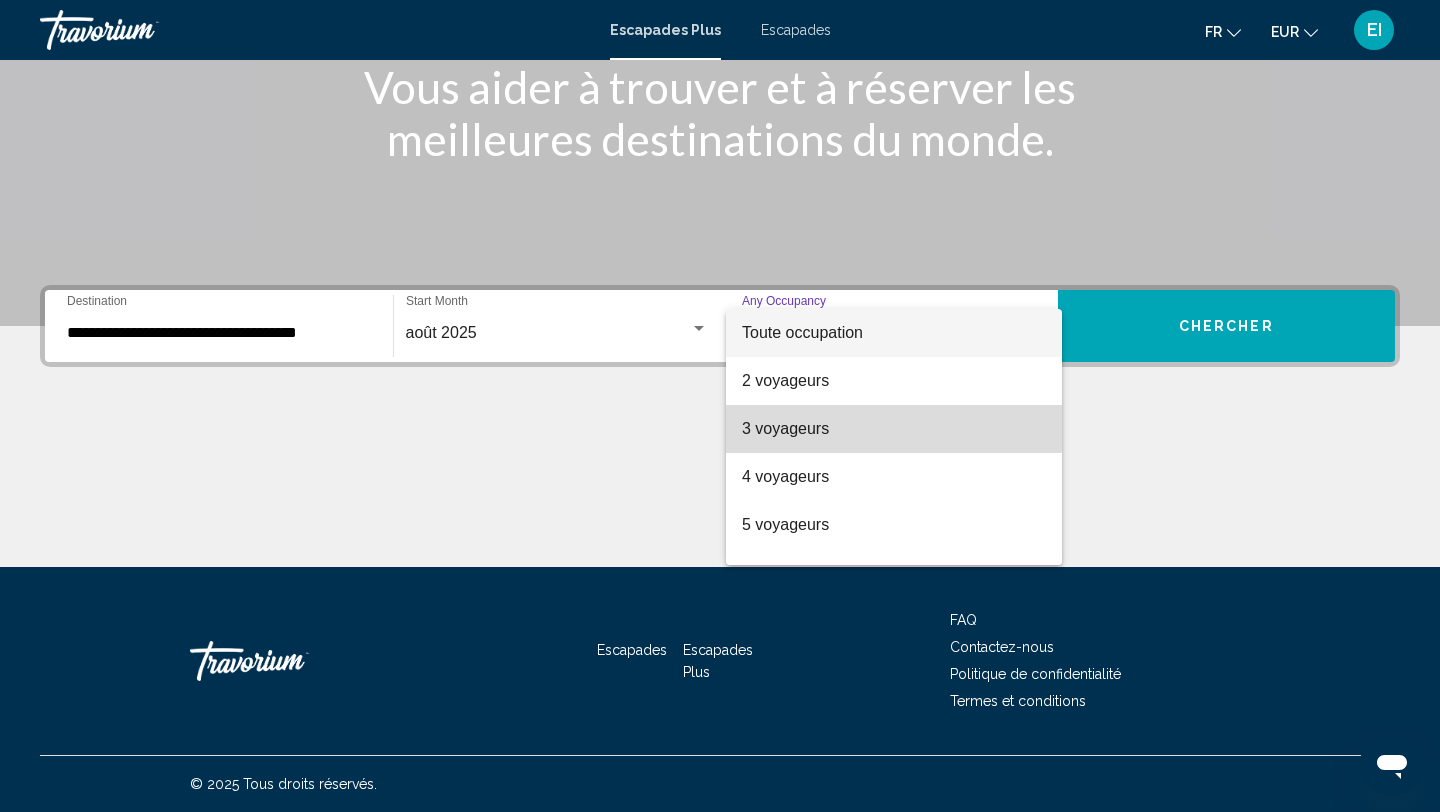 click on "3 voyageurs" at bounding box center [894, 429] 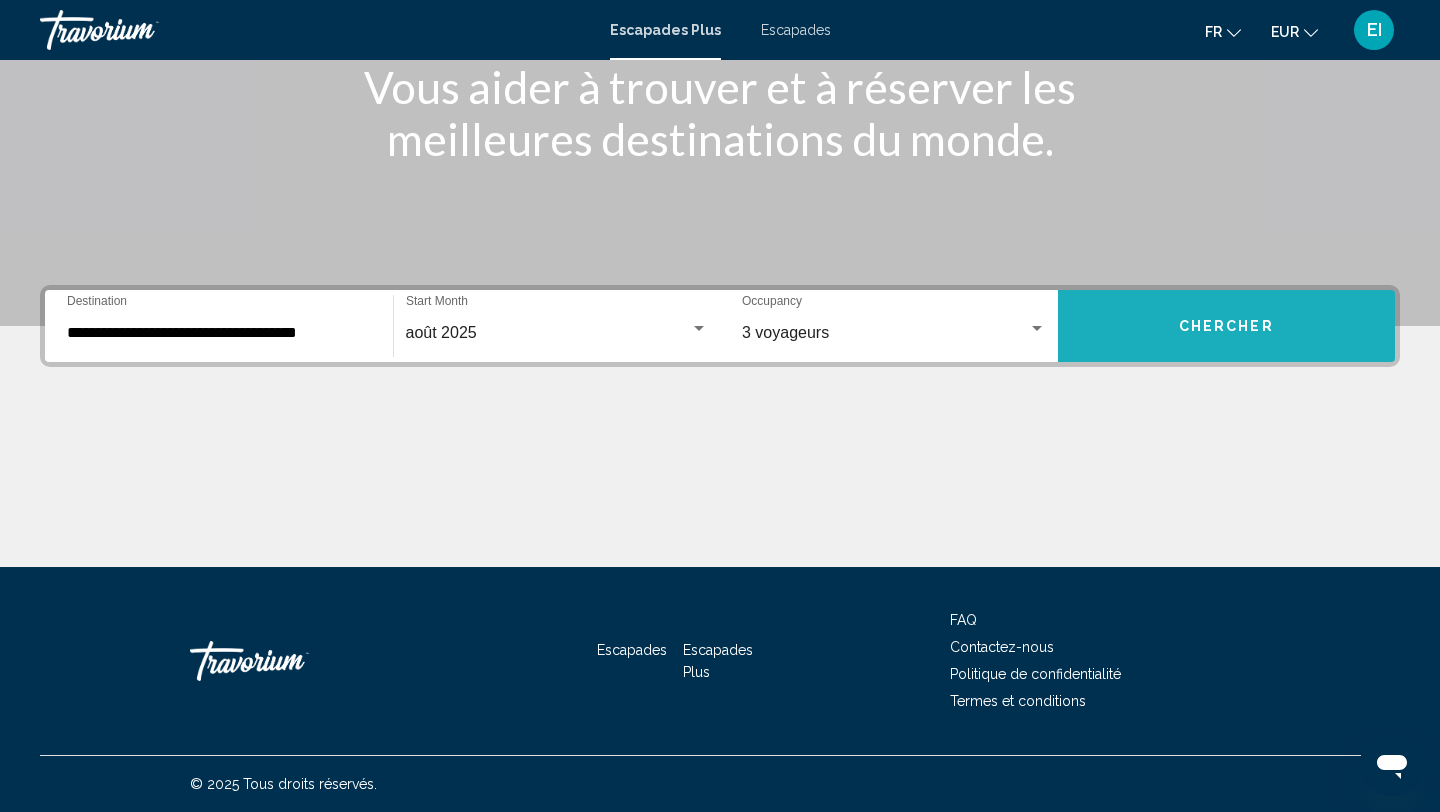 click on "Chercher" at bounding box center [1226, 327] 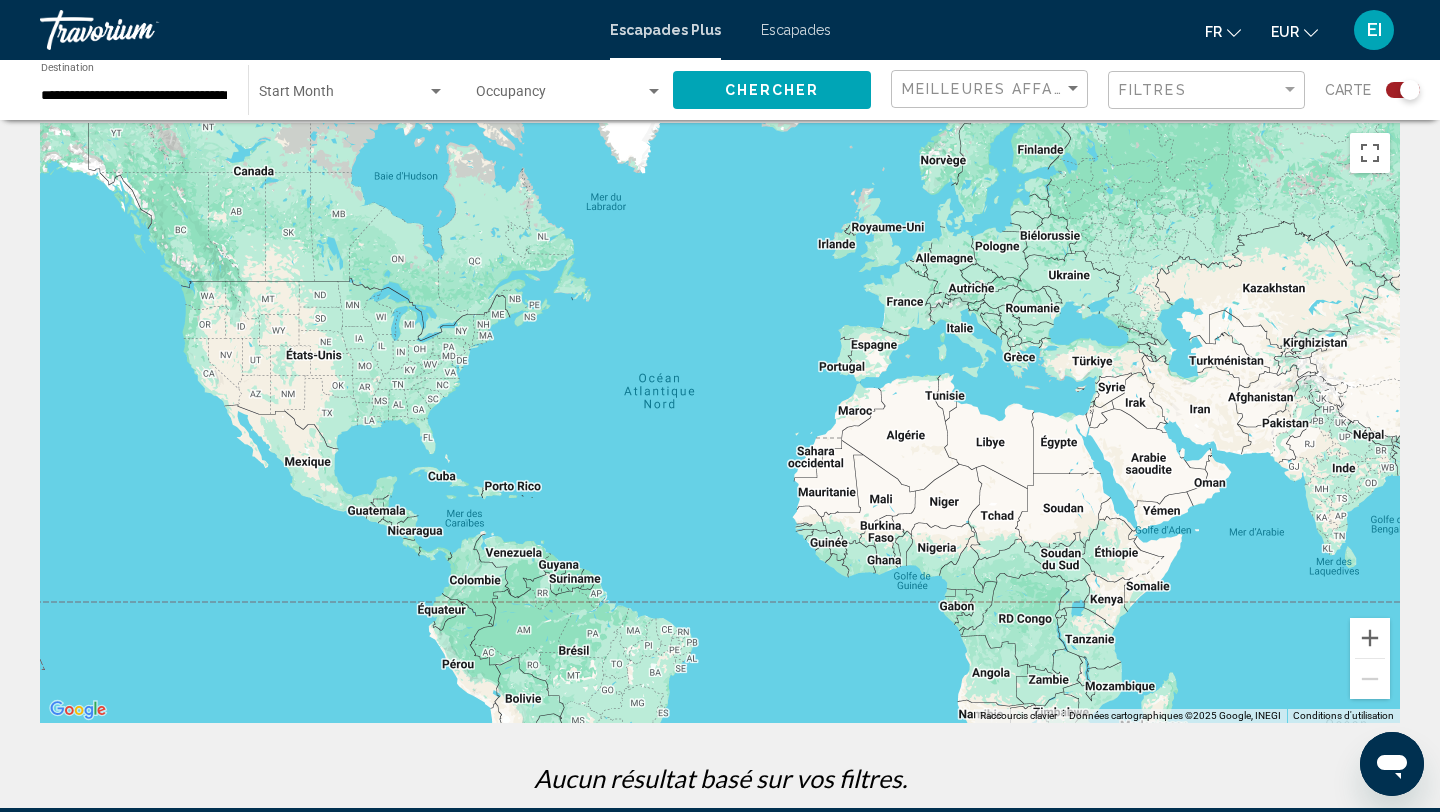 scroll, scrollTop: 0, scrollLeft: 0, axis: both 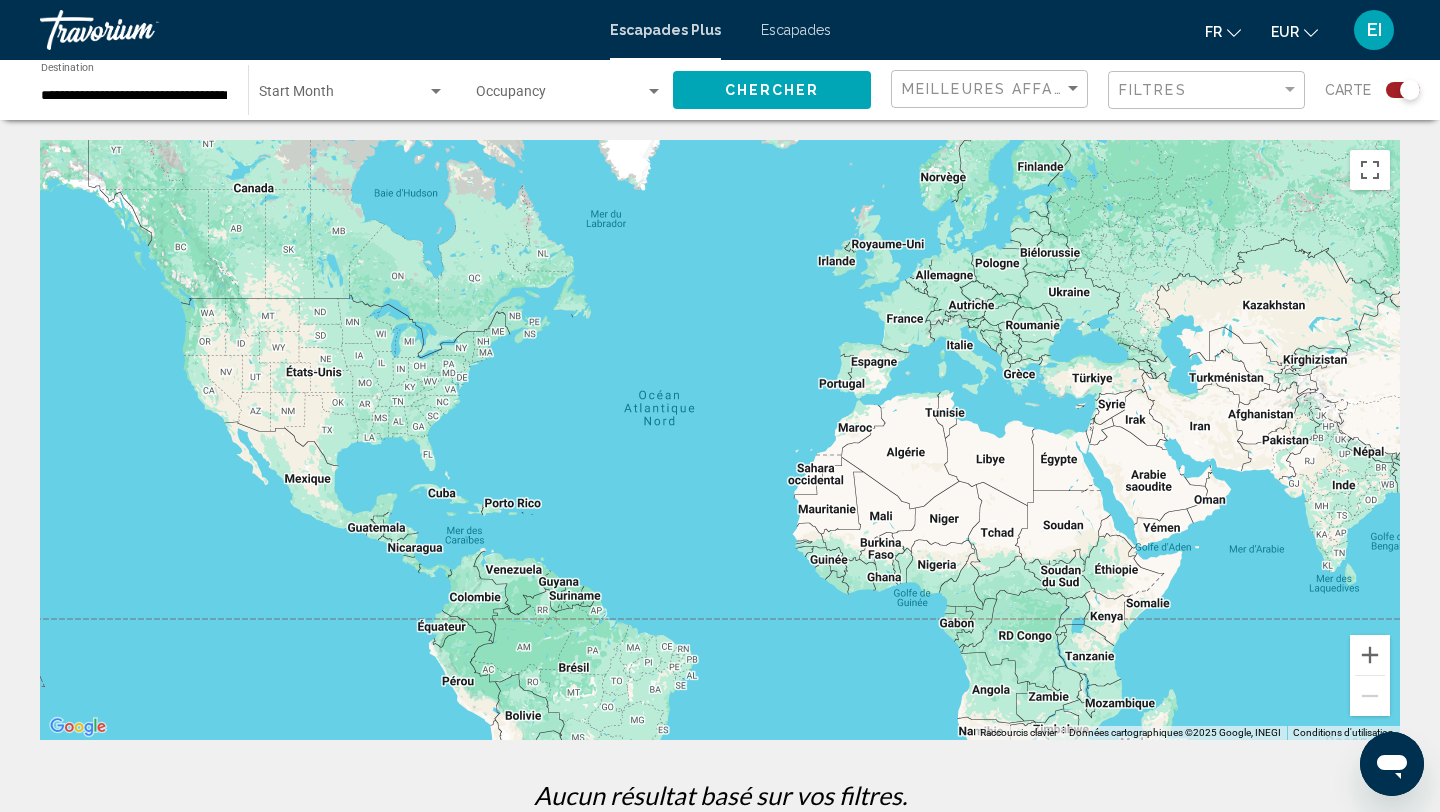 click at bounding box center (343, 96) 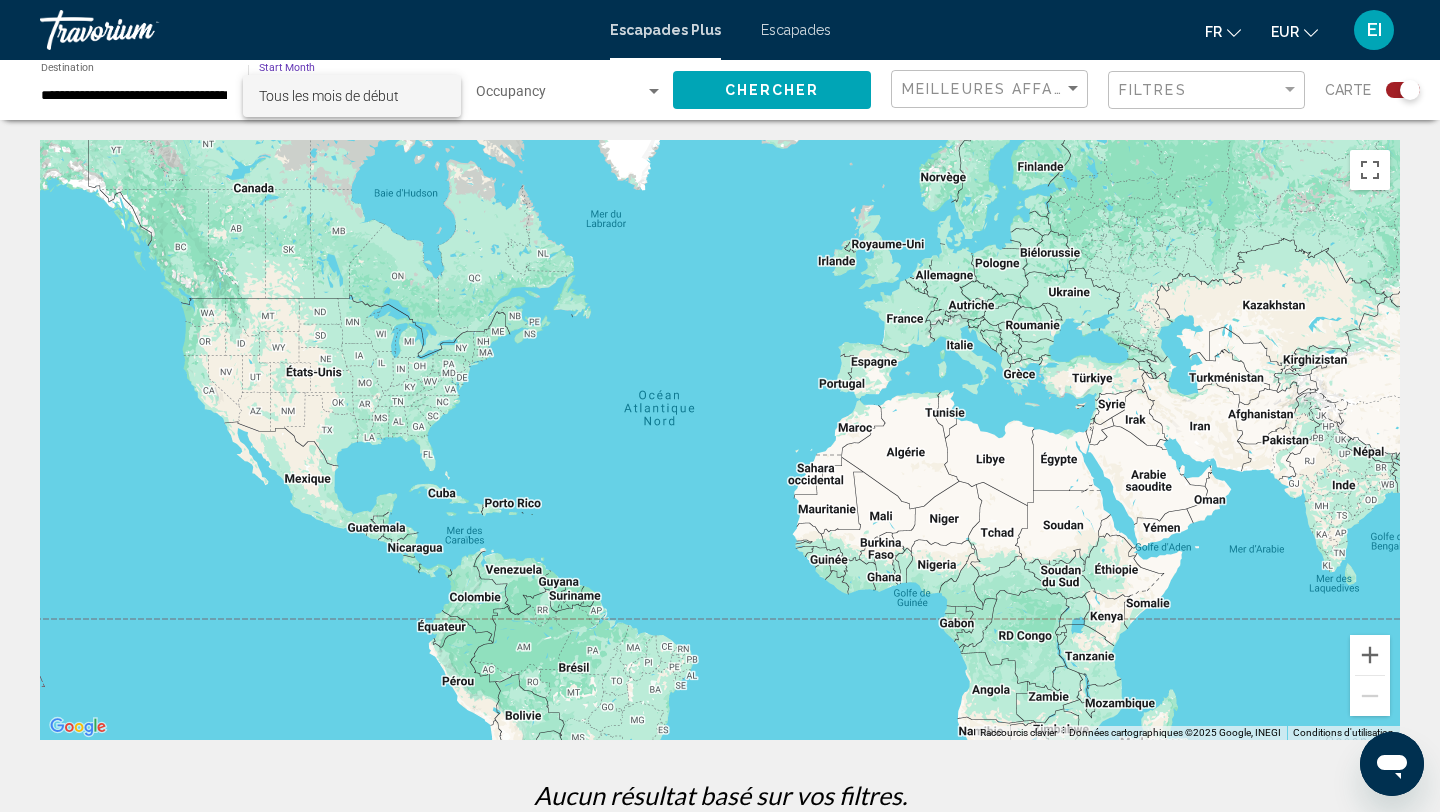 click on "Tous les mois de début" at bounding box center (329, 96) 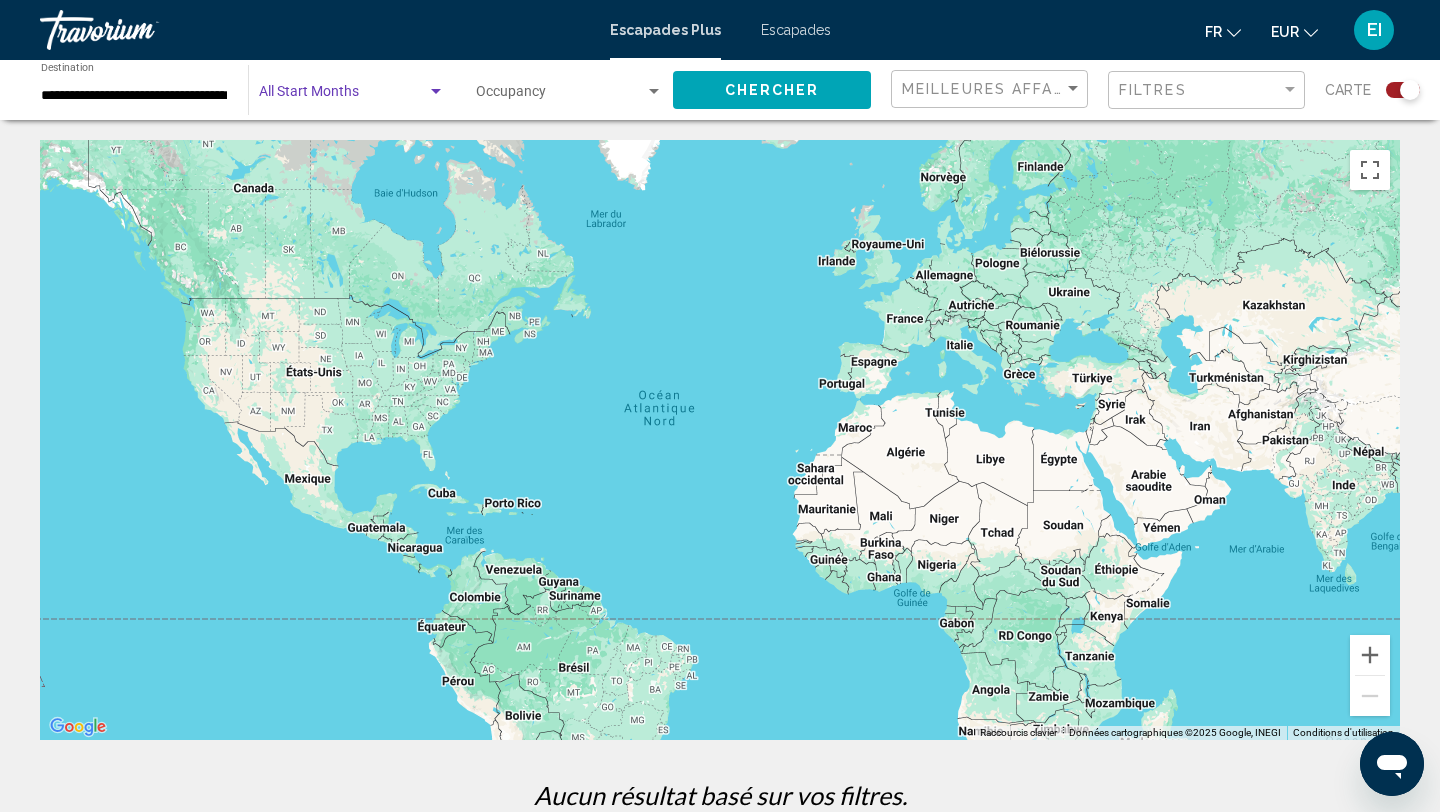 click at bounding box center [343, 96] 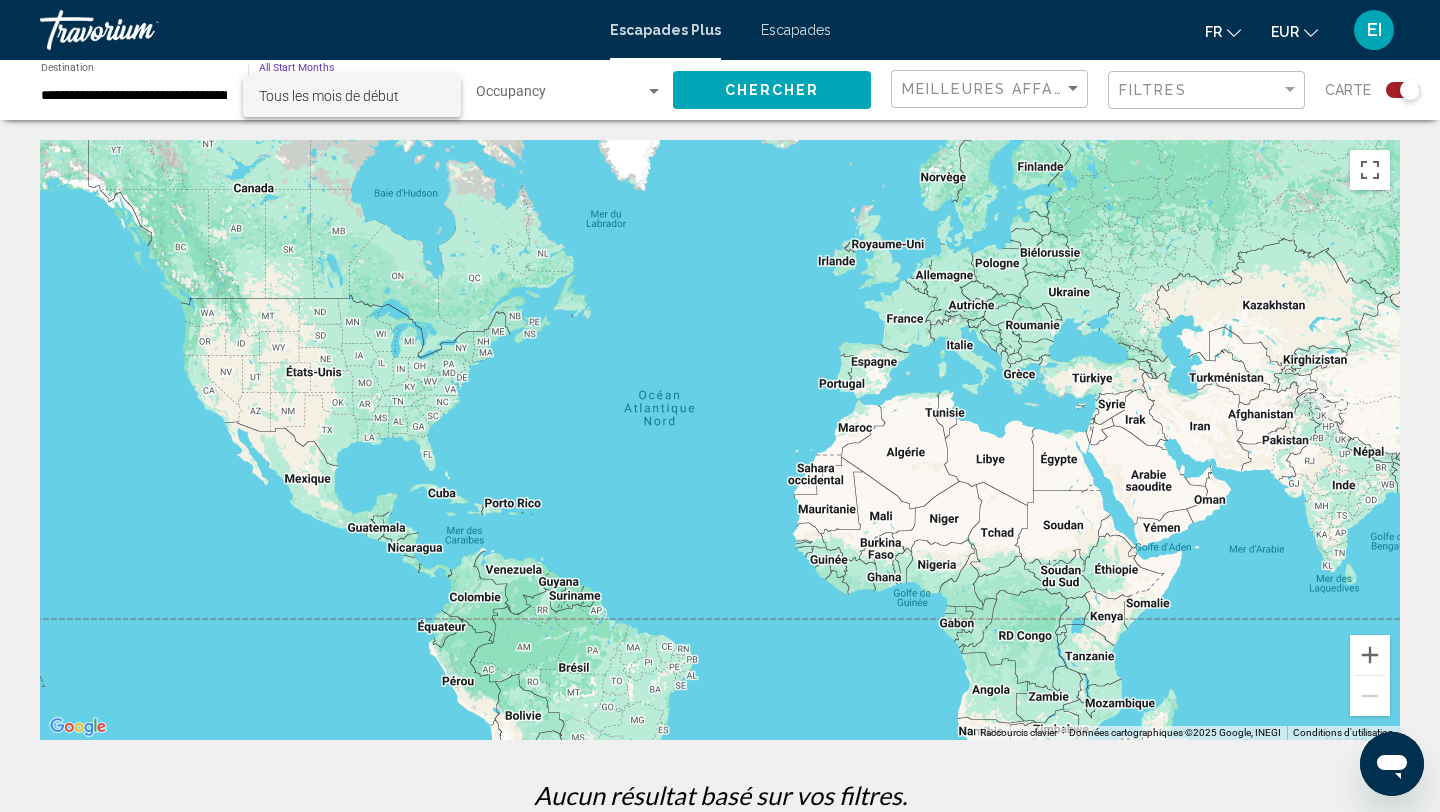 click on "Tous les mois de début" at bounding box center (352, 96) 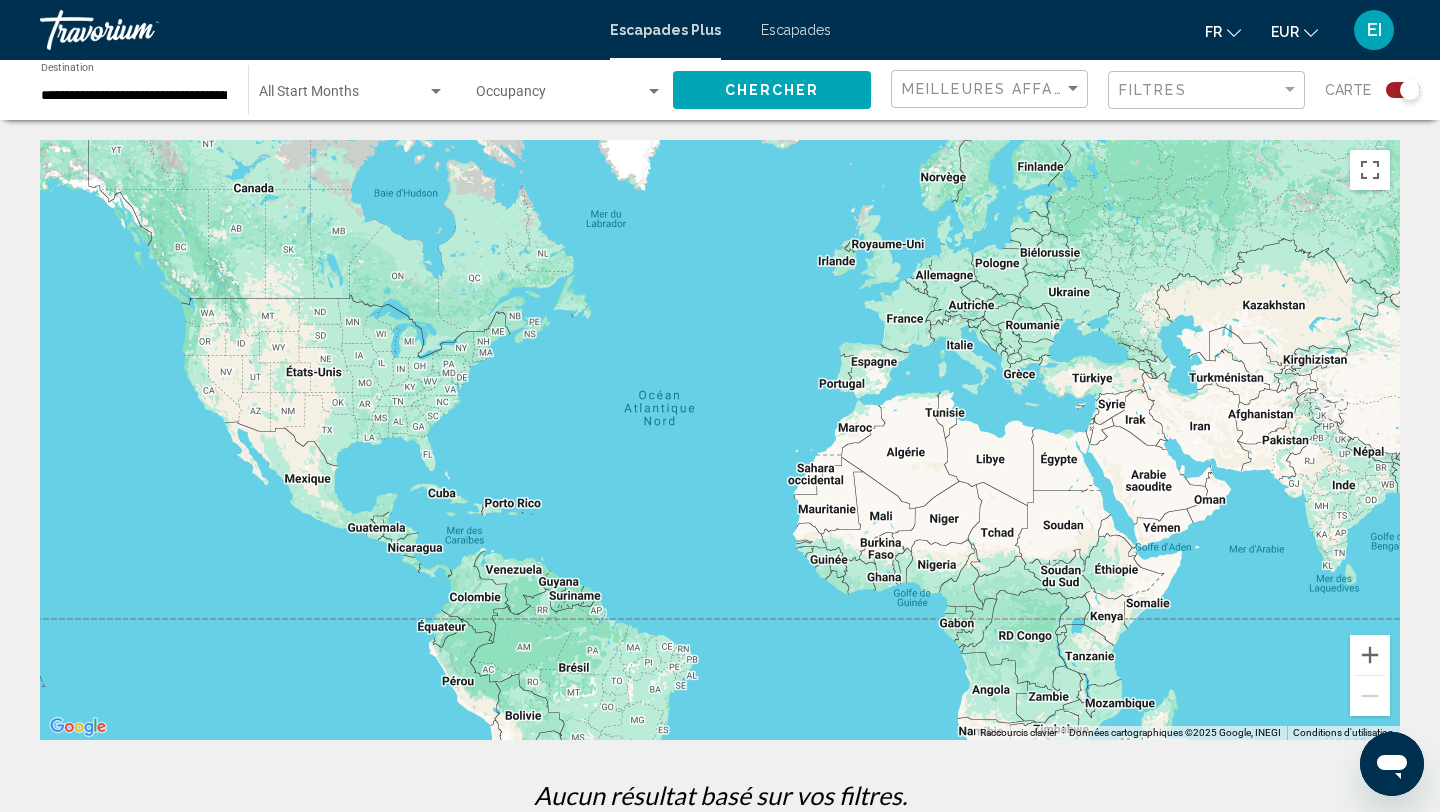click on "Escapades Plus Escapades fr
English Español Français Italiano Português русский EUR
USD ($) MXN (Mex$) CAD (Can$) GBP (£) EUR (€) AUD (A$) NZD (NZ$) CNY (CN¥) EI Se connecter" at bounding box center (720, 30) 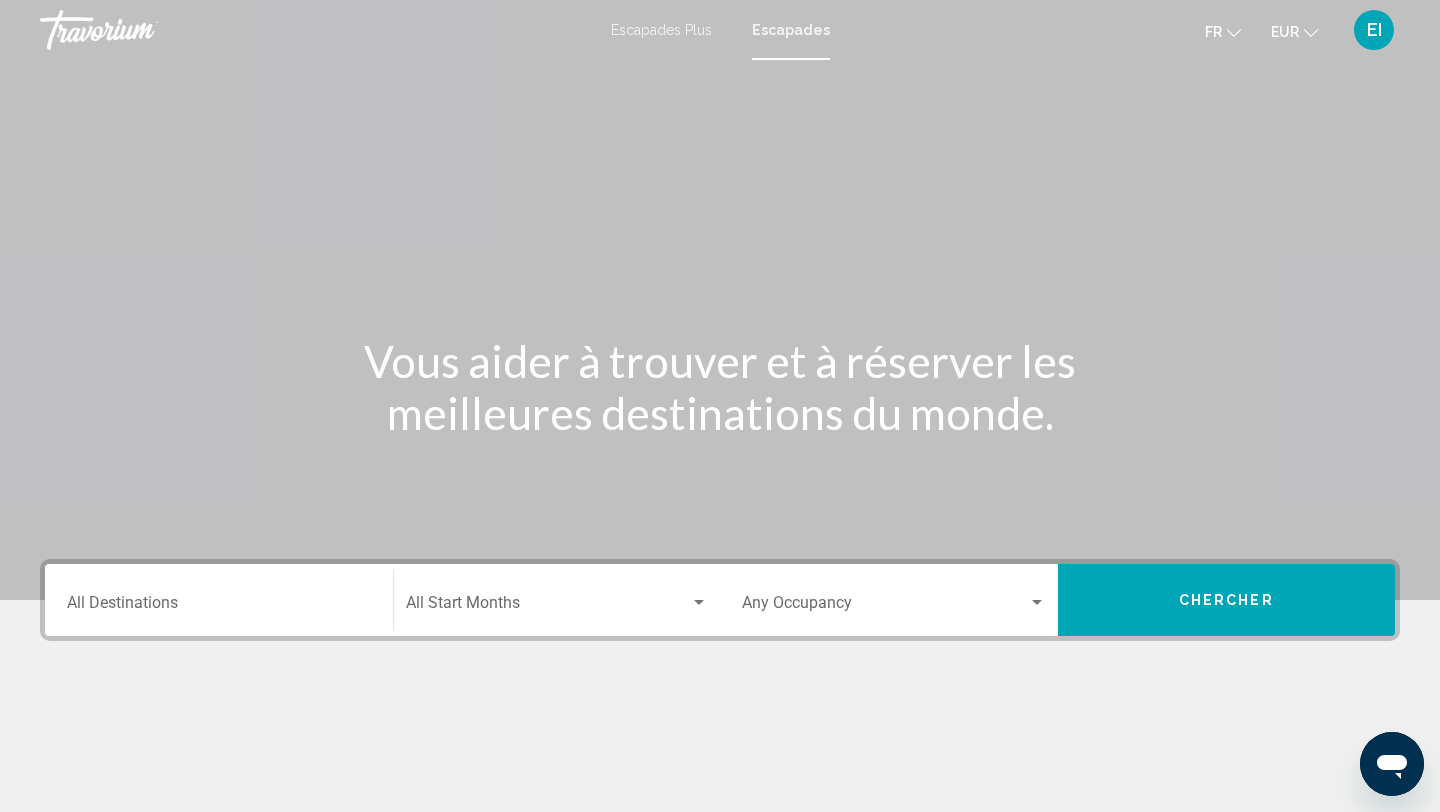 click on "Destination All Destinations" at bounding box center [219, 607] 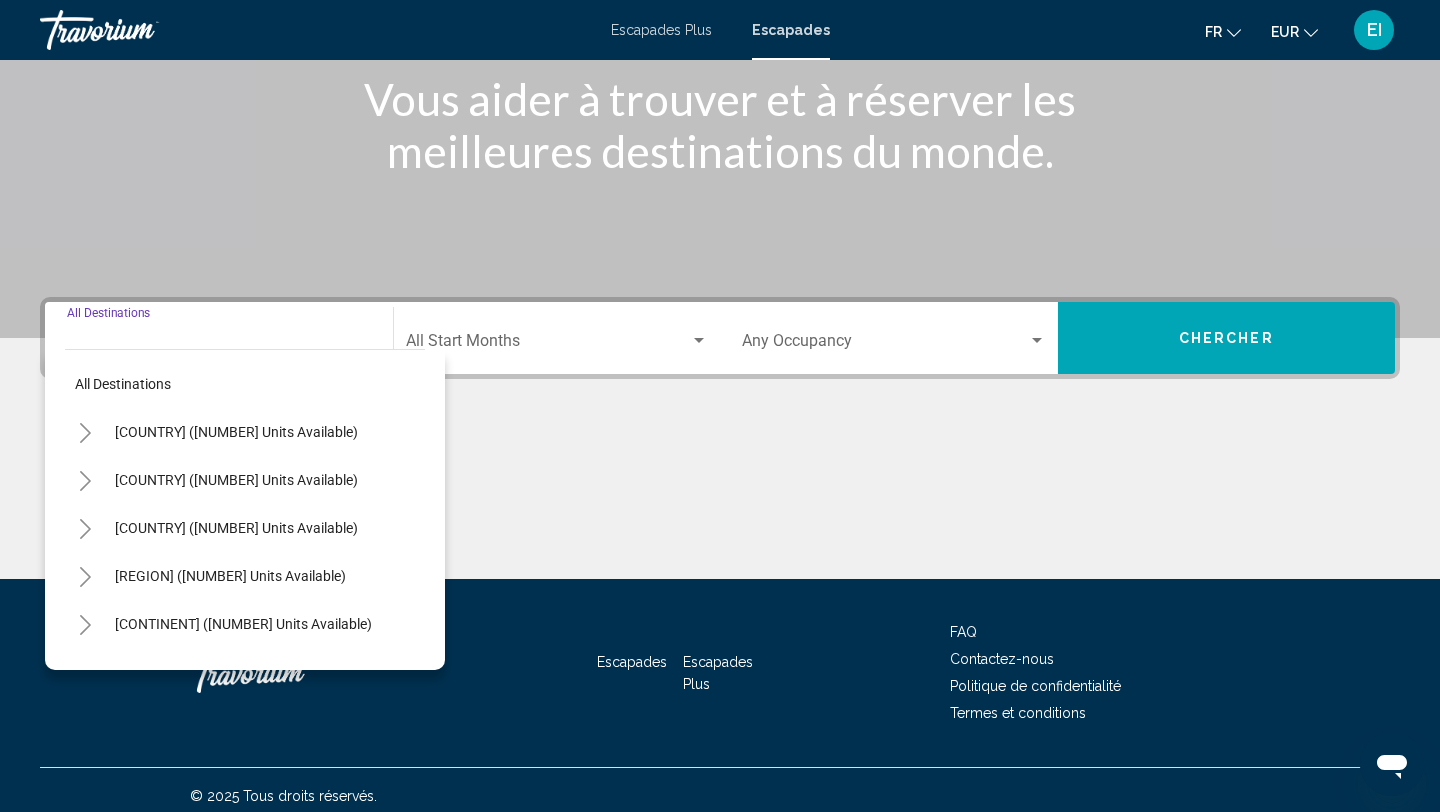 scroll, scrollTop: 274, scrollLeft: 0, axis: vertical 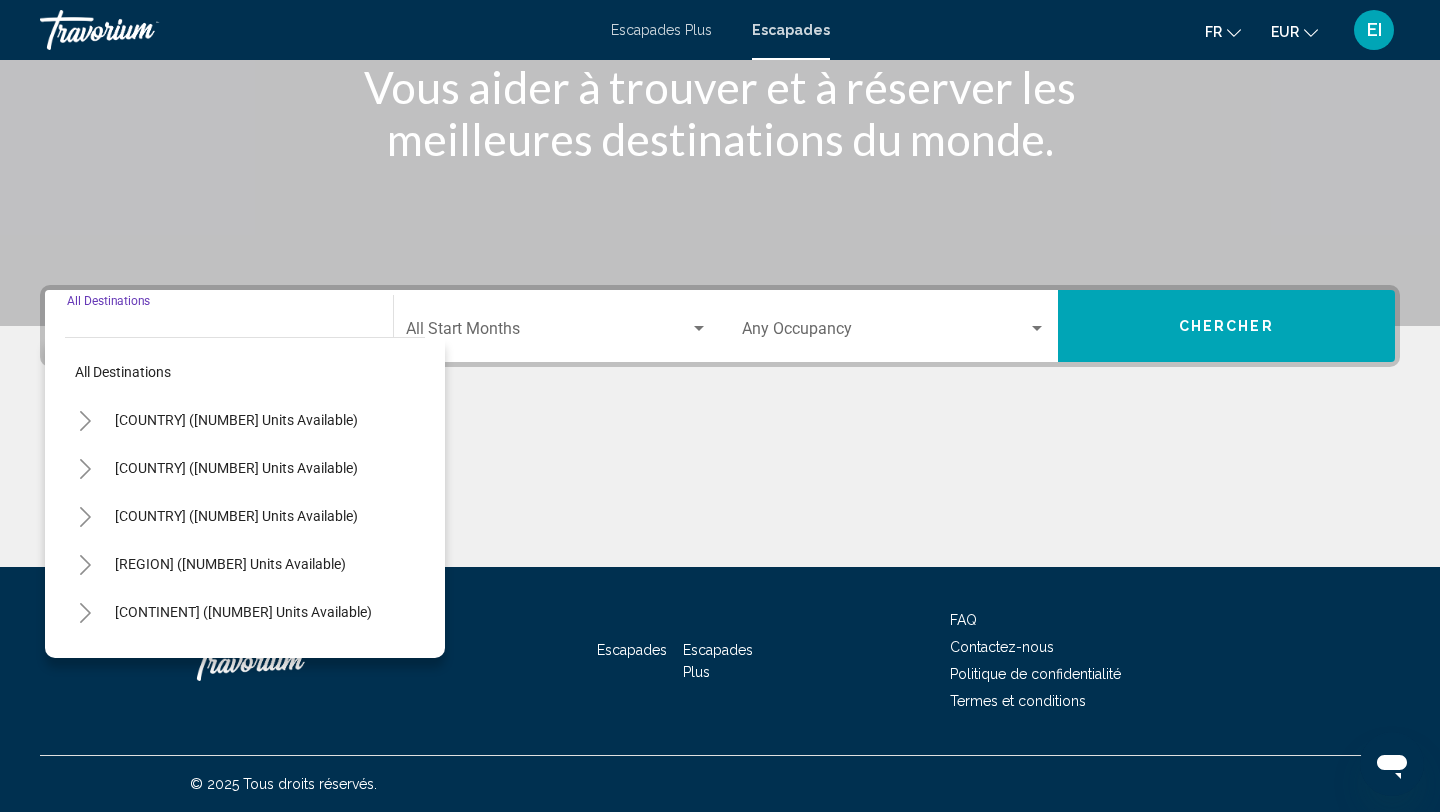 click at bounding box center (85, 613) 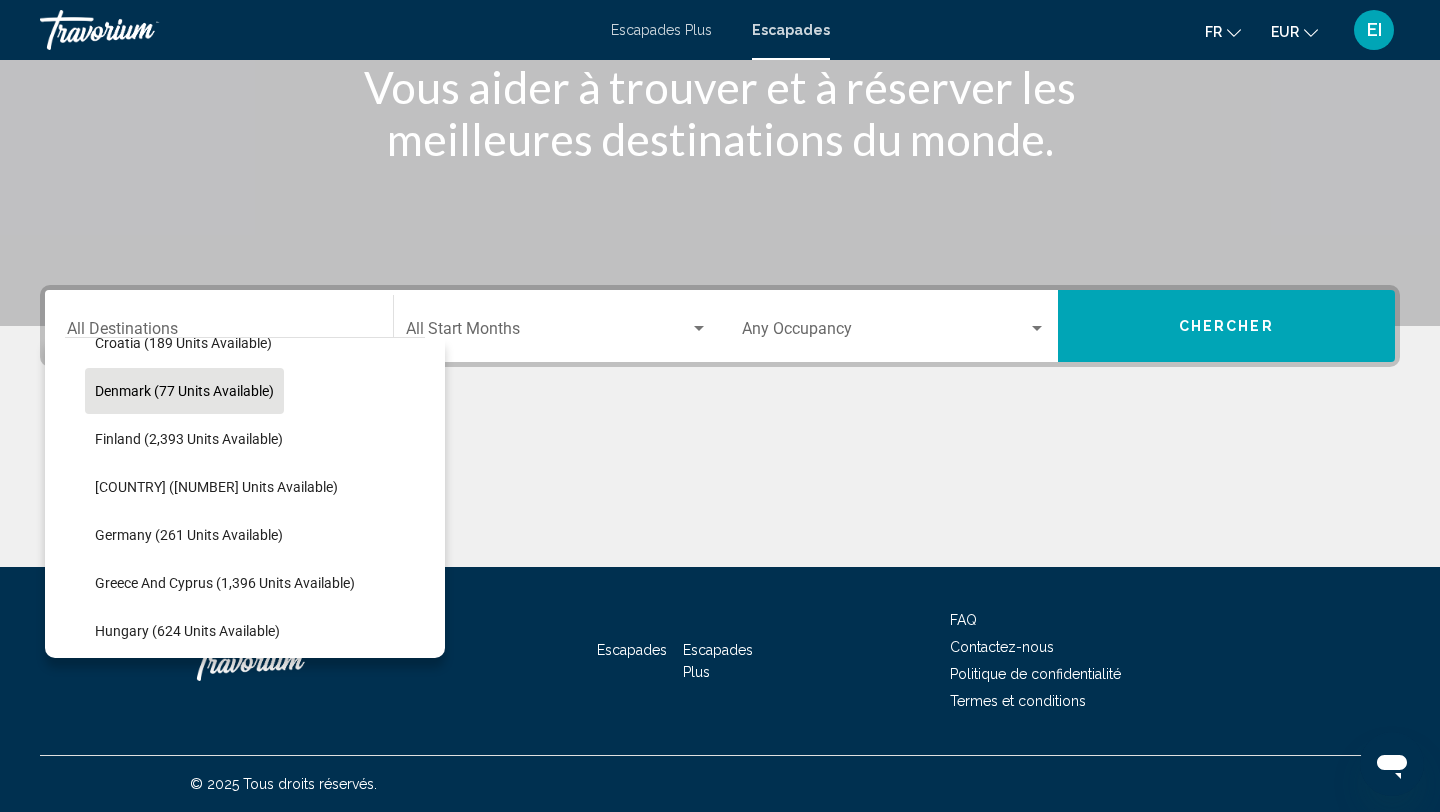 scroll, scrollTop: 466, scrollLeft: 0, axis: vertical 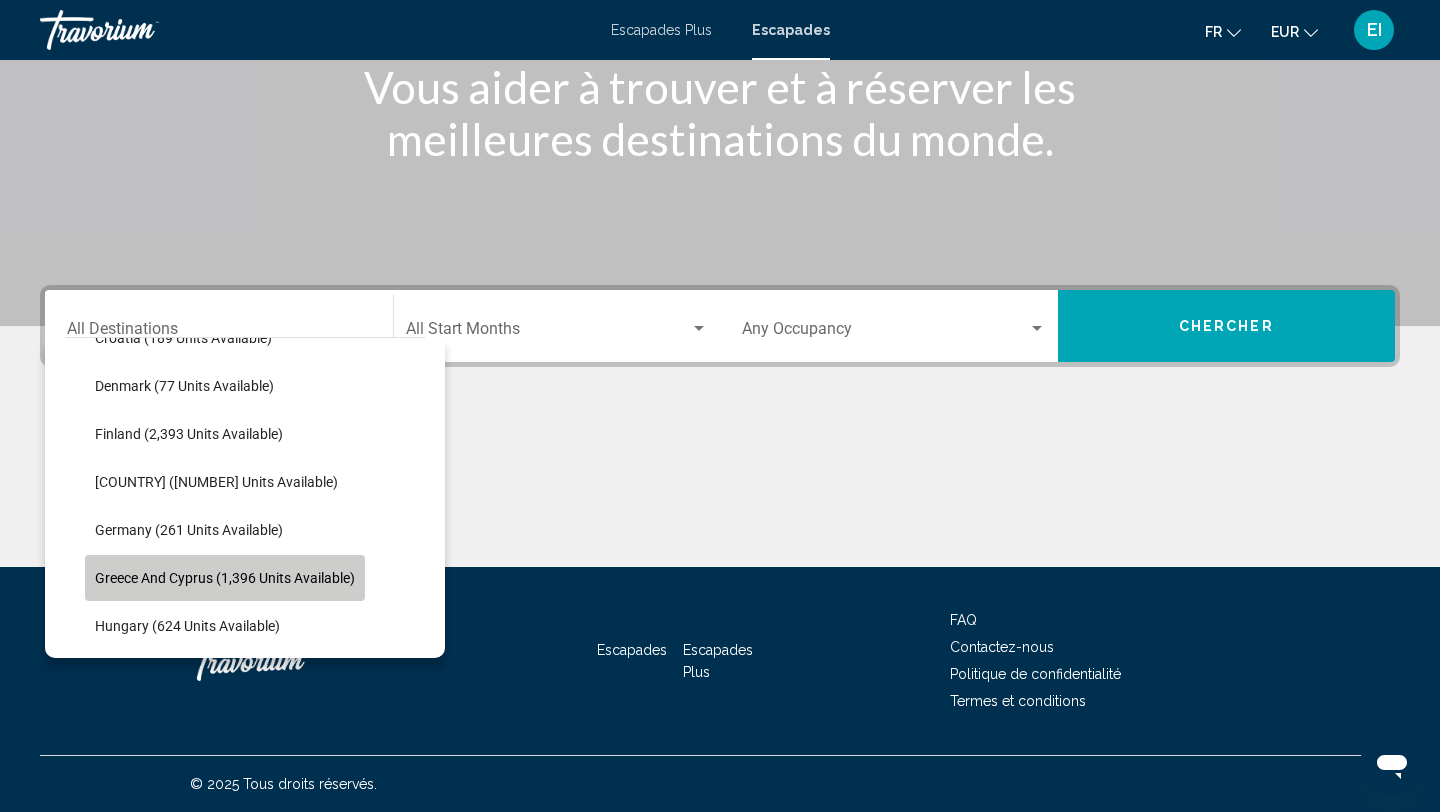 click on "Greece and Cyprus (1,396 units available)" at bounding box center [225, 578] 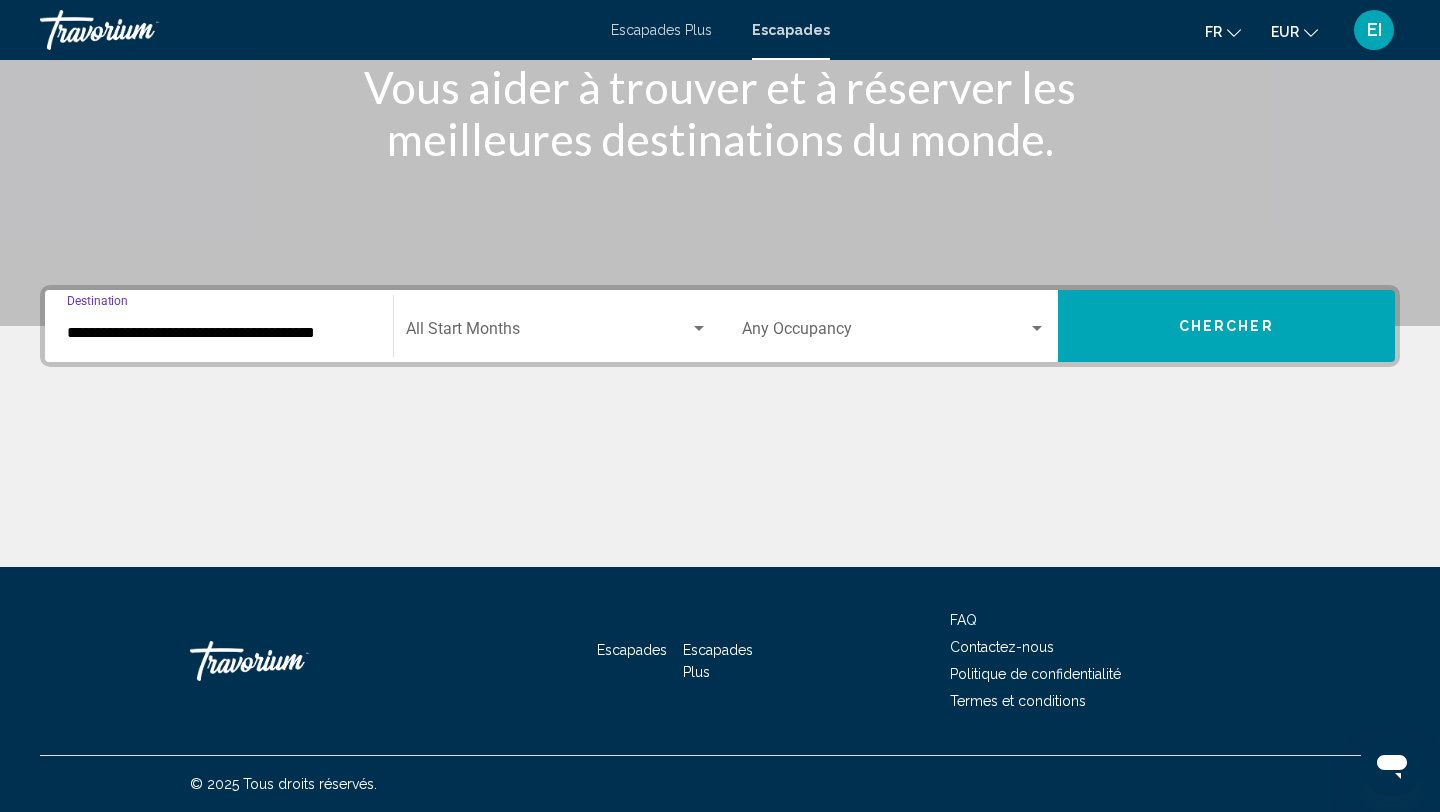click on "**********" at bounding box center (219, 326) 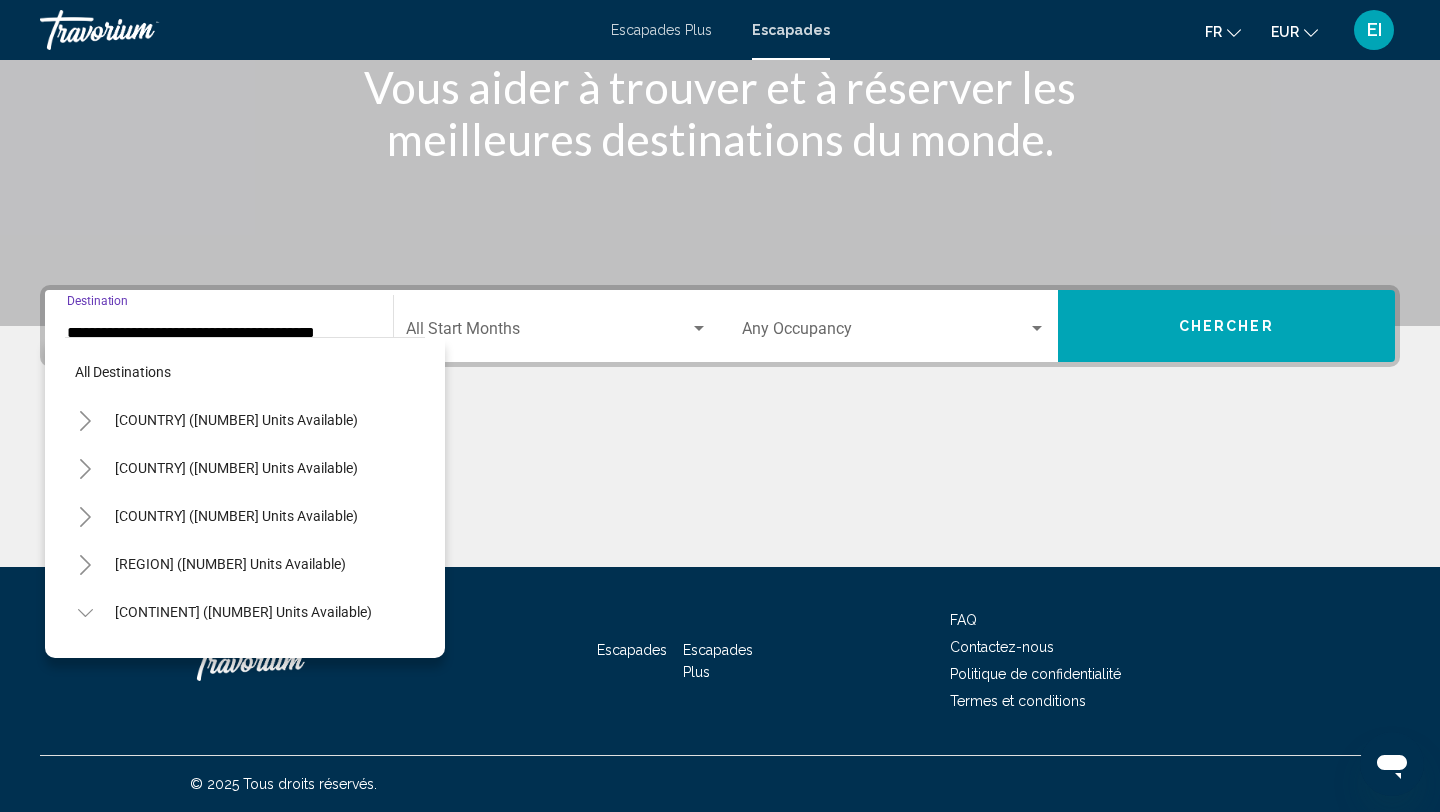 scroll, scrollTop: 551, scrollLeft: 0, axis: vertical 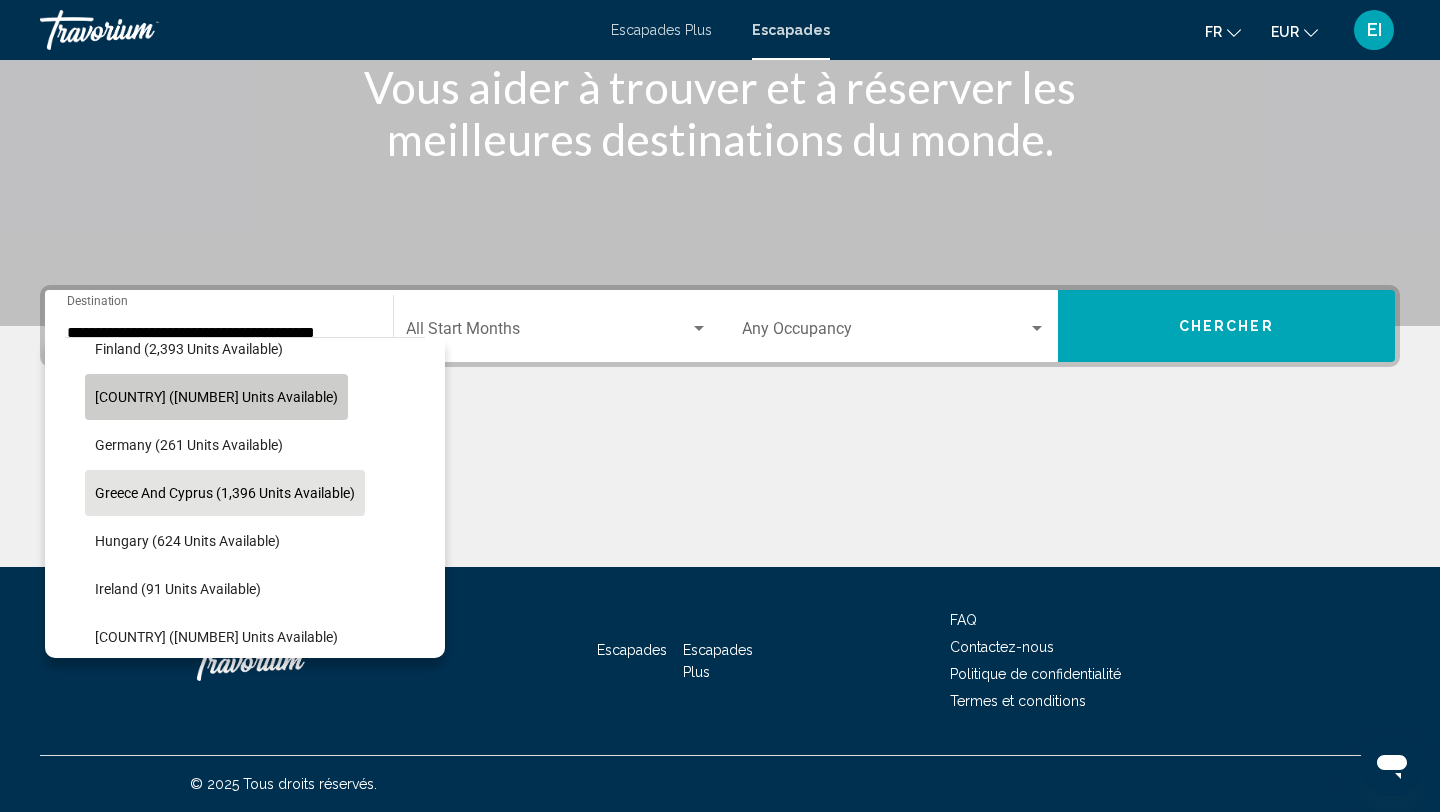 click on "[COUNTRY] ([NUMBER] units available)" at bounding box center (216, 397) 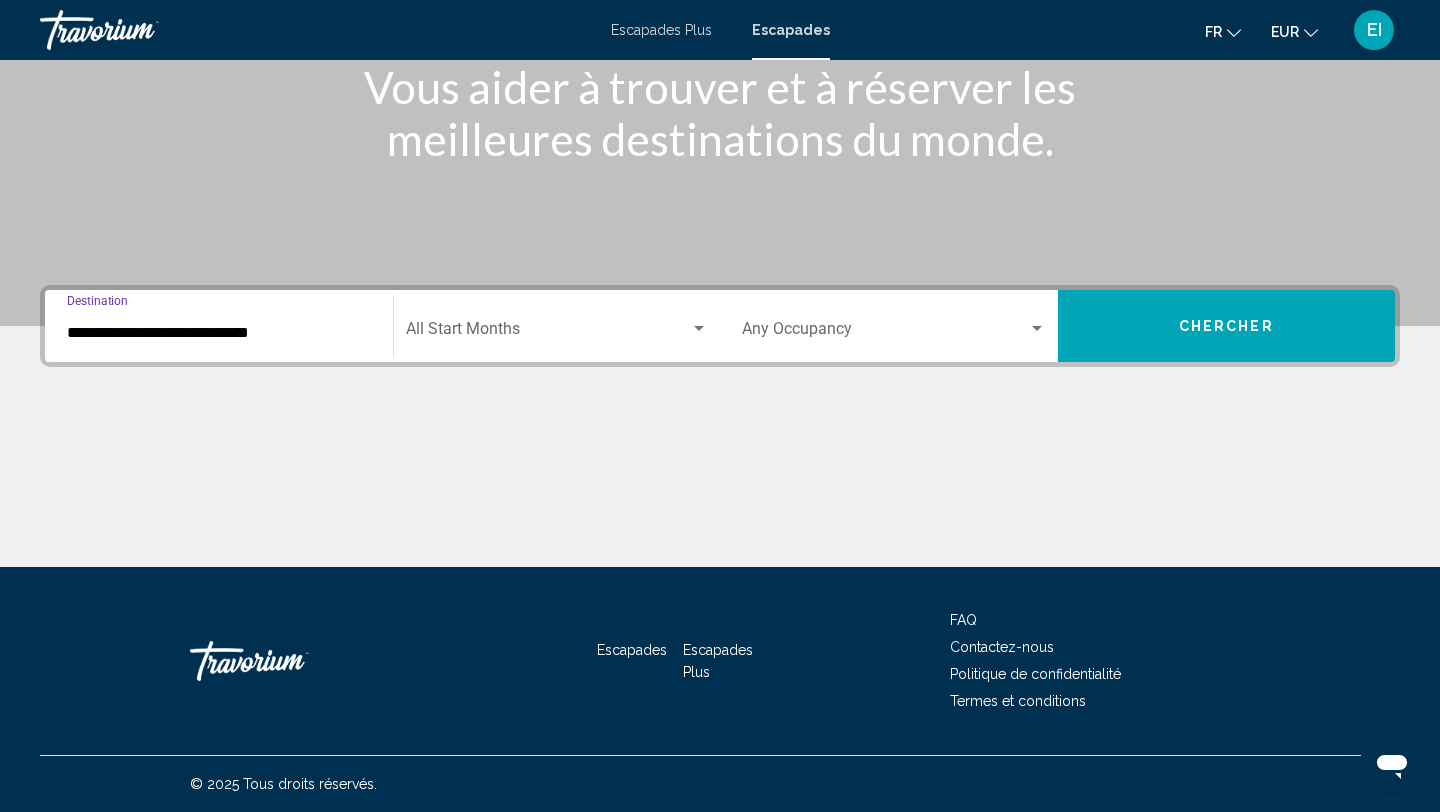click at bounding box center (548, 333) 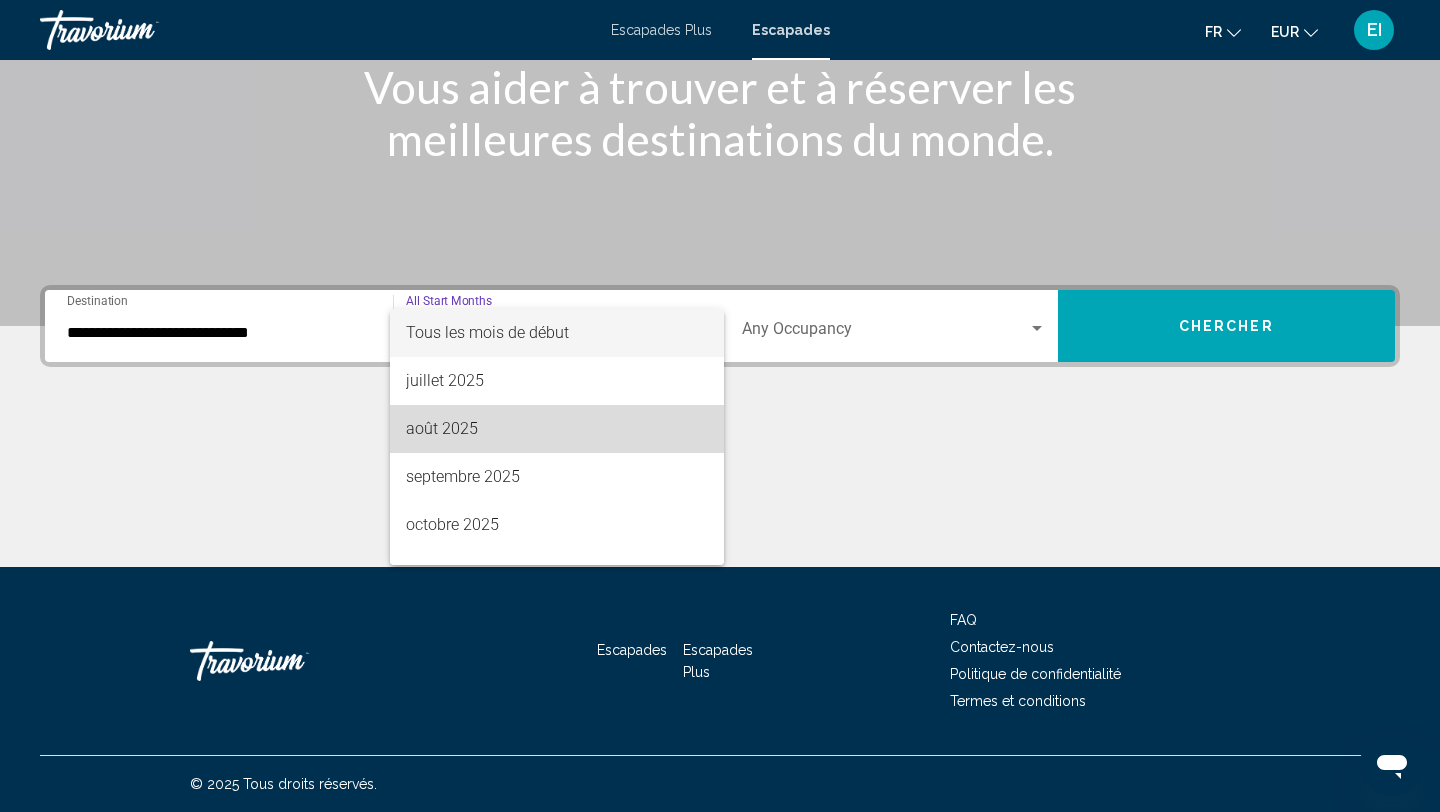 click on "août 2025" at bounding box center [557, 429] 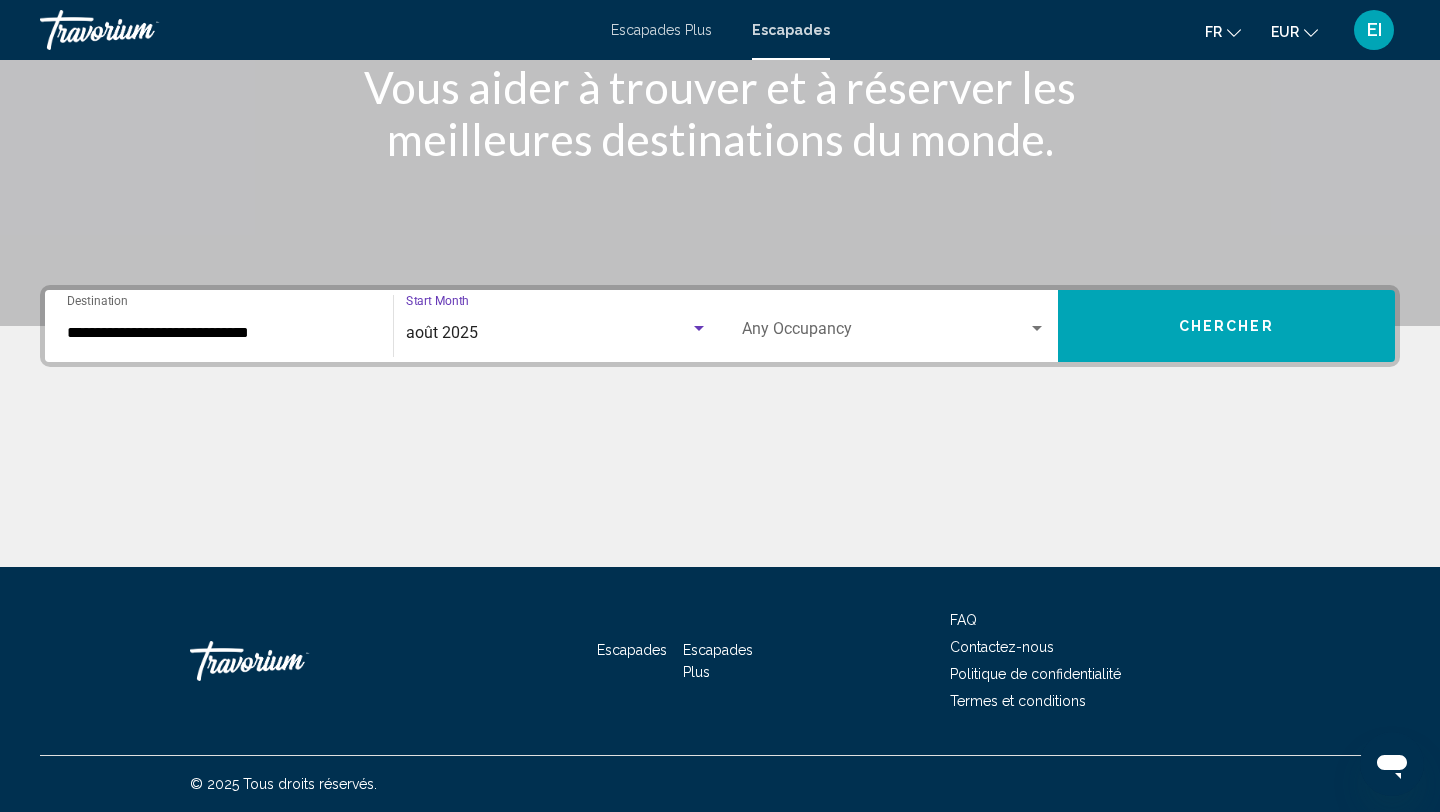 click at bounding box center [885, 333] 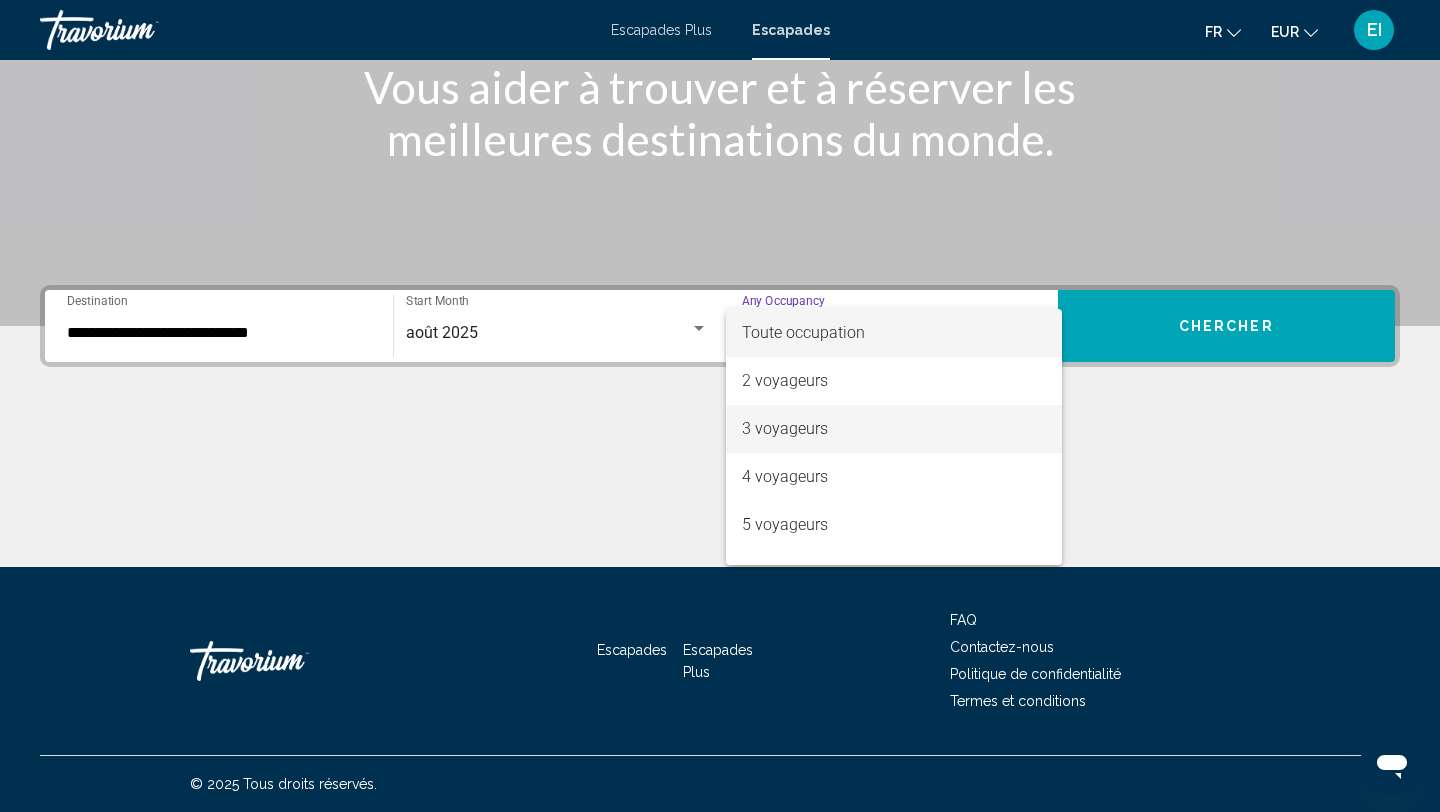 click on "3 voyageurs" at bounding box center [894, 429] 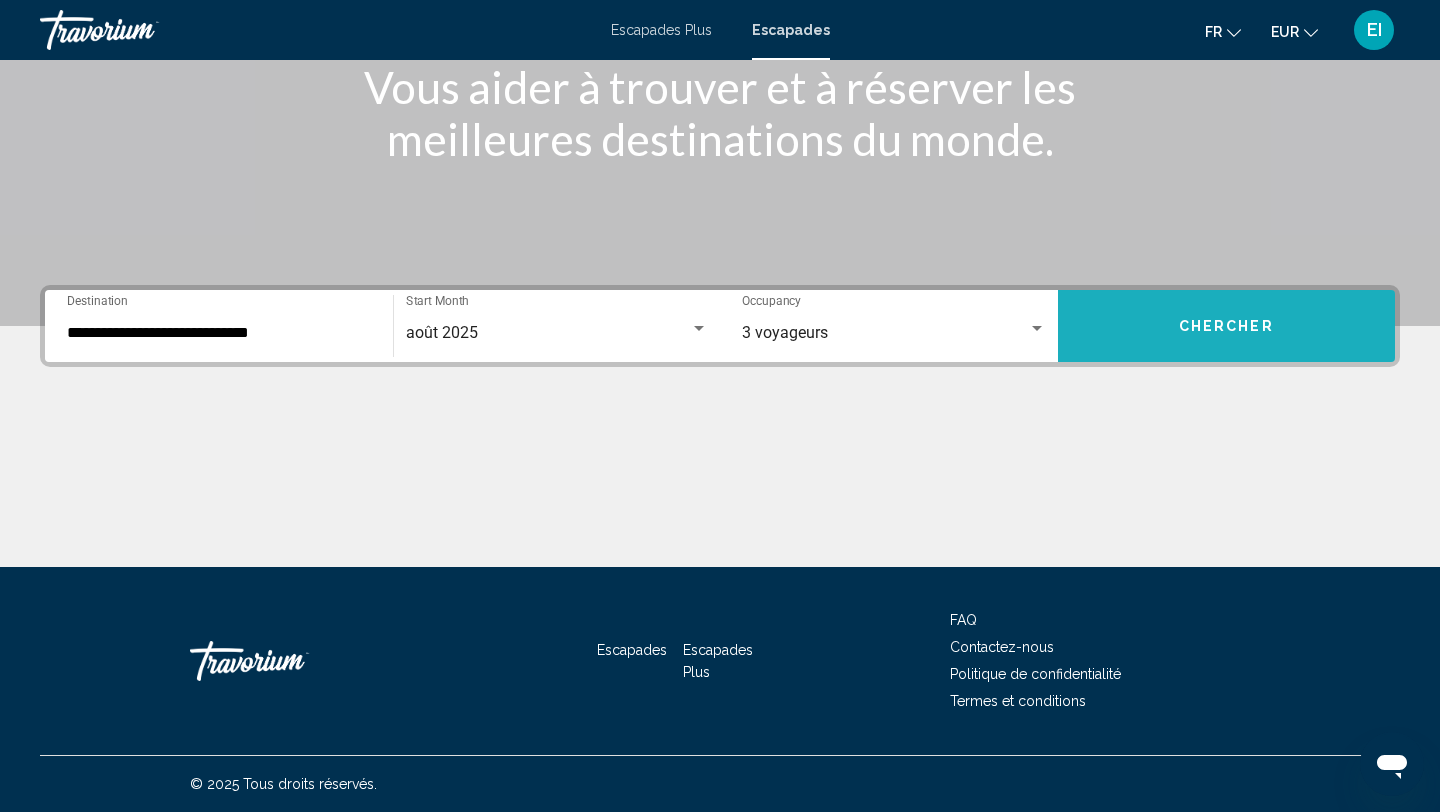 click on "Chercher" at bounding box center [1227, 326] 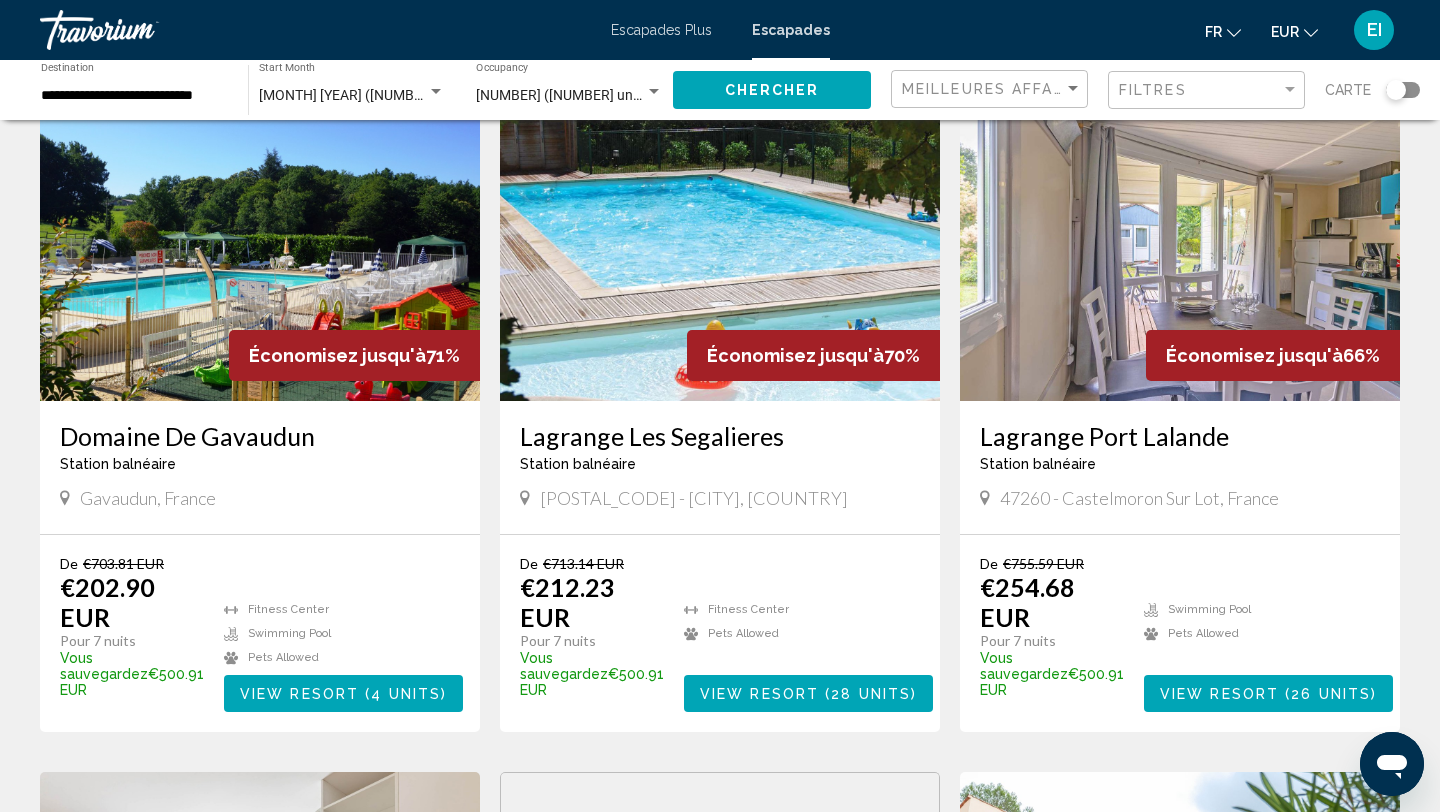 scroll, scrollTop: 0, scrollLeft: 0, axis: both 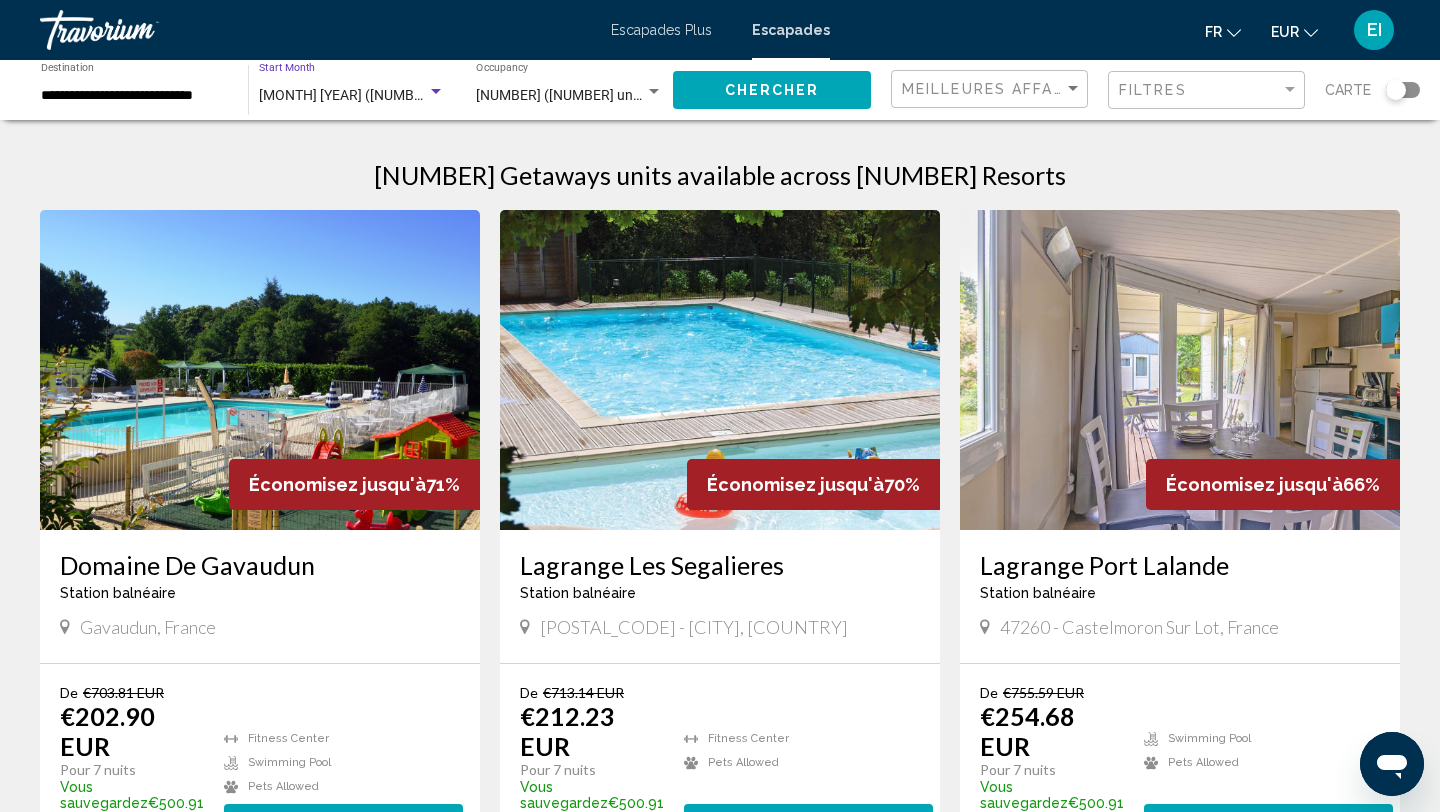 click at bounding box center [436, 91] 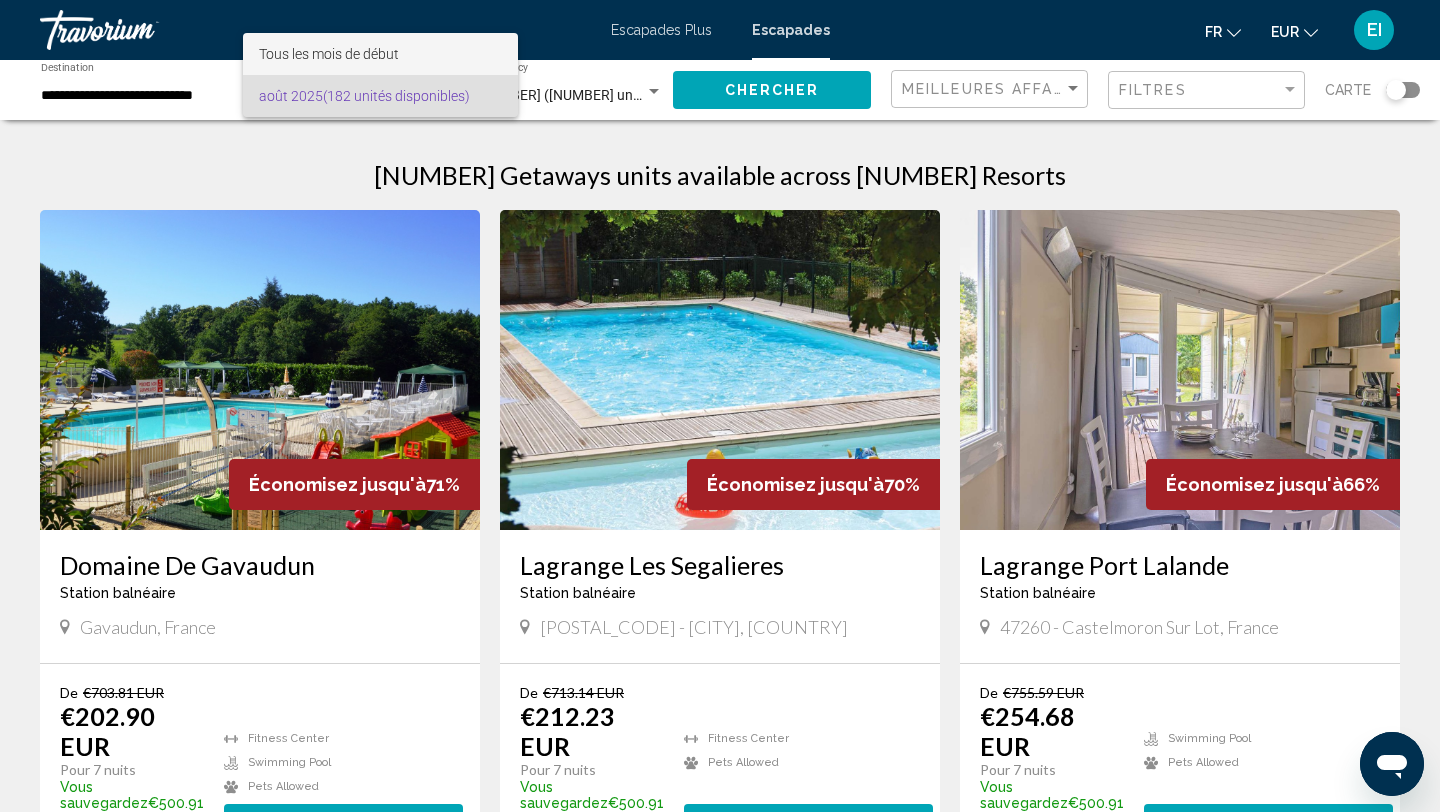 click on "Tous les mois de début" at bounding box center [380, 54] 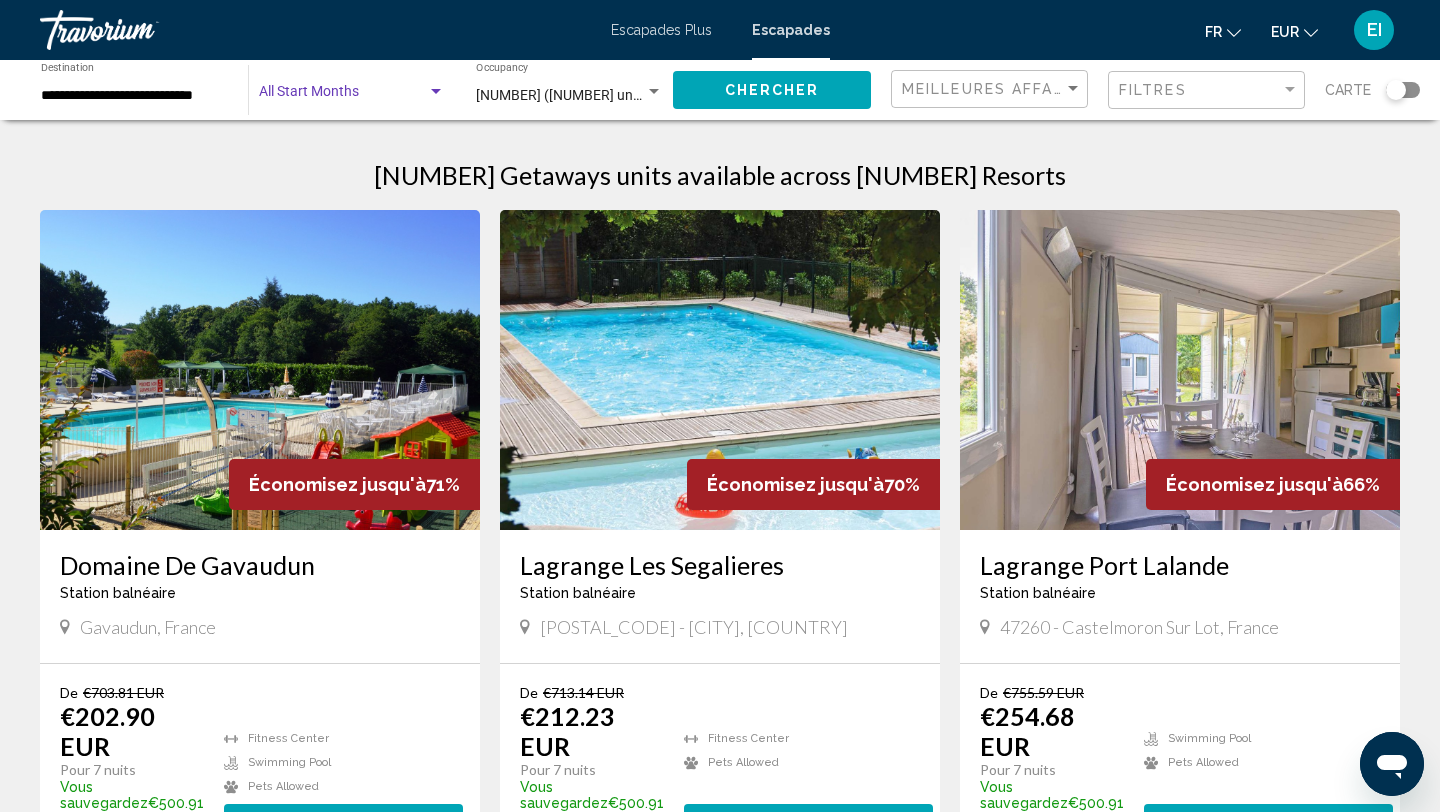 click at bounding box center [343, 96] 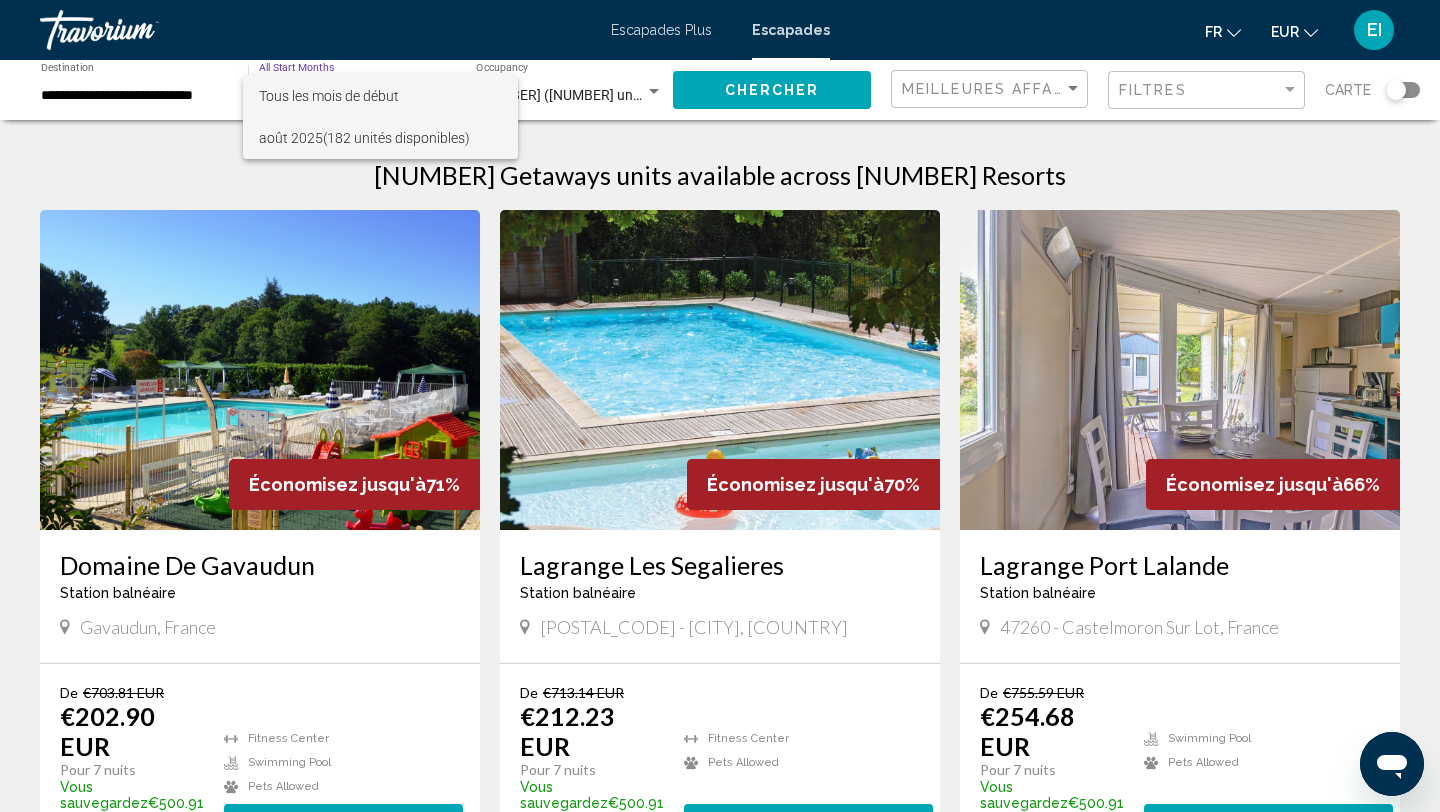 click on "[MONTH] [YEAR]  ([NUMBER] unités disponibles)" at bounding box center (380, 138) 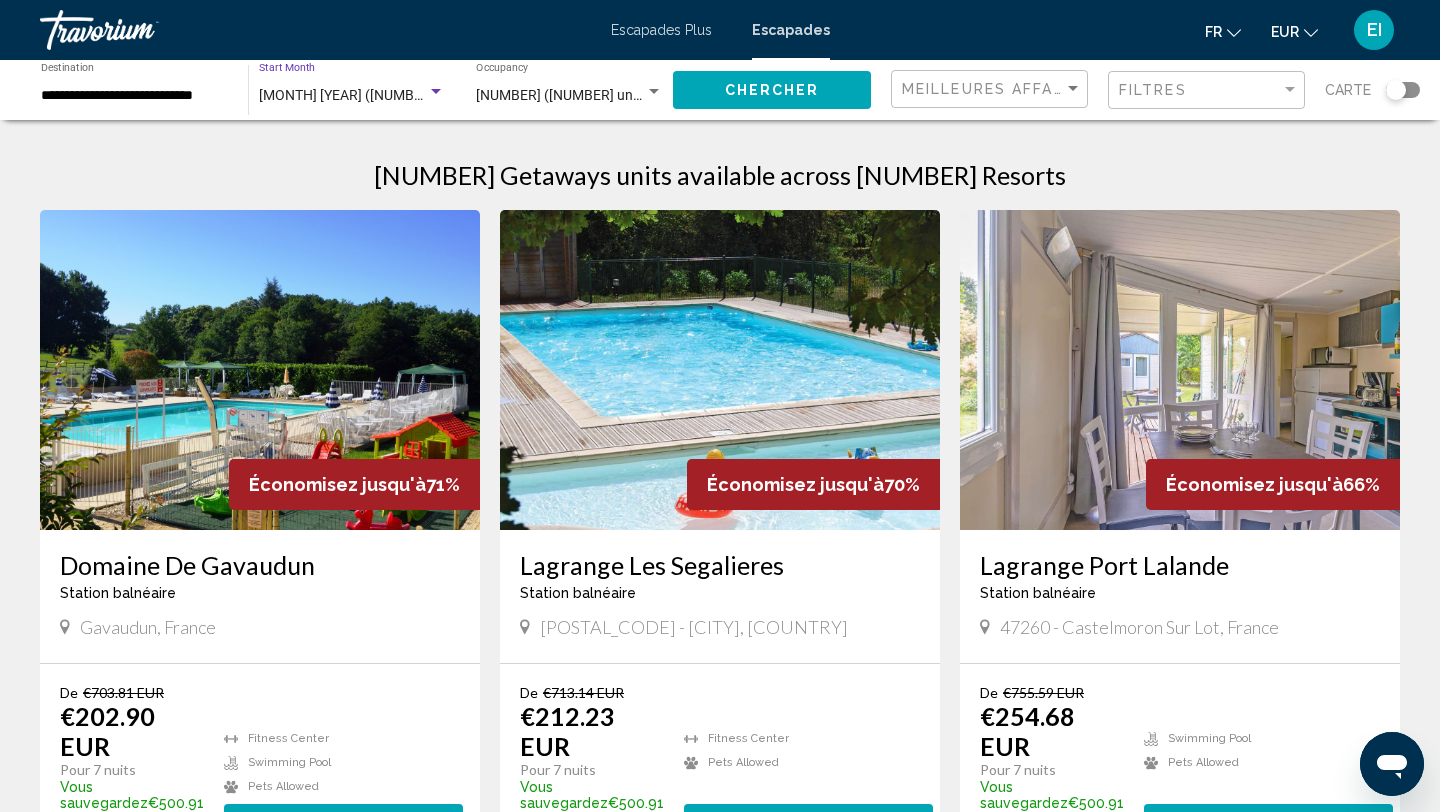 click at bounding box center (436, 92) 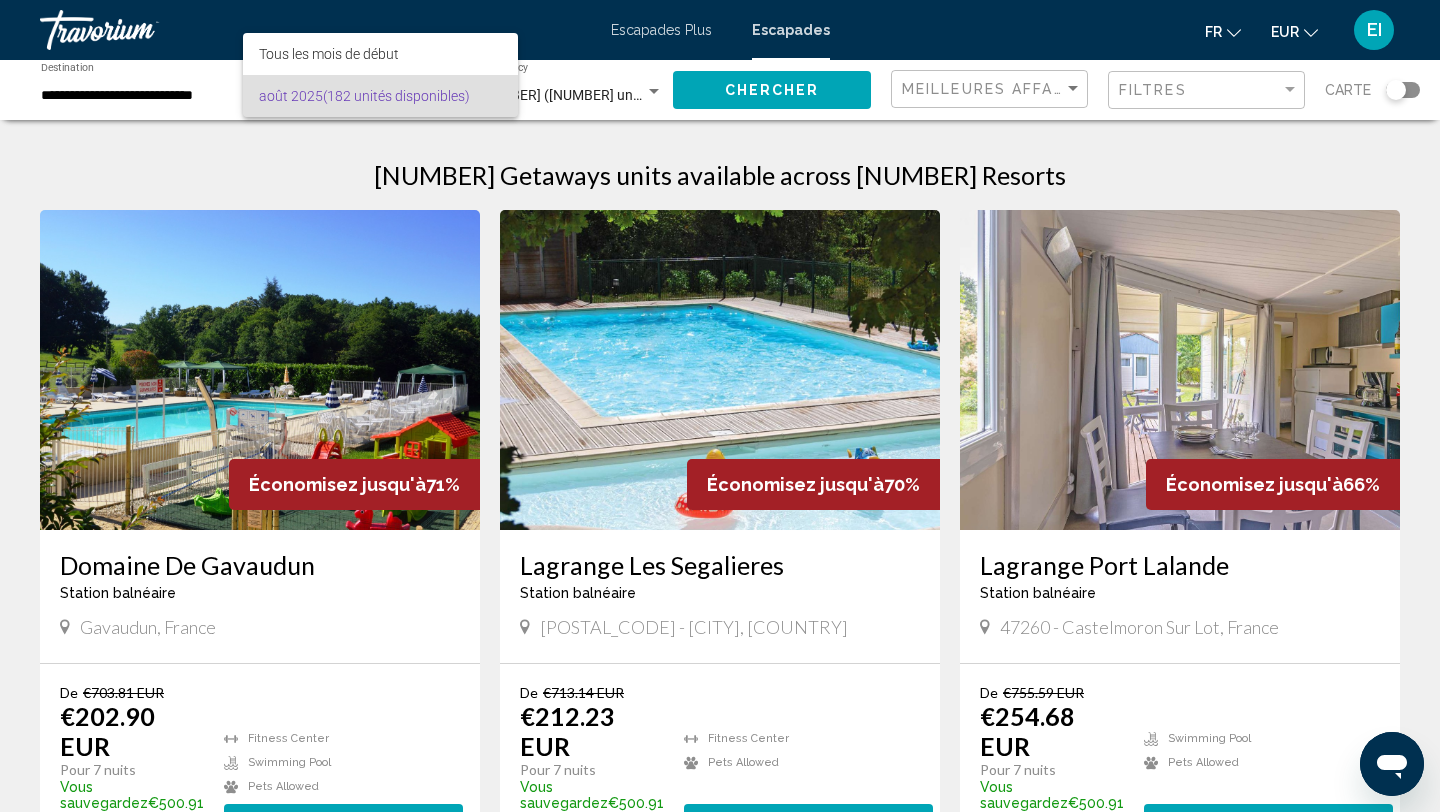 click at bounding box center (720, 406) 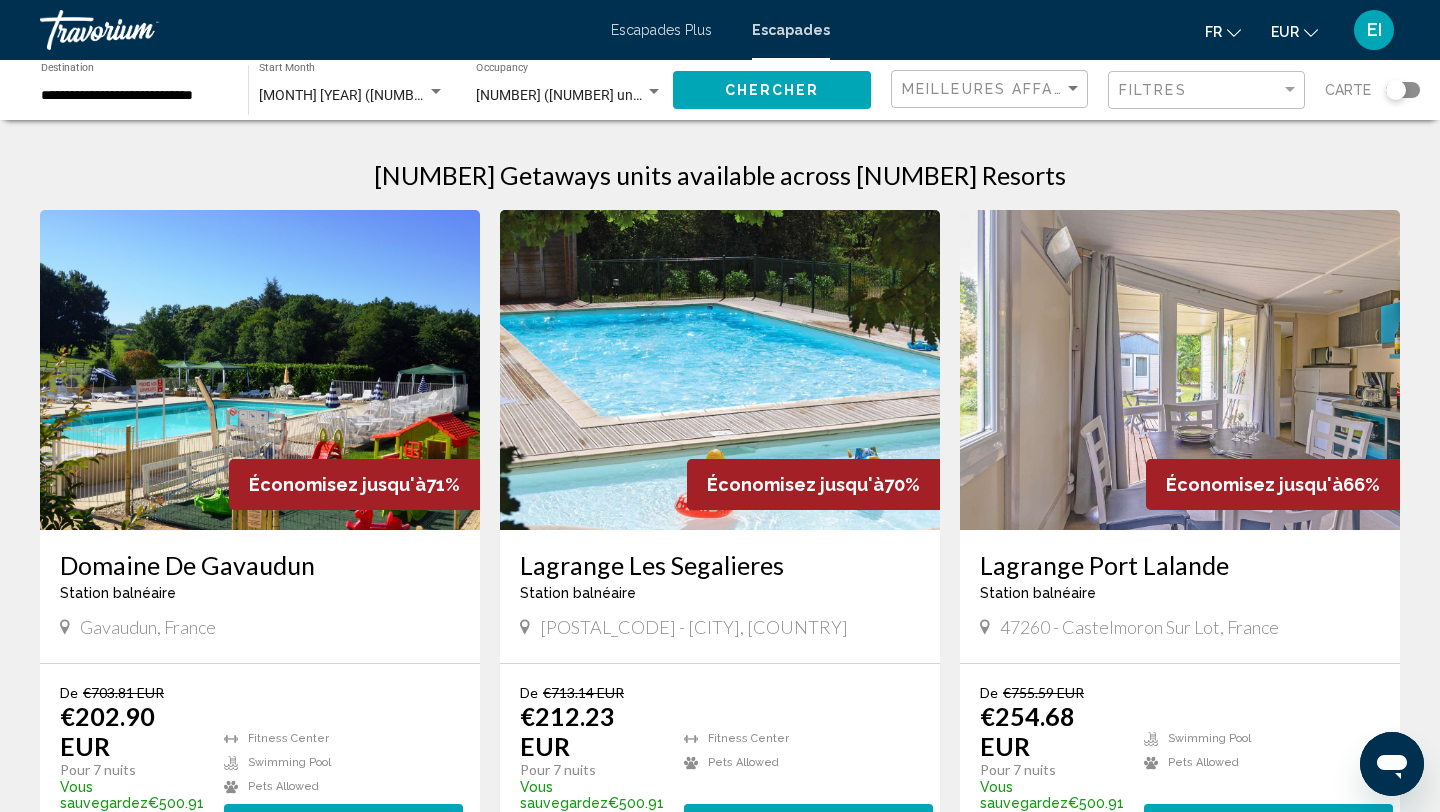 click on "[MONTH] [YEAR] ([NUMBER] unités disponibles)" at bounding box center (406, 95) 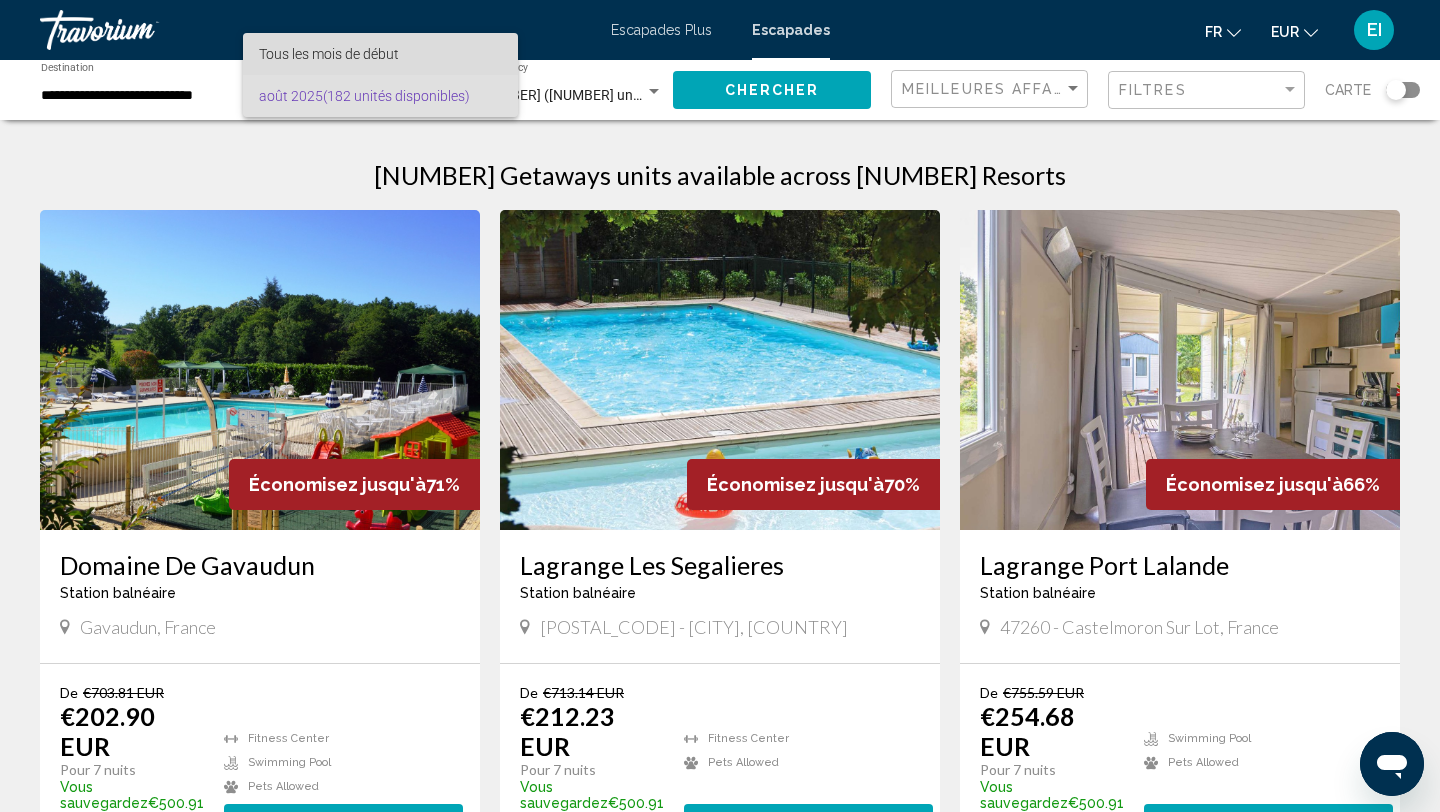 click on "Tous les mois de début" at bounding box center [380, 54] 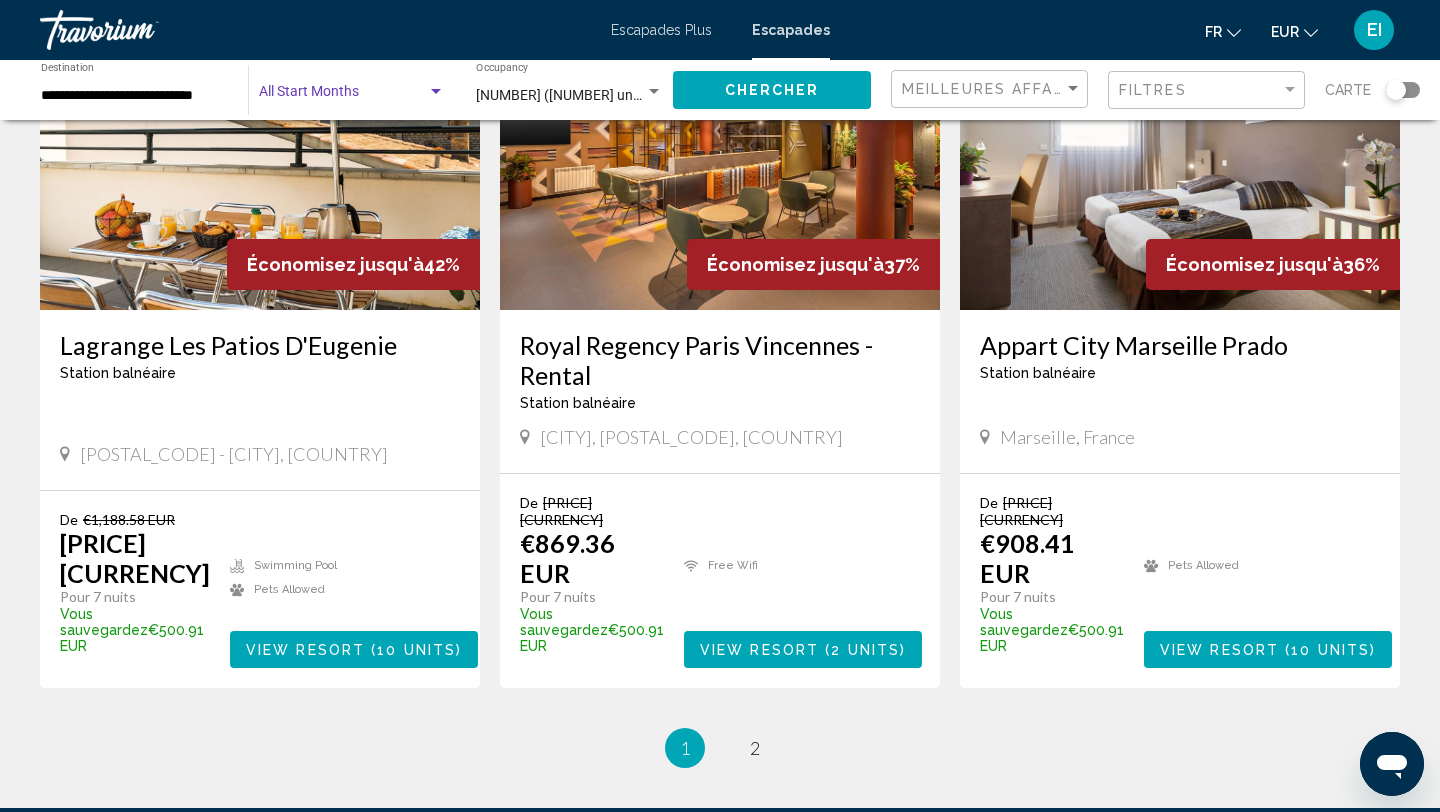 scroll, scrollTop: 2316, scrollLeft: 0, axis: vertical 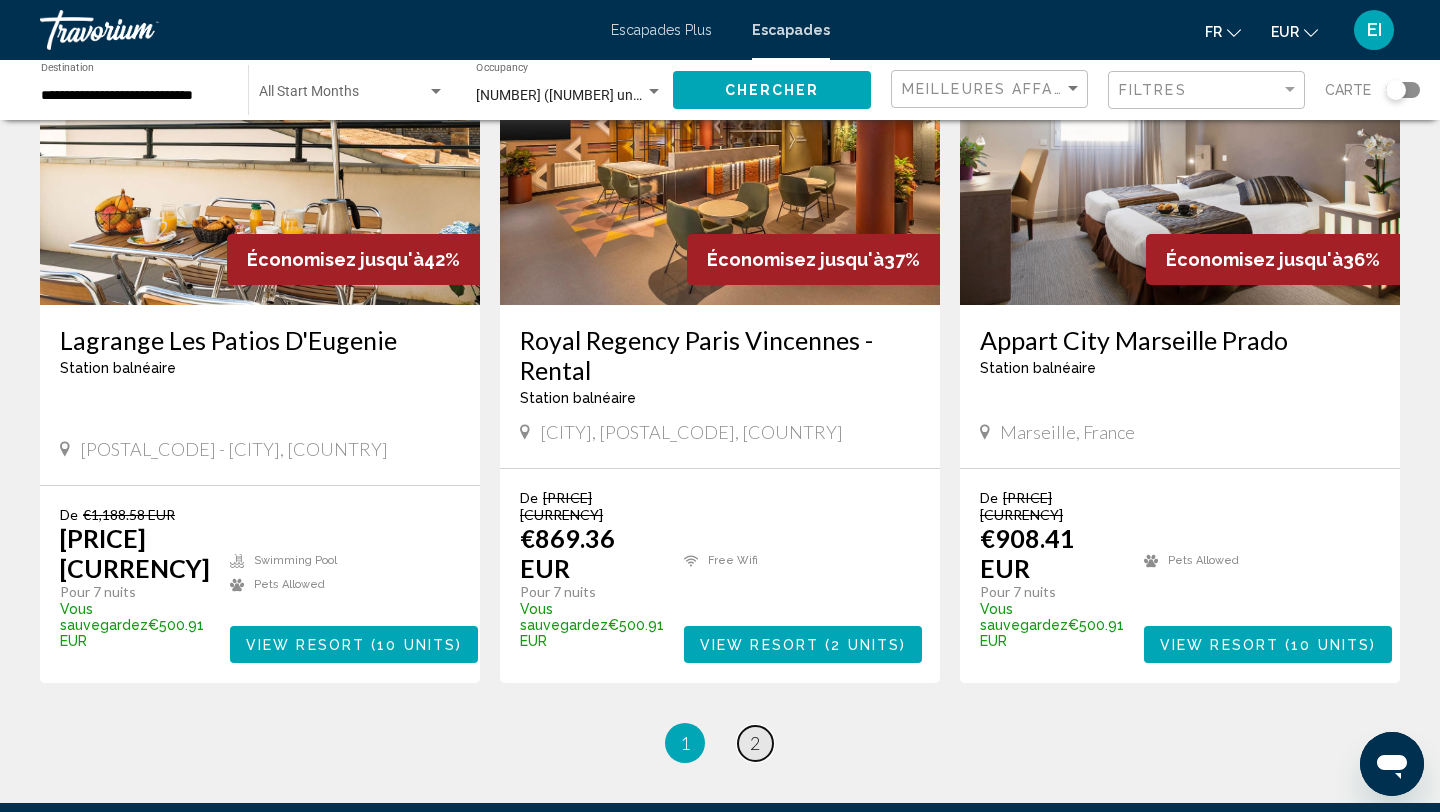 click on "2" at bounding box center [755, 743] 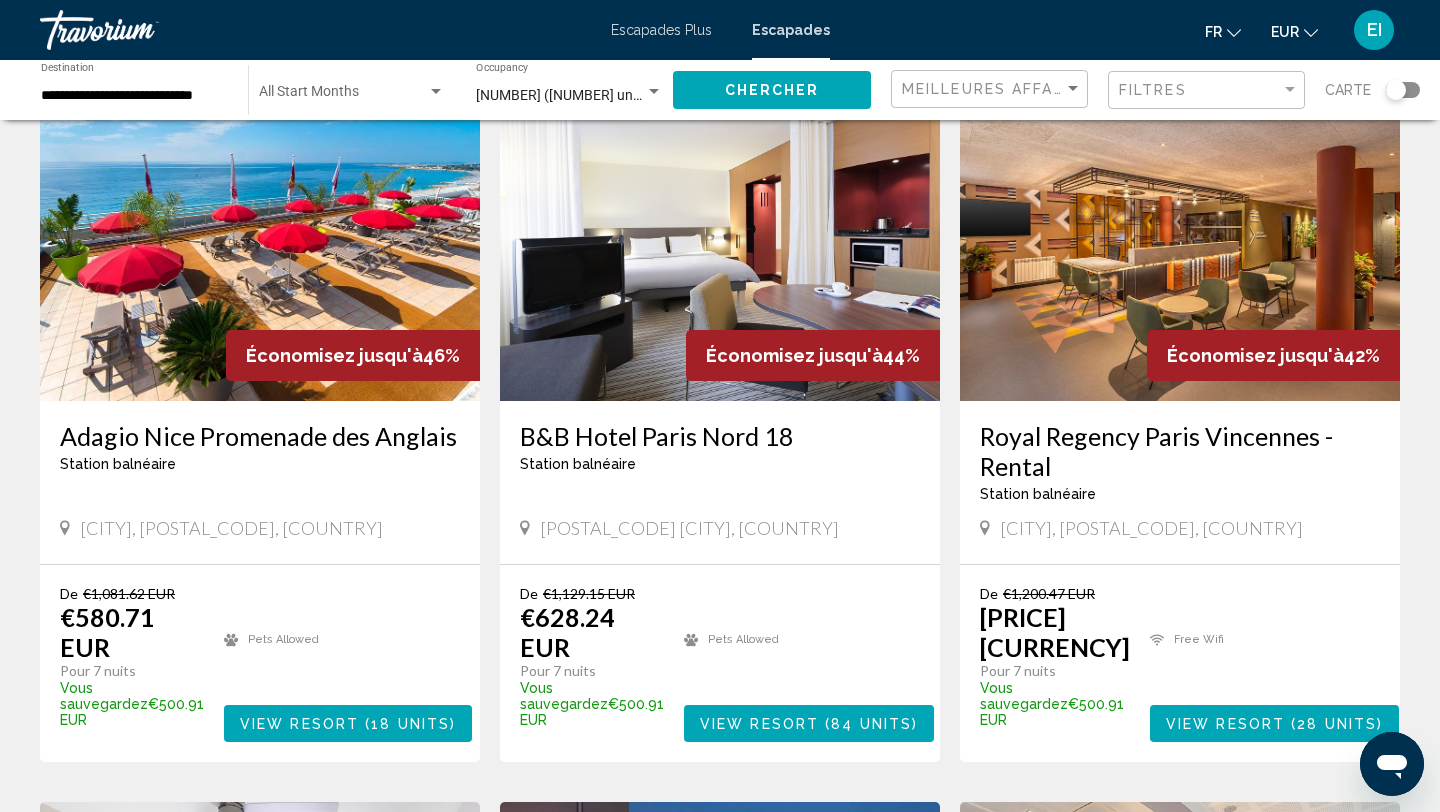 scroll, scrollTop: 0, scrollLeft: 0, axis: both 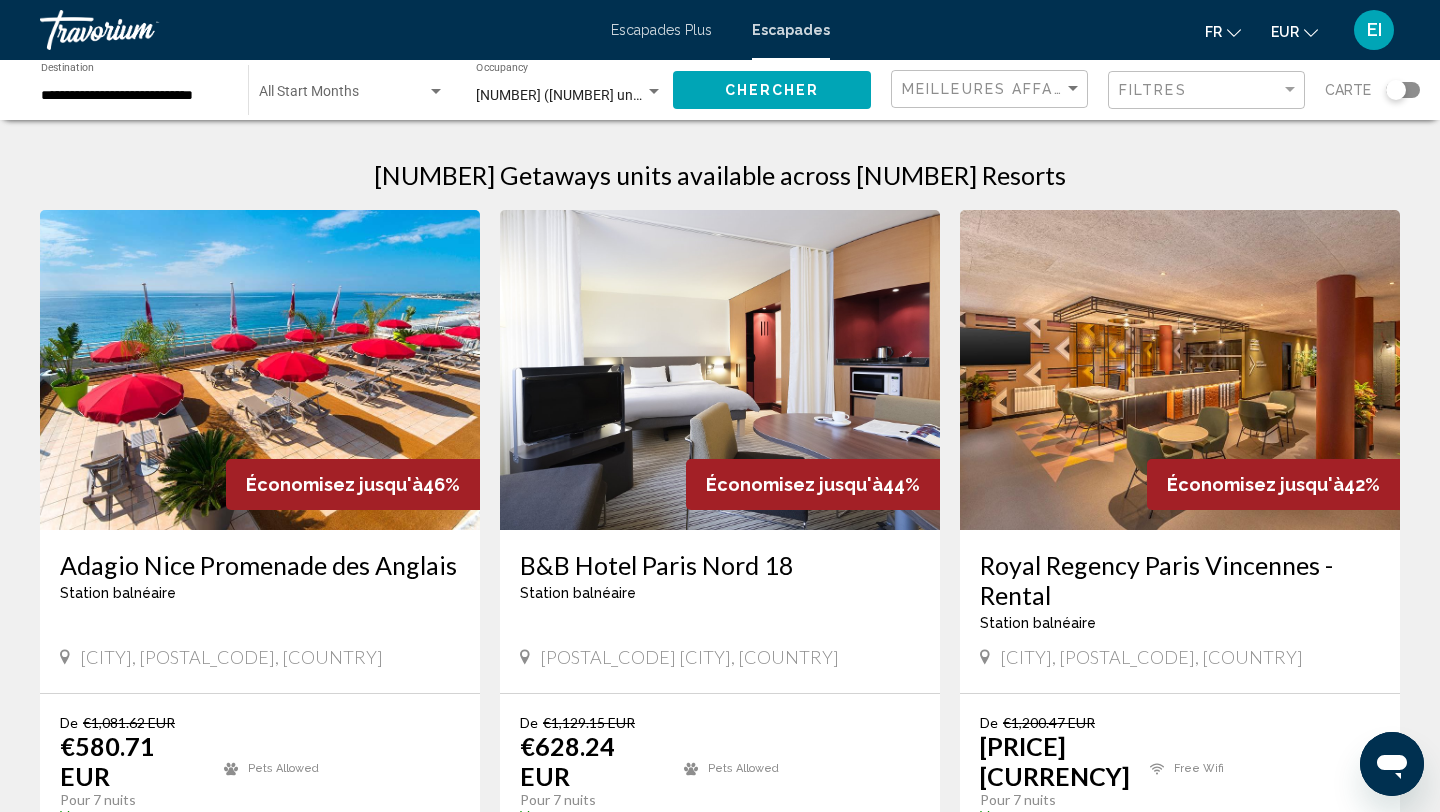 click at bounding box center (260, 370) 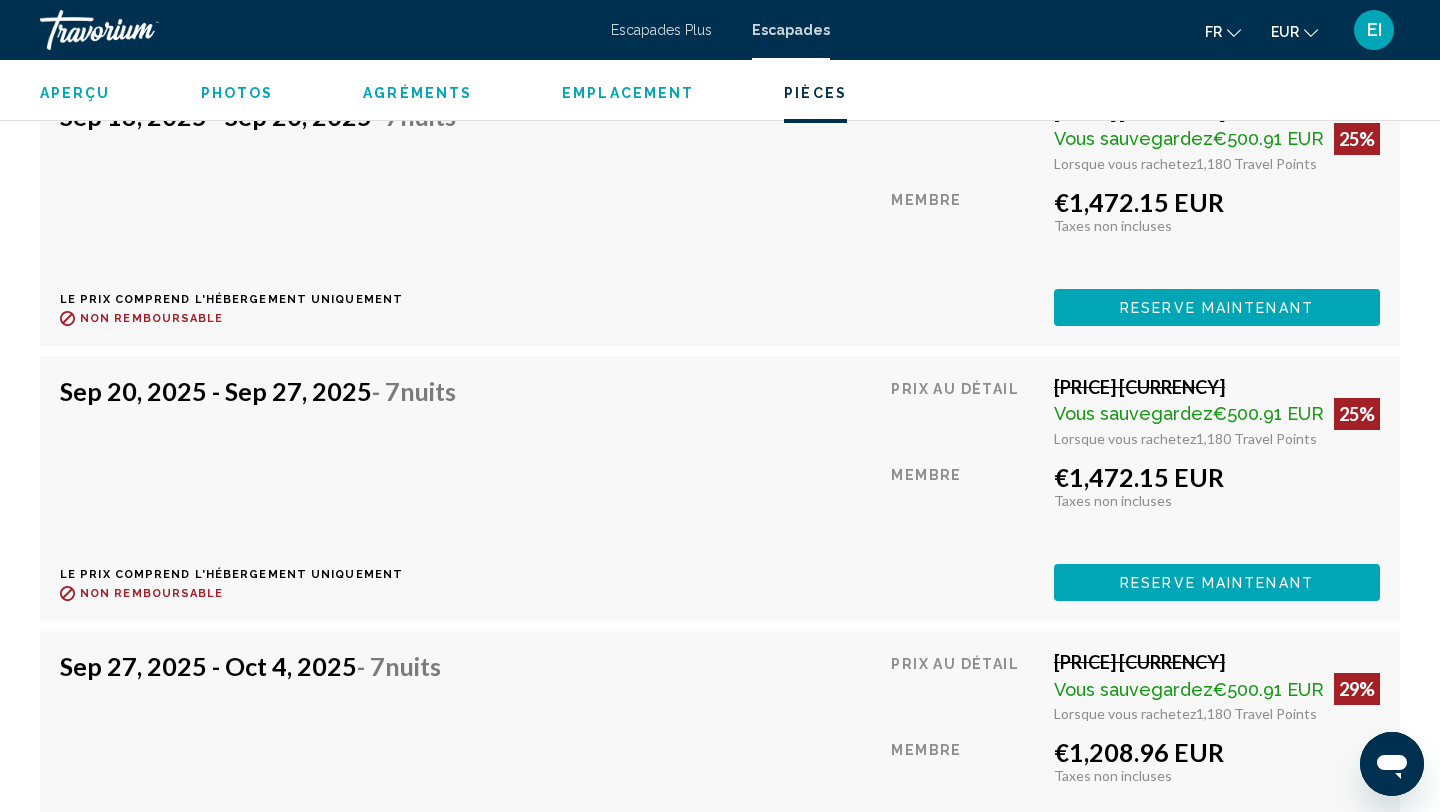 scroll, scrollTop: 3860, scrollLeft: 0, axis: vertical 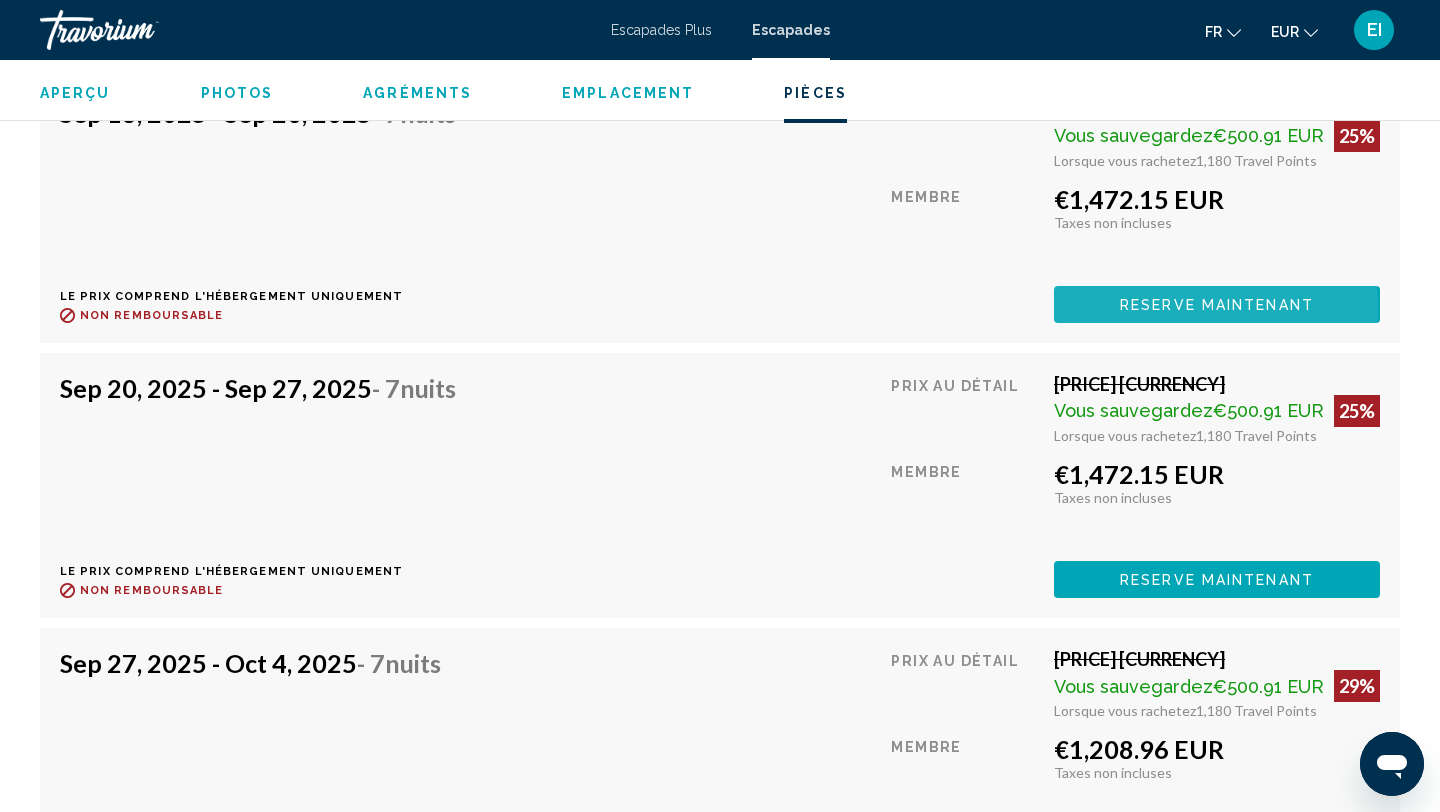 click on "Reserve maintenant" at bounding box center [1217, 305] 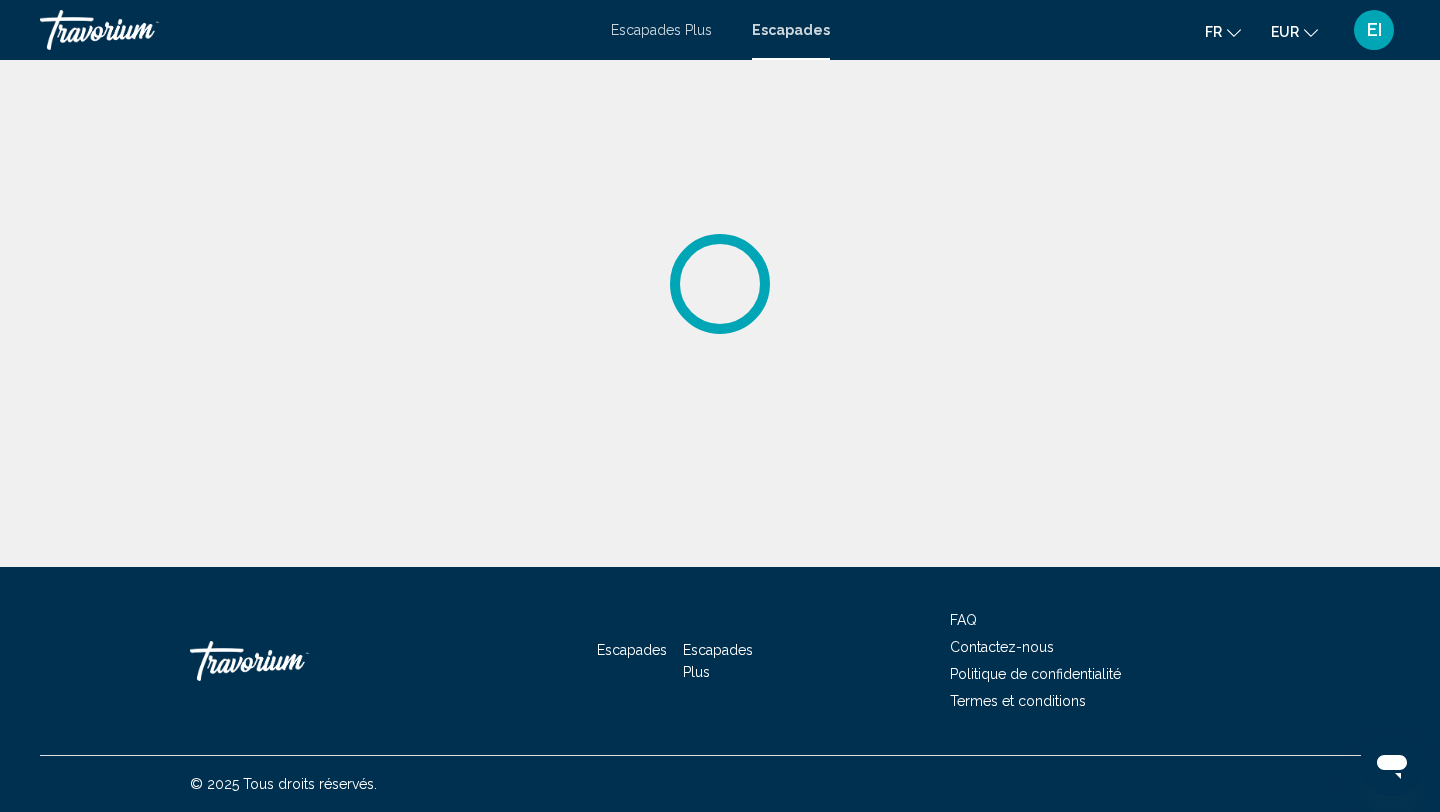 scroll, scrollTop: 0, scrollLeft: 0, axis: both 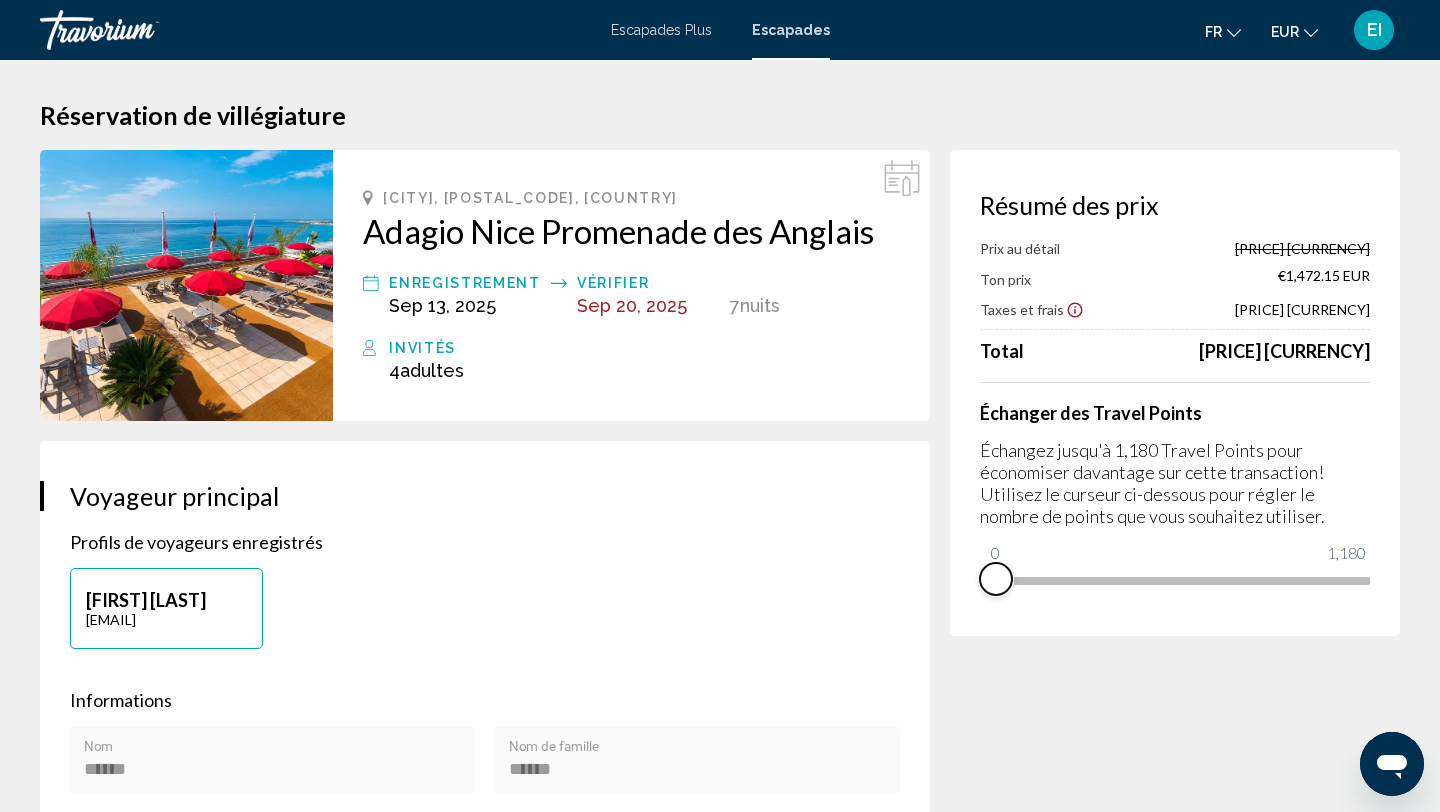 drag, startPoint x: 1354, startPoint y: 606, endPoint x: 986, endPoint y: 628, distance: 368.657 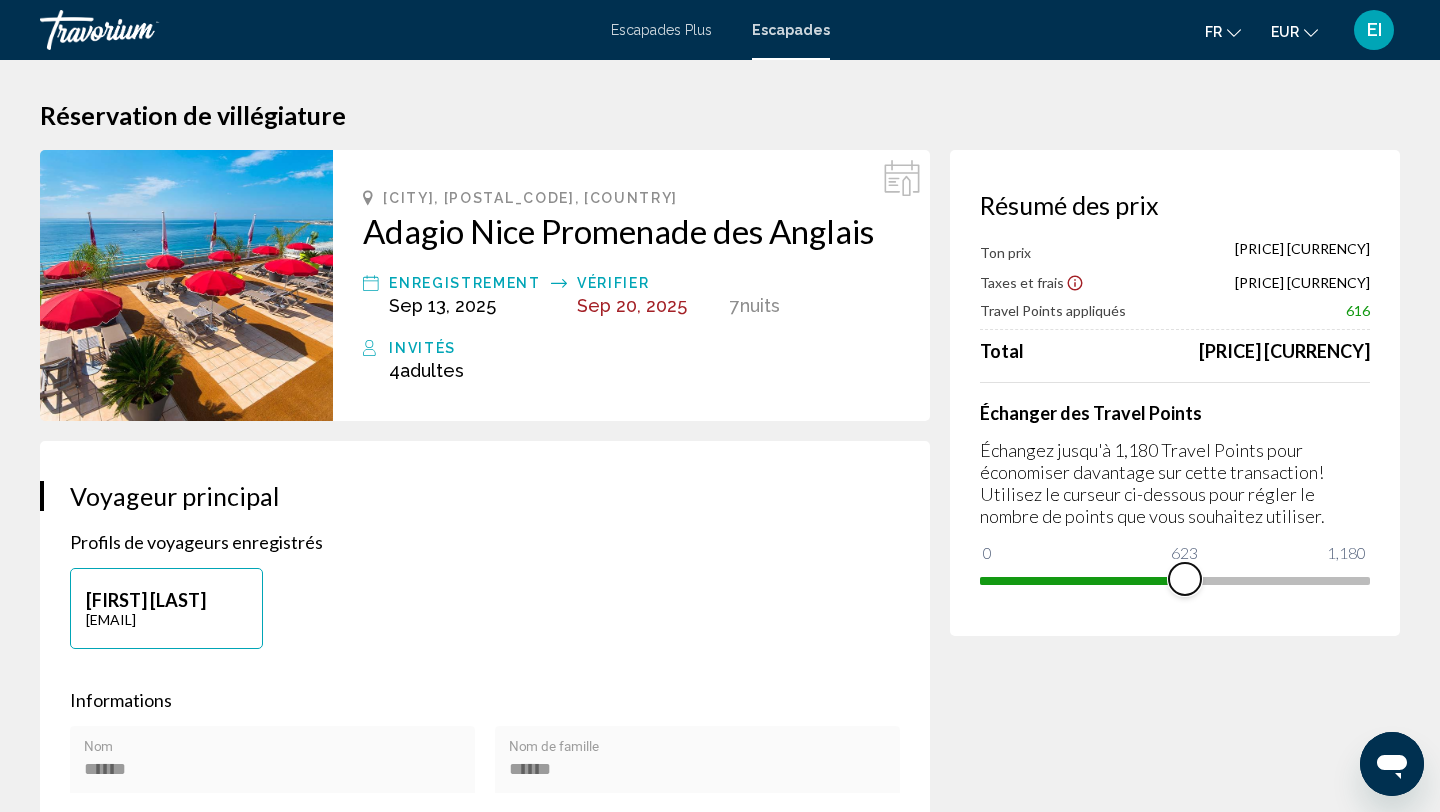 drag, startPoint x: 998, startPoint y: 549, endPoint x: 1185, endPoint y: 571, distance: 188.28967 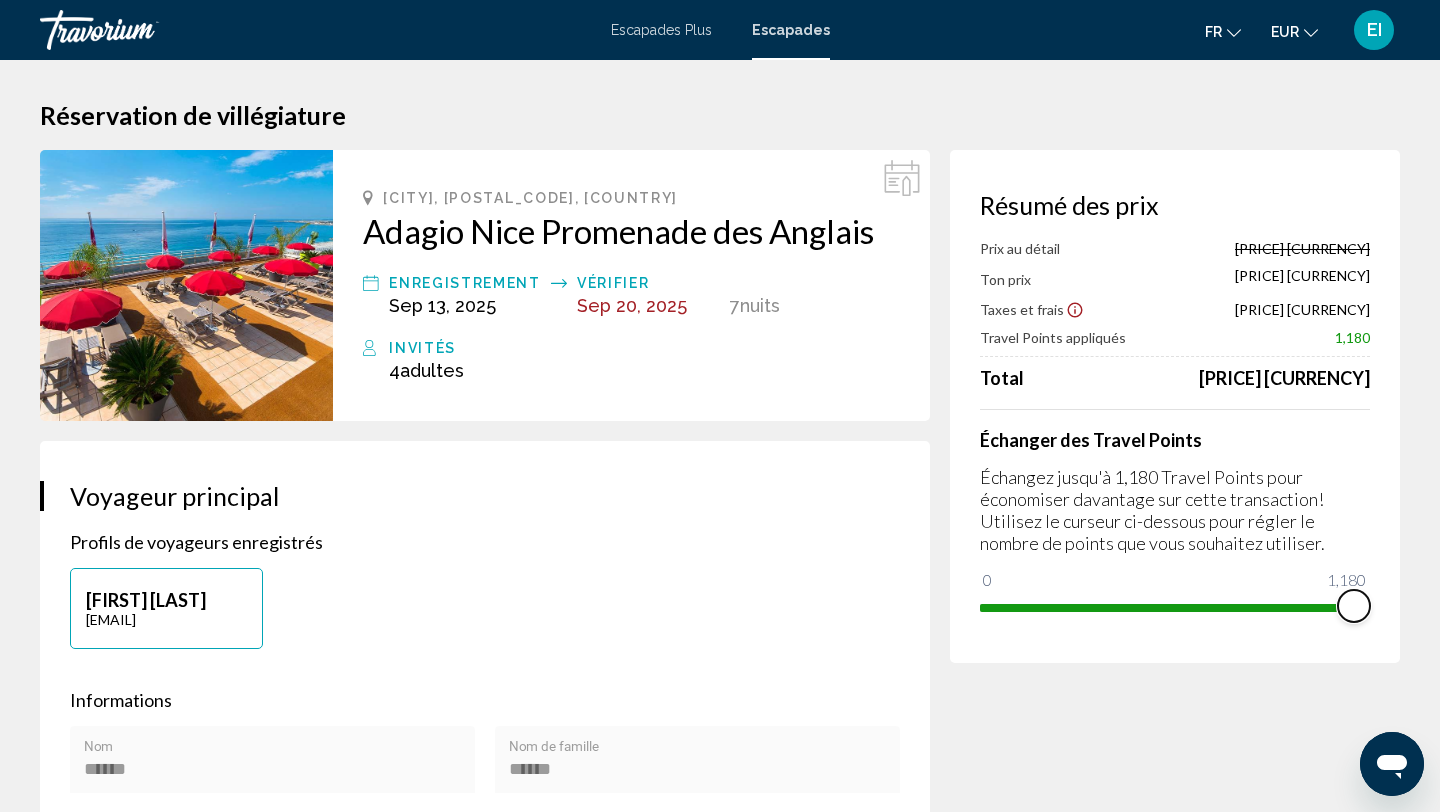 drag, startPoint x: 1185, startPoint y: 551, endPoint x: 1370, endPoint y: 563, distance: 185.38878 